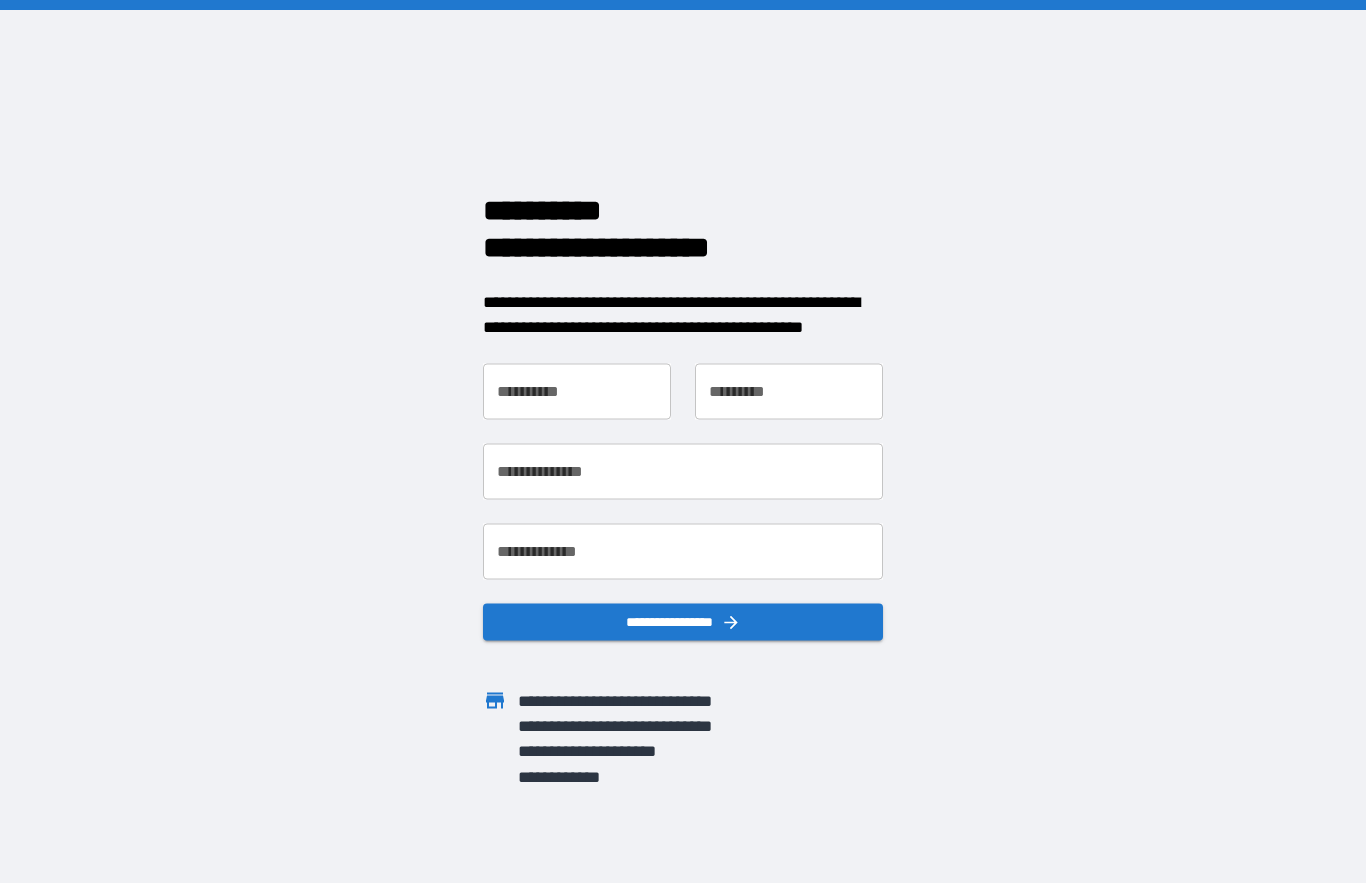 scroll, scrollTop: 0, scrollLeft: 0, axis: both 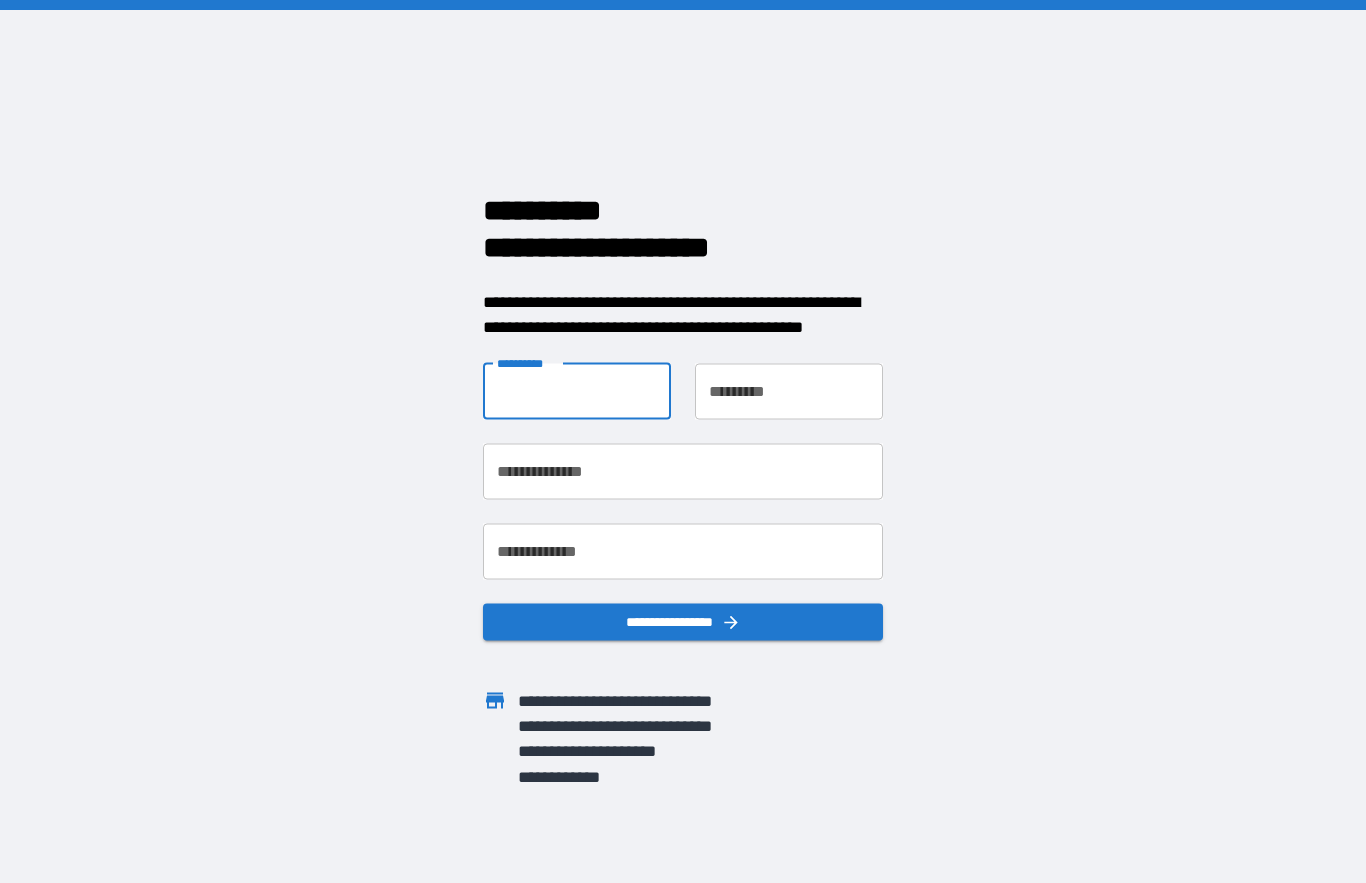 click on "**********" at bounding box center (577, 391) 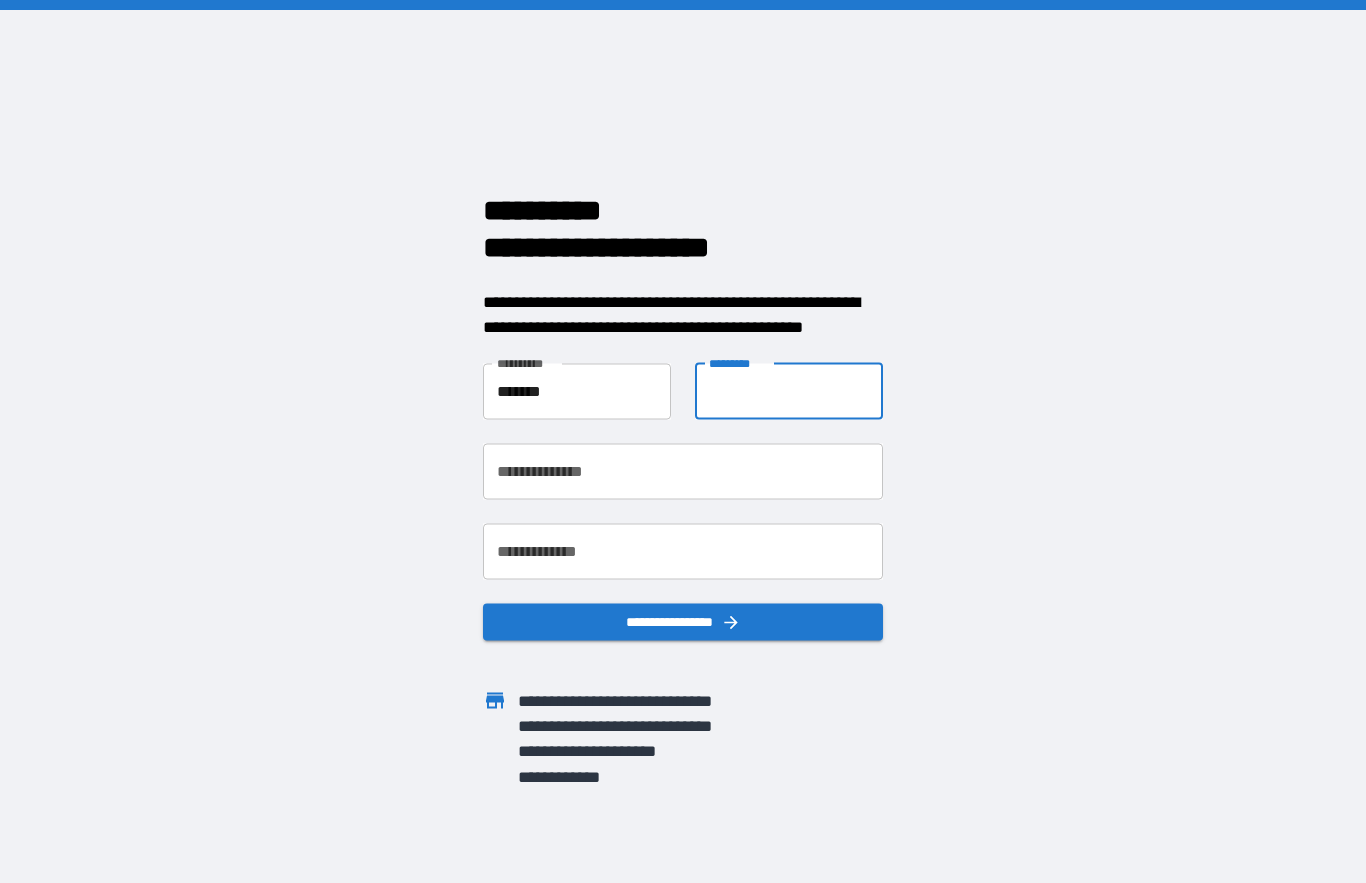 type on "*******" 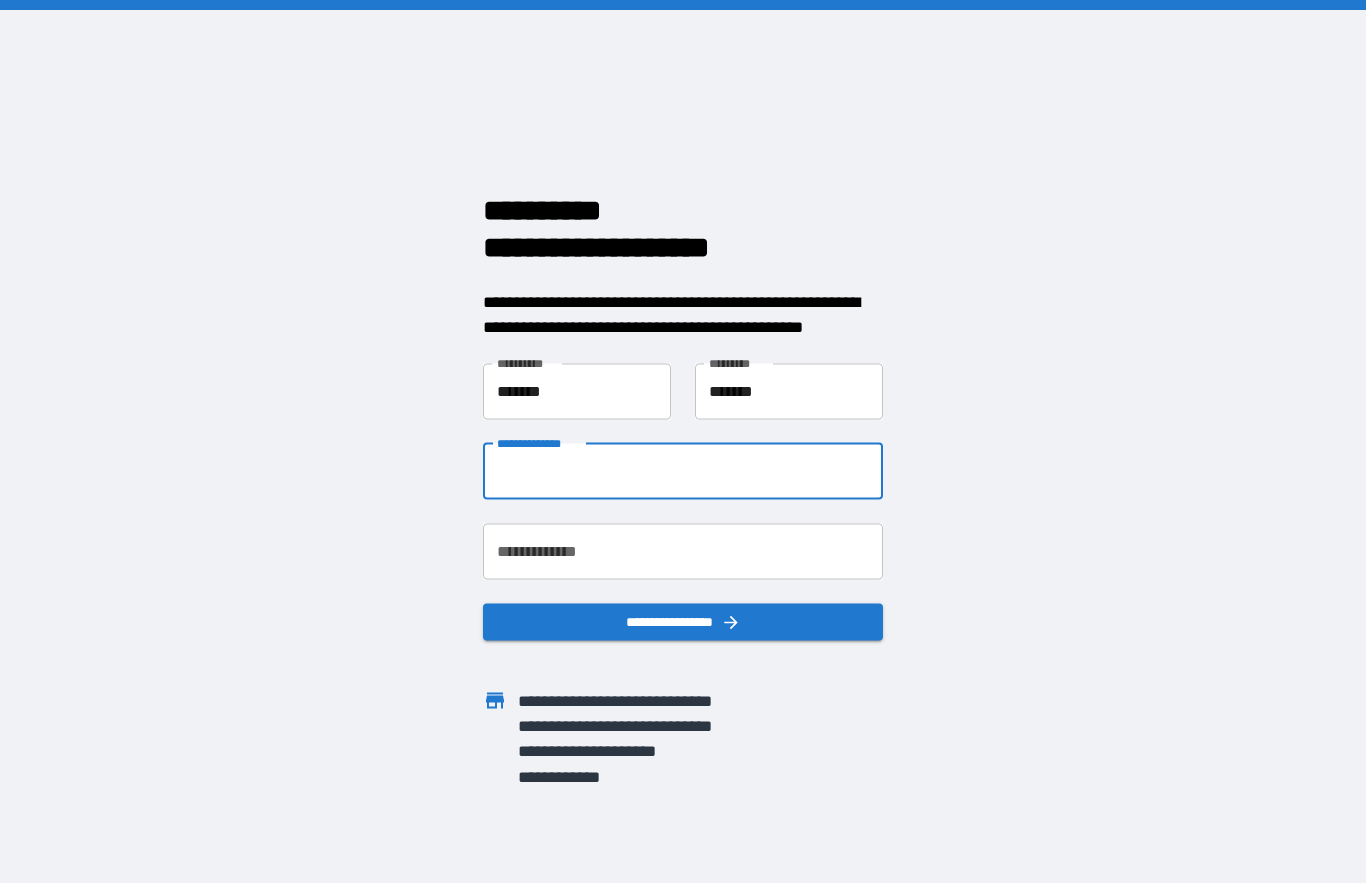 type on "**********" 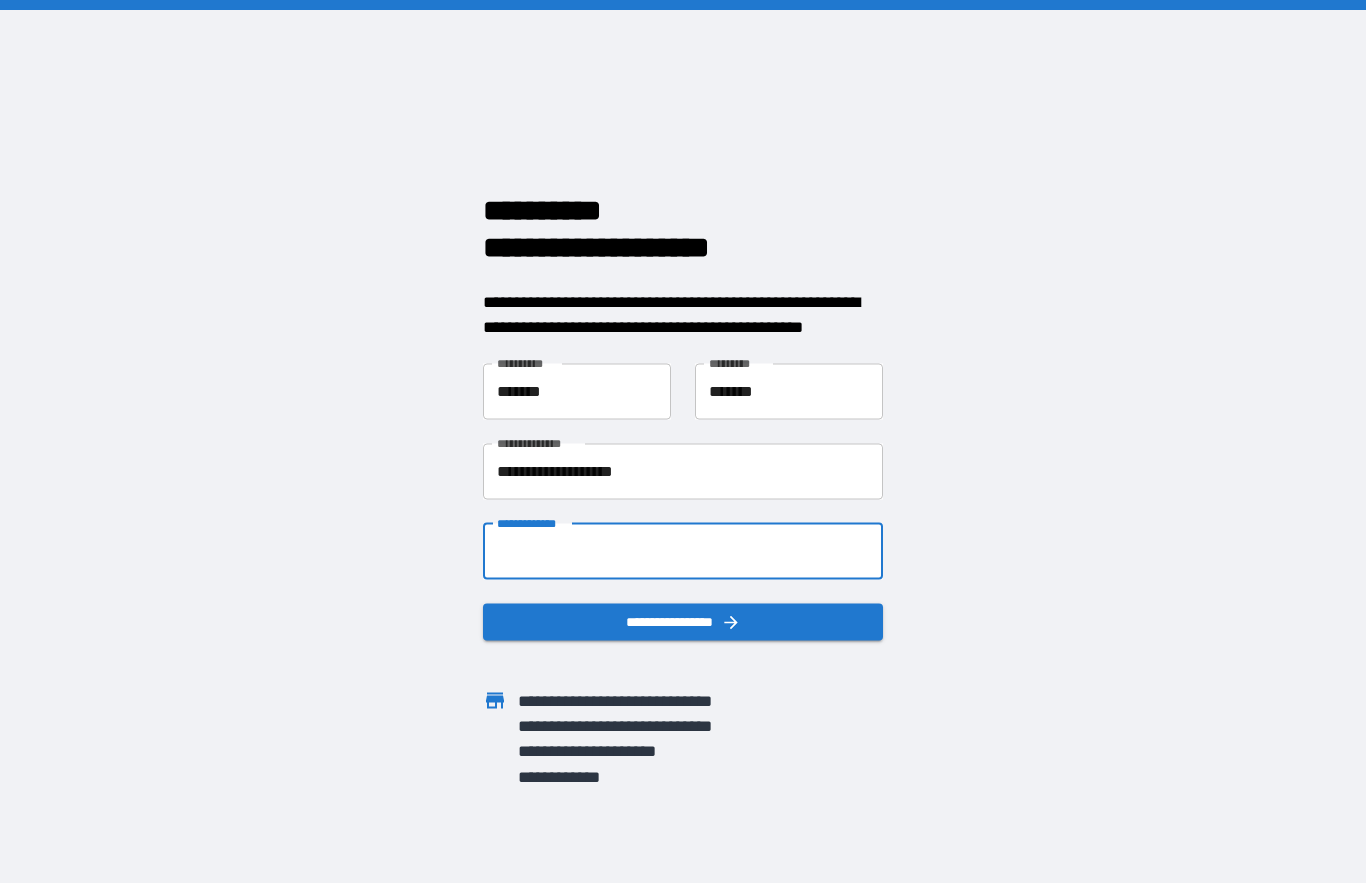 click on "**********" at bounding box center [683, 551] 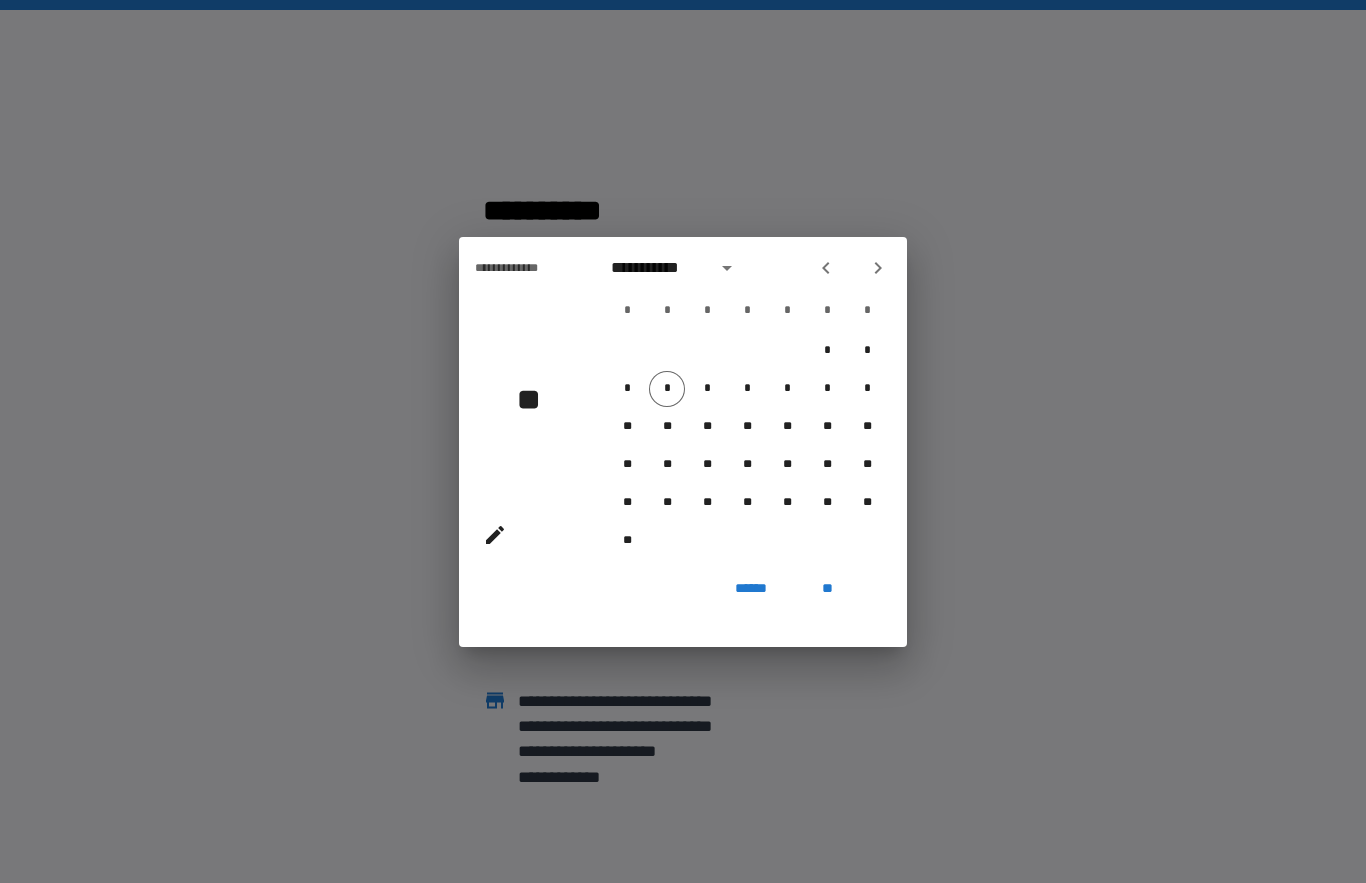 click 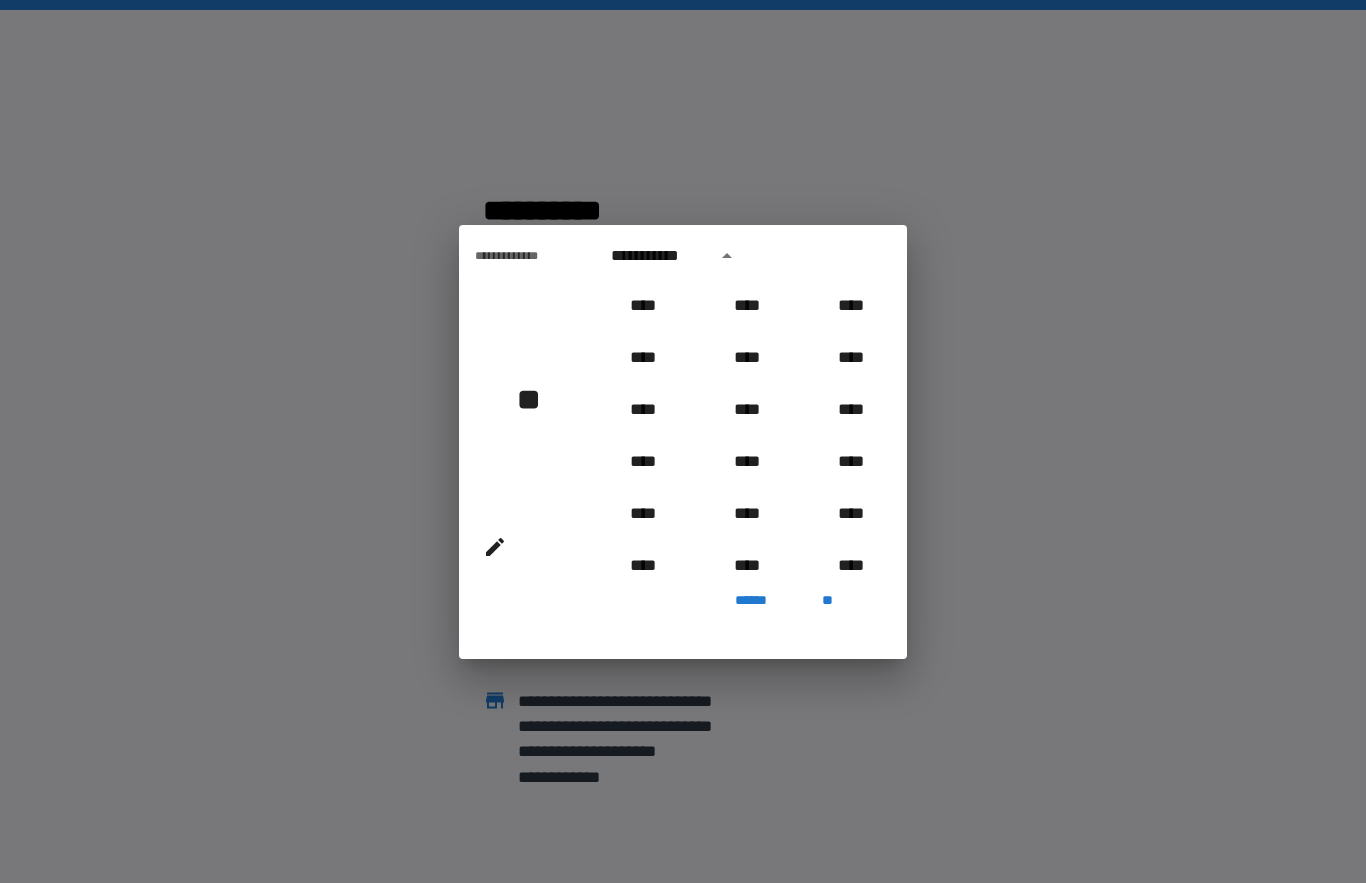 scroll, scrollTop: 1036, scrollLeft: 0, axis: vertical 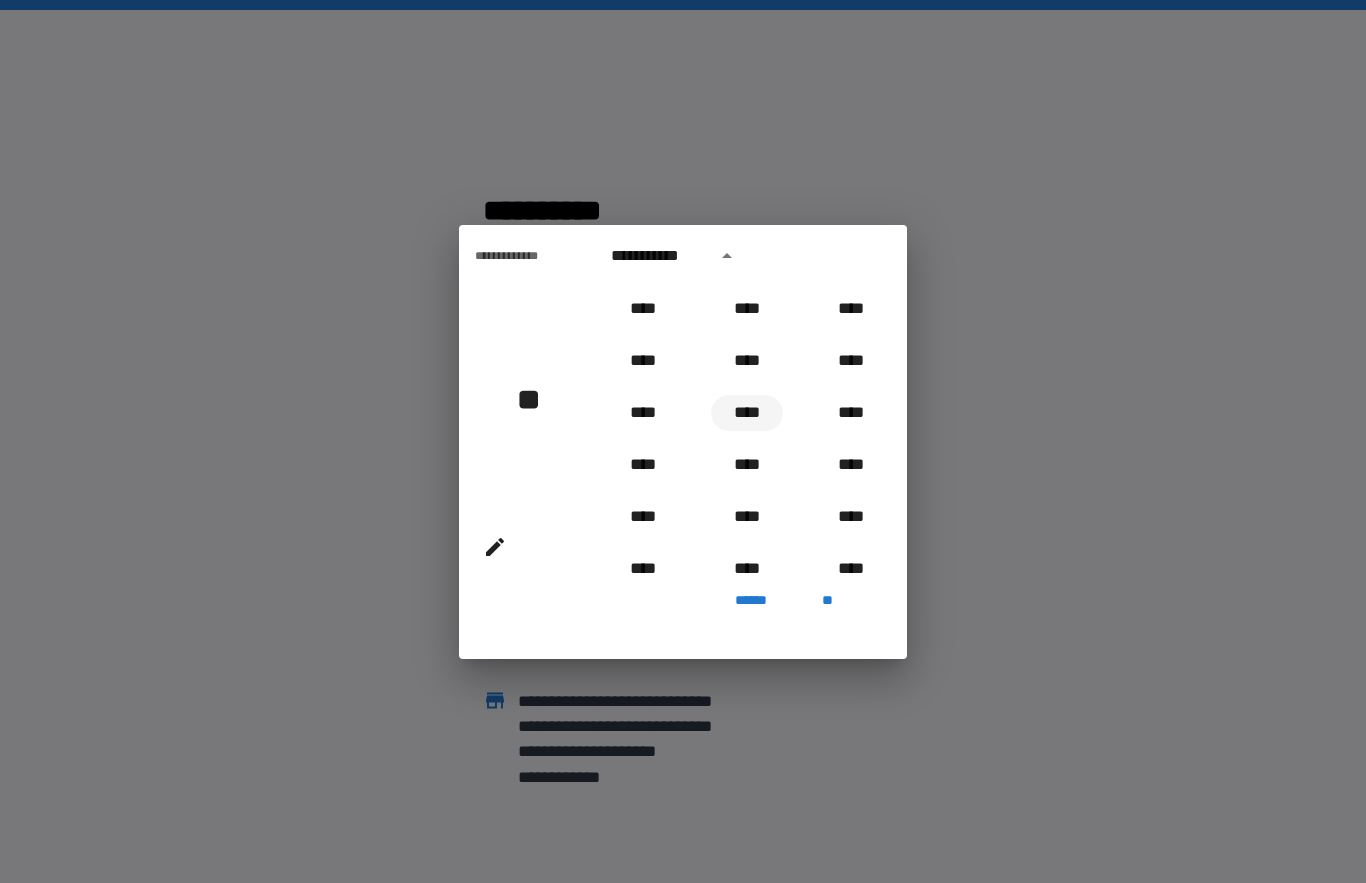 click on "****" at bounding box center [747, 413] 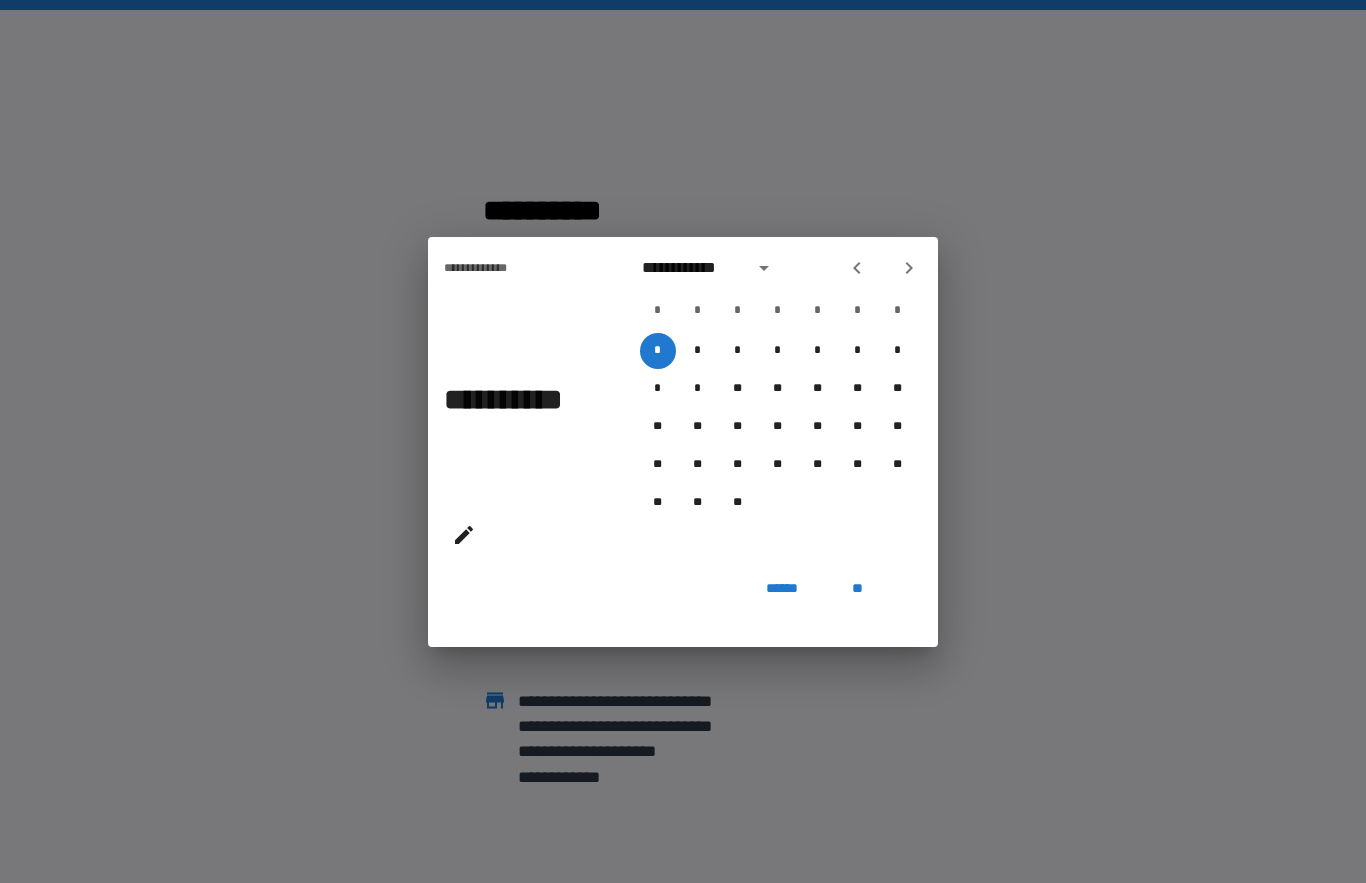 click 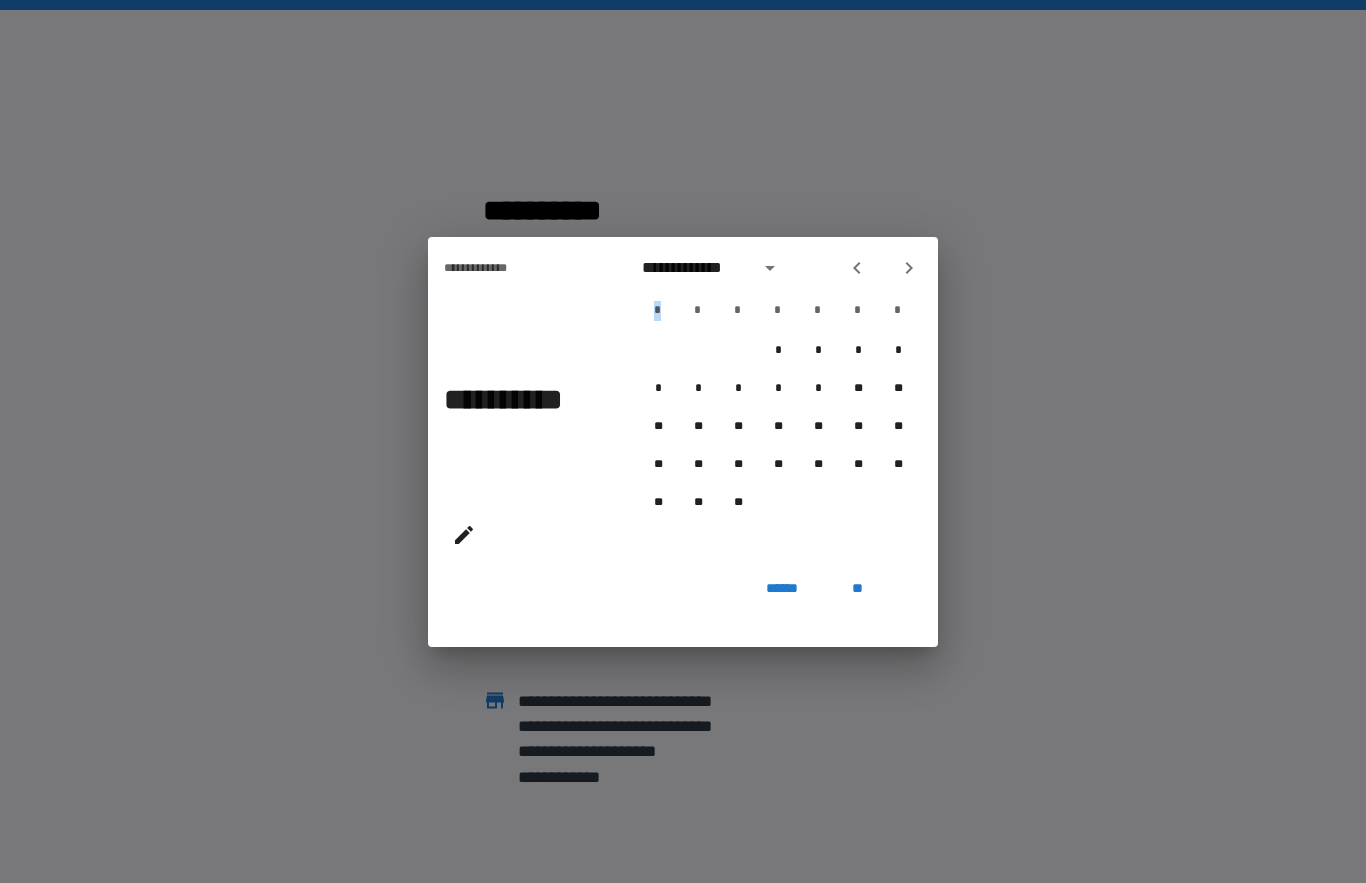 click 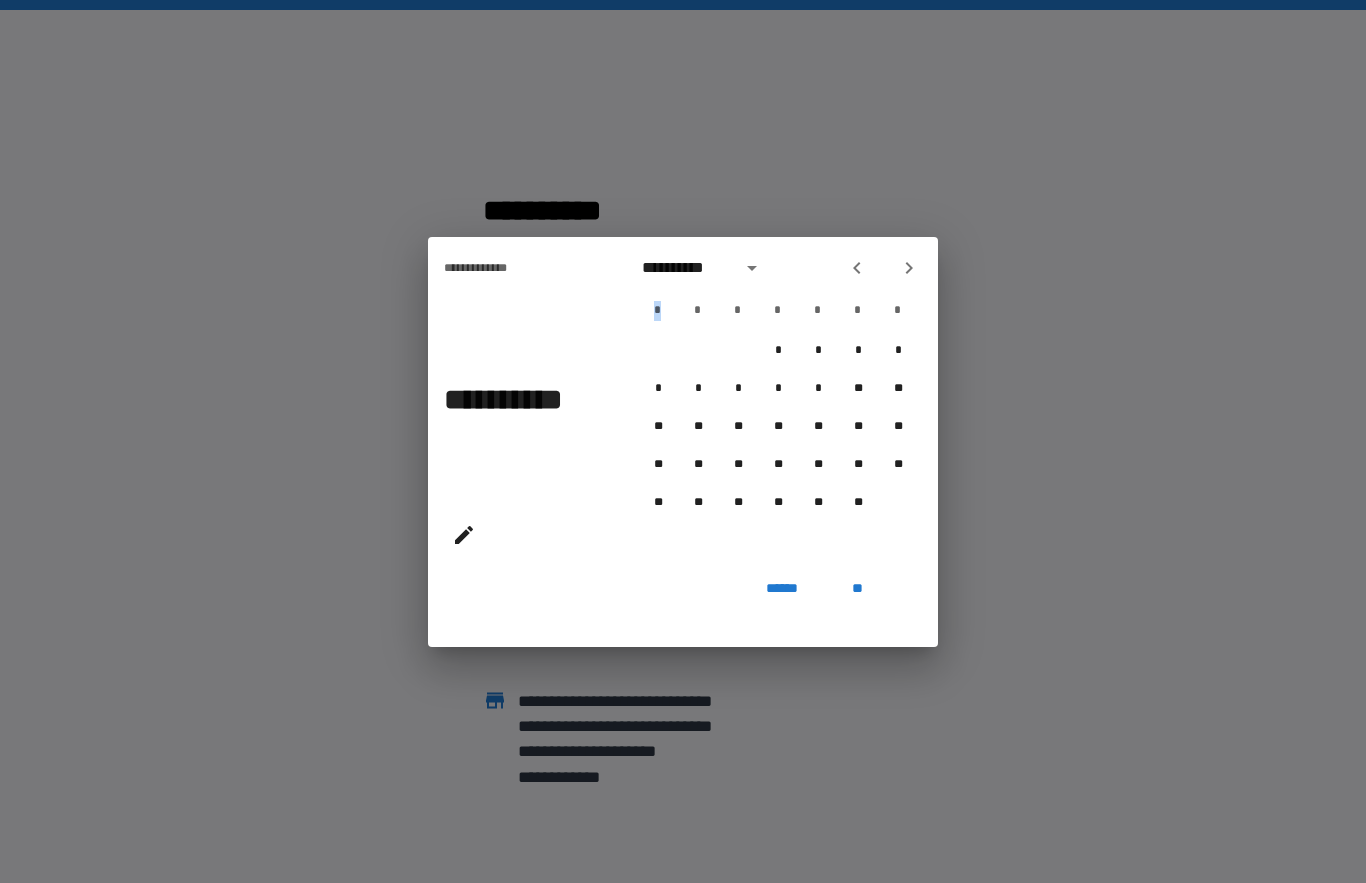 click 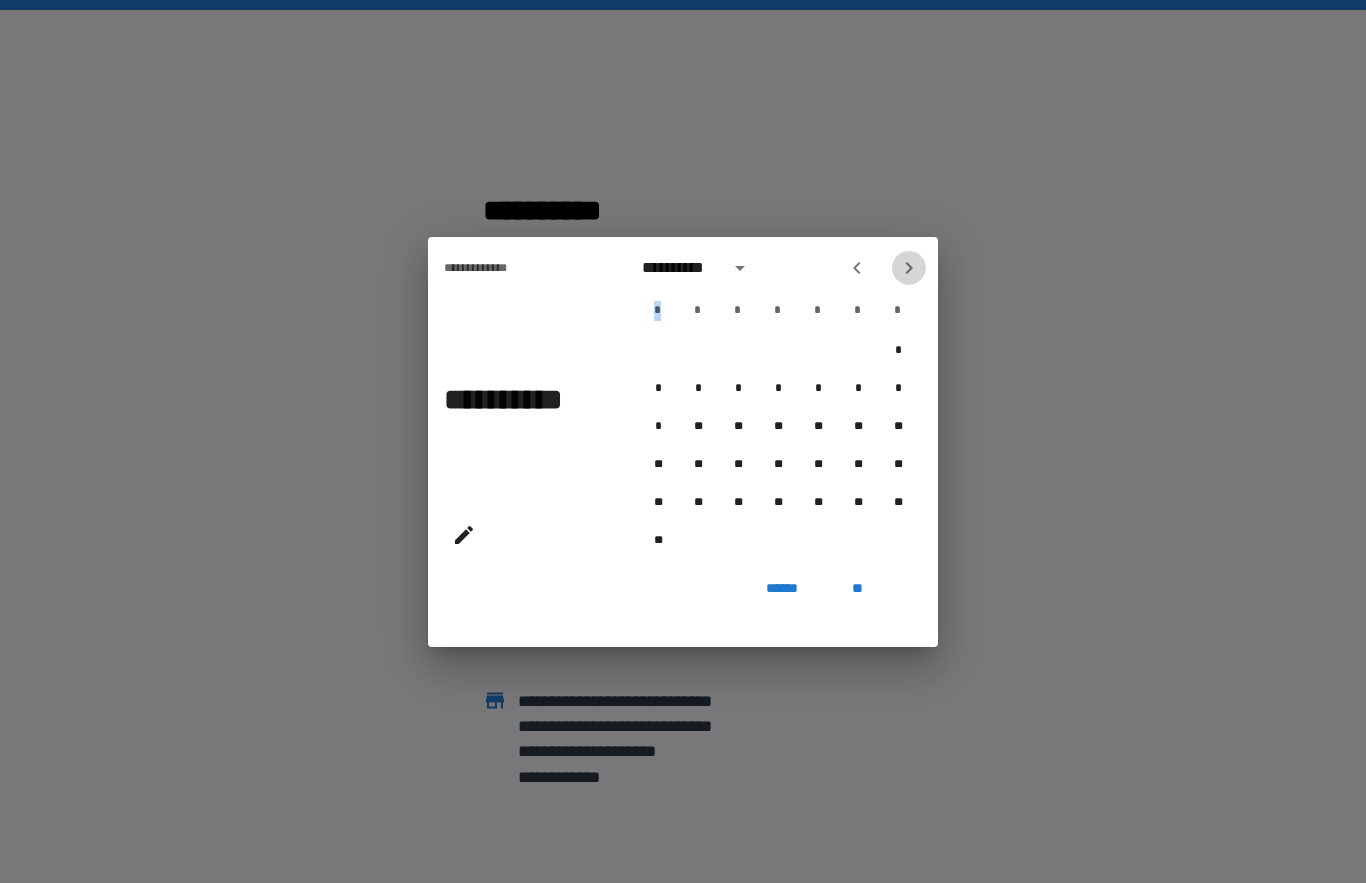 click 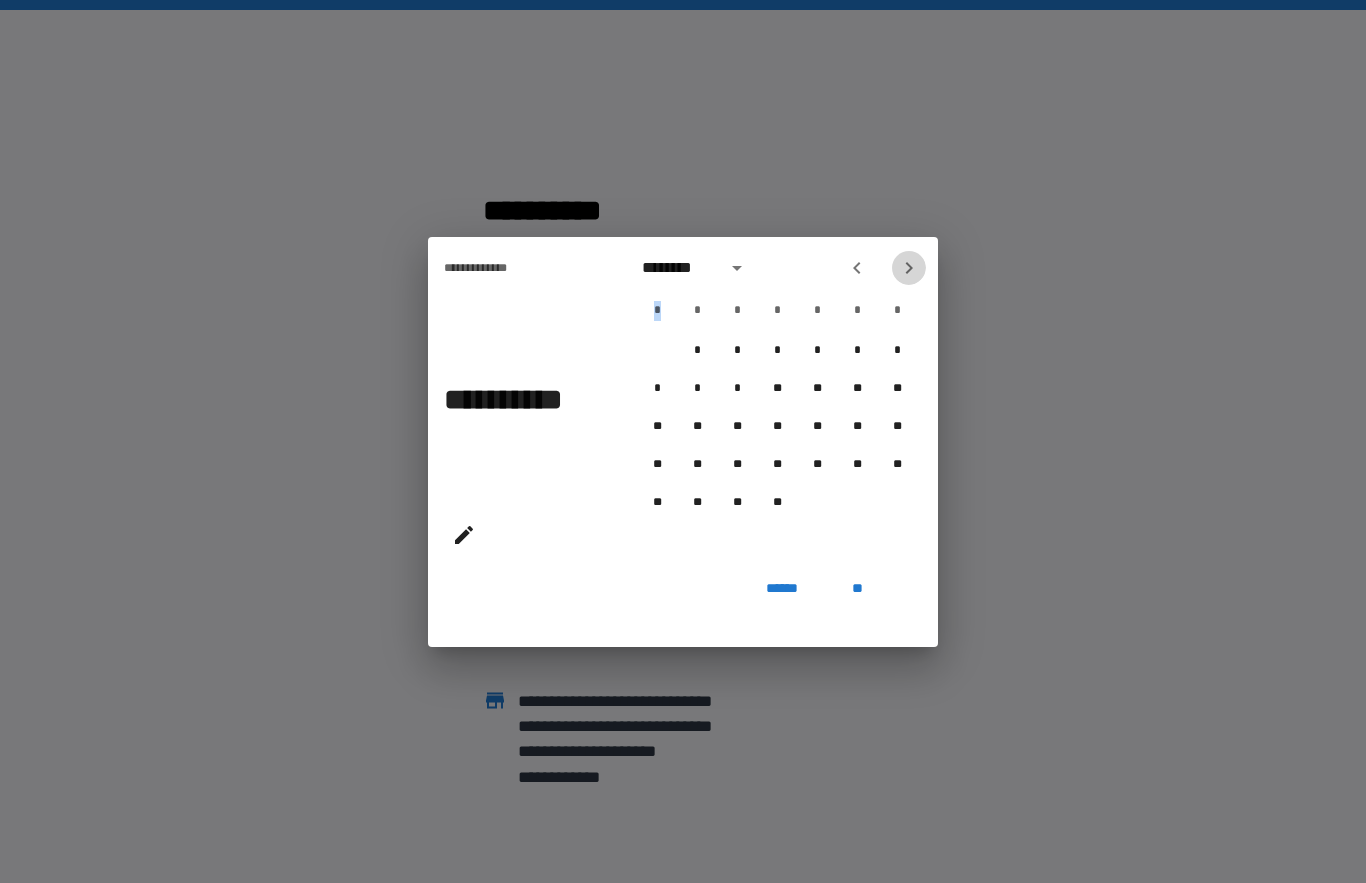 click 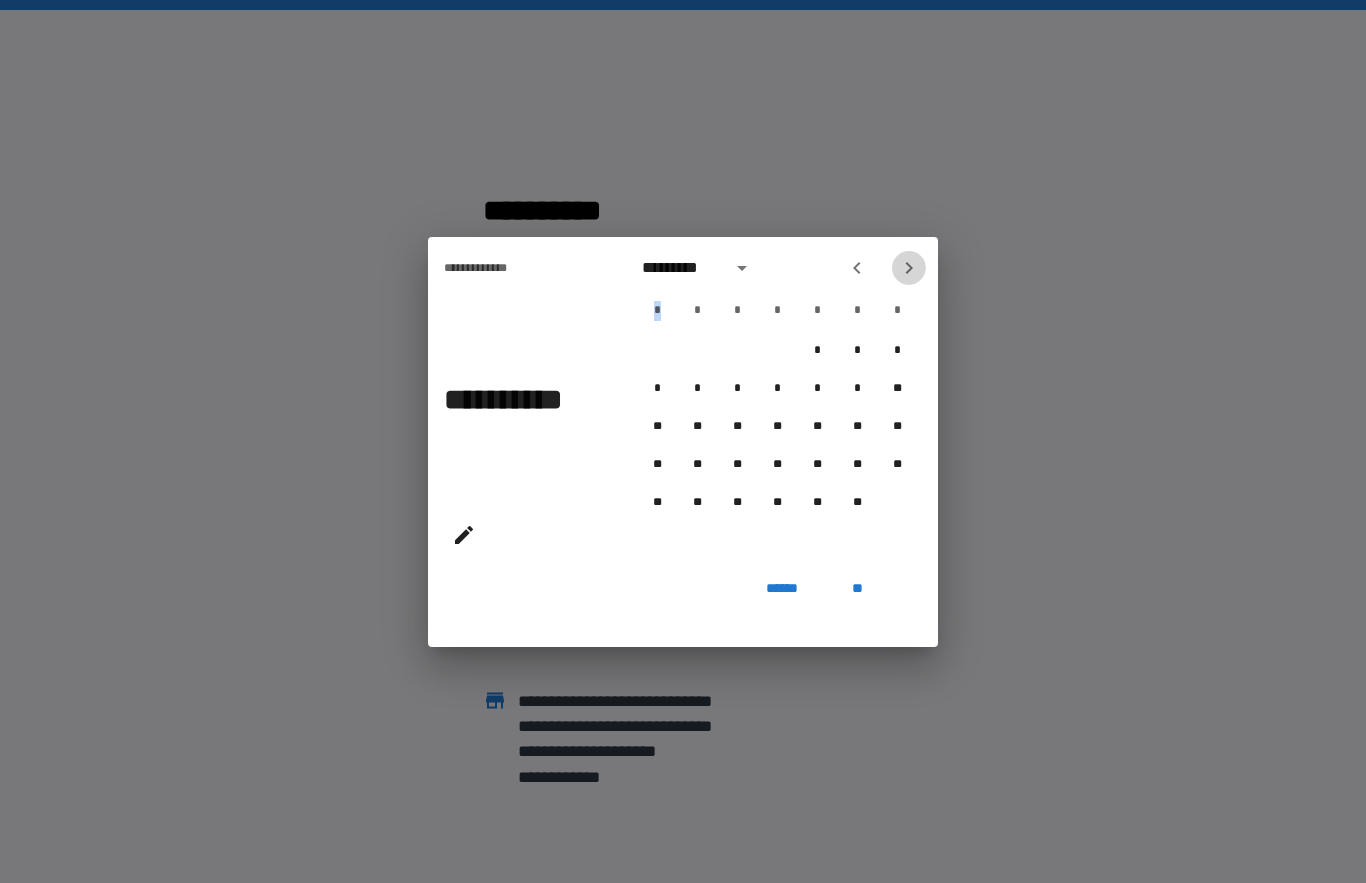 click 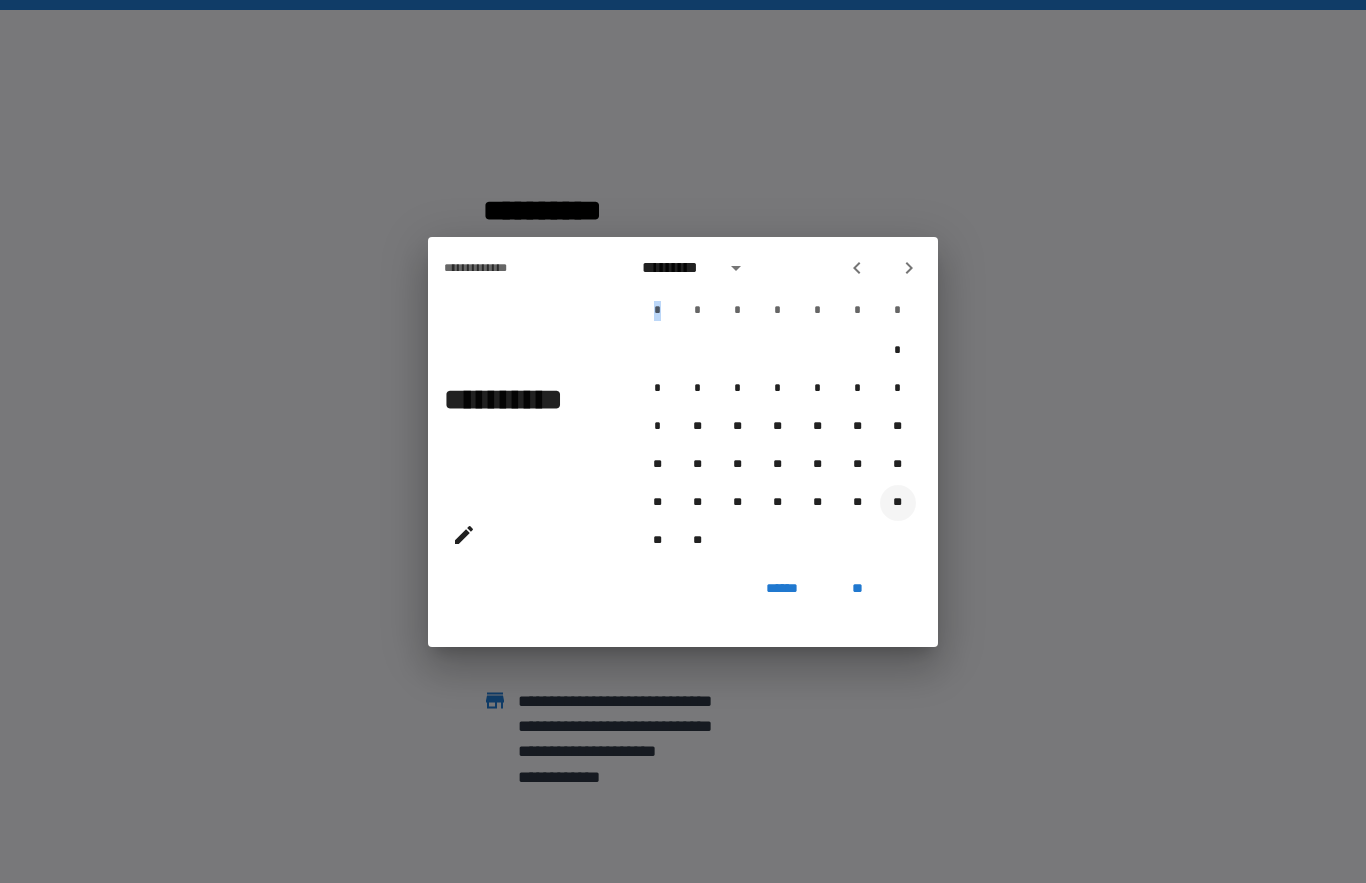 click on "**" at bounding box center [898, 503] 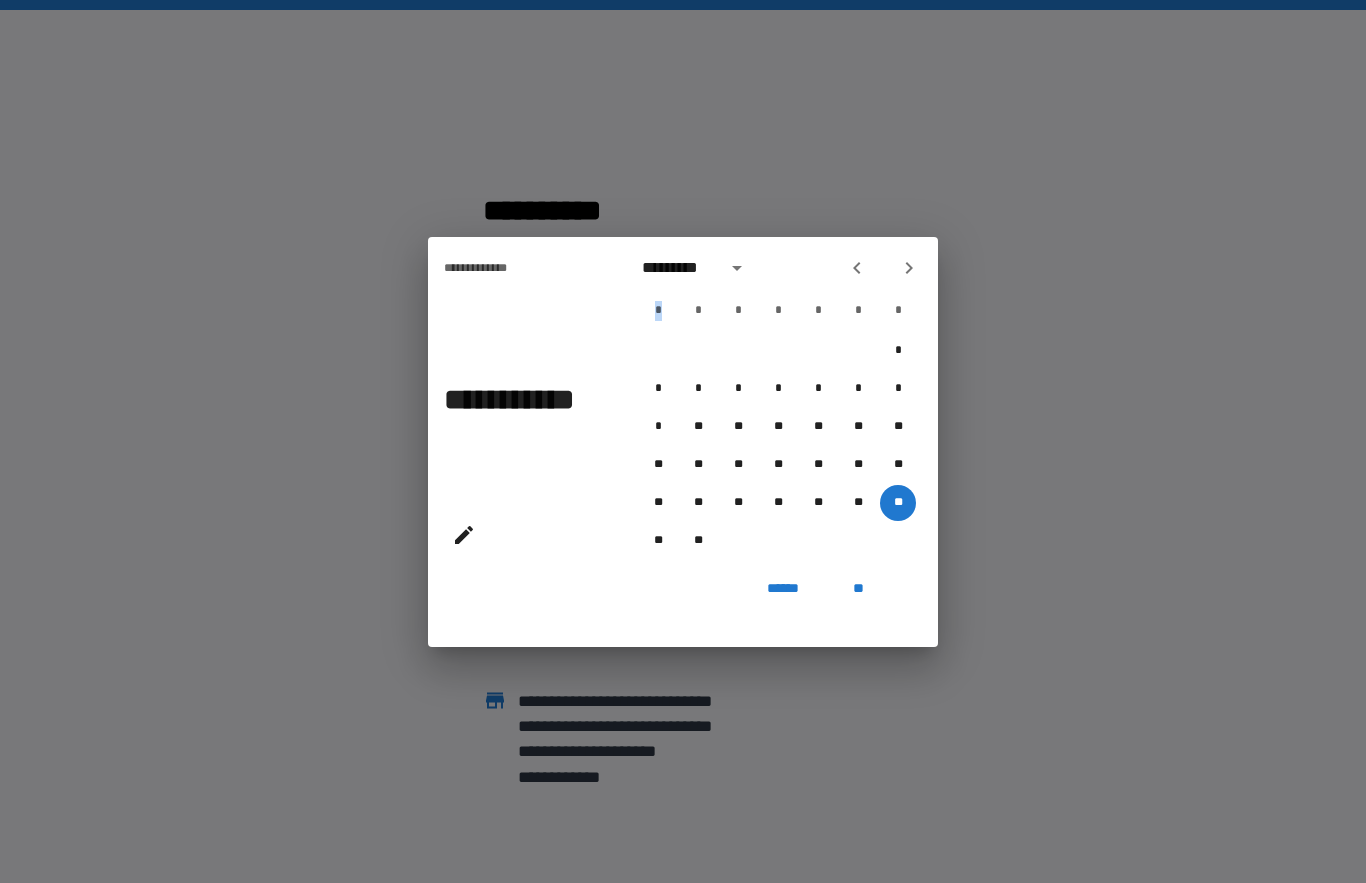 click on "**" at bounding box center (858, 589) 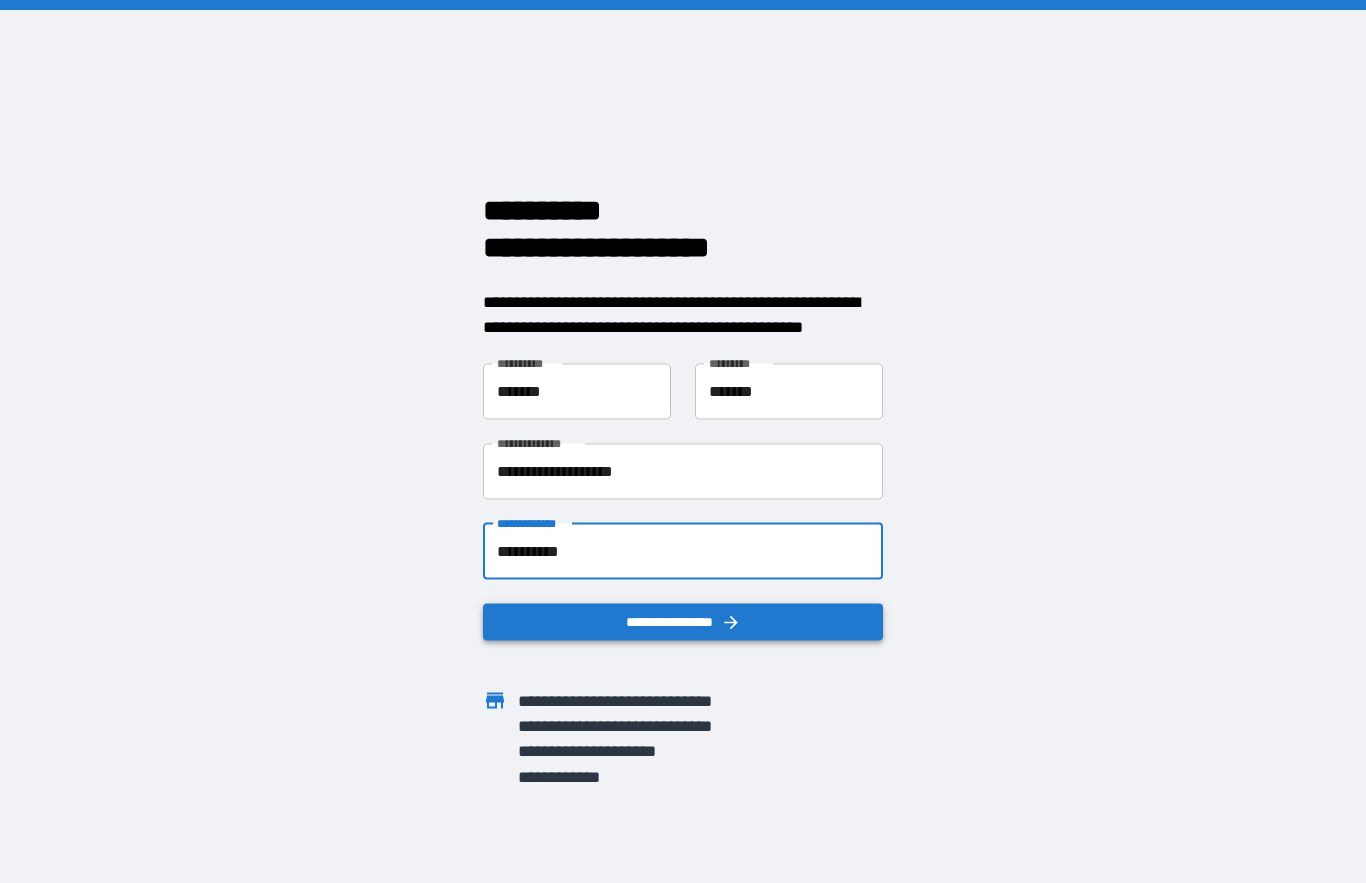 click on "**********" at bounding box center (683, 621) 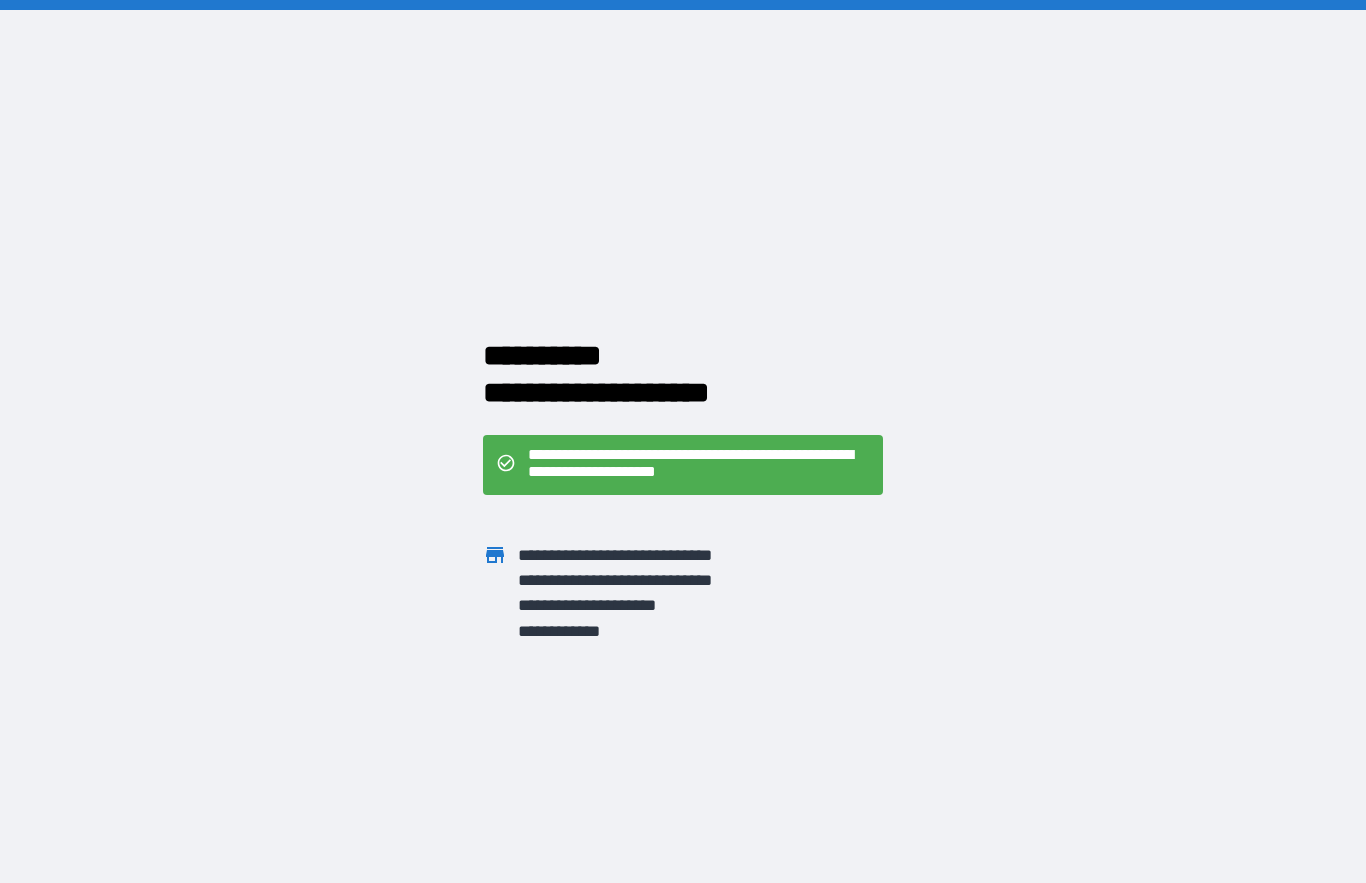 click on "**********" at bounding box center (699, 465) 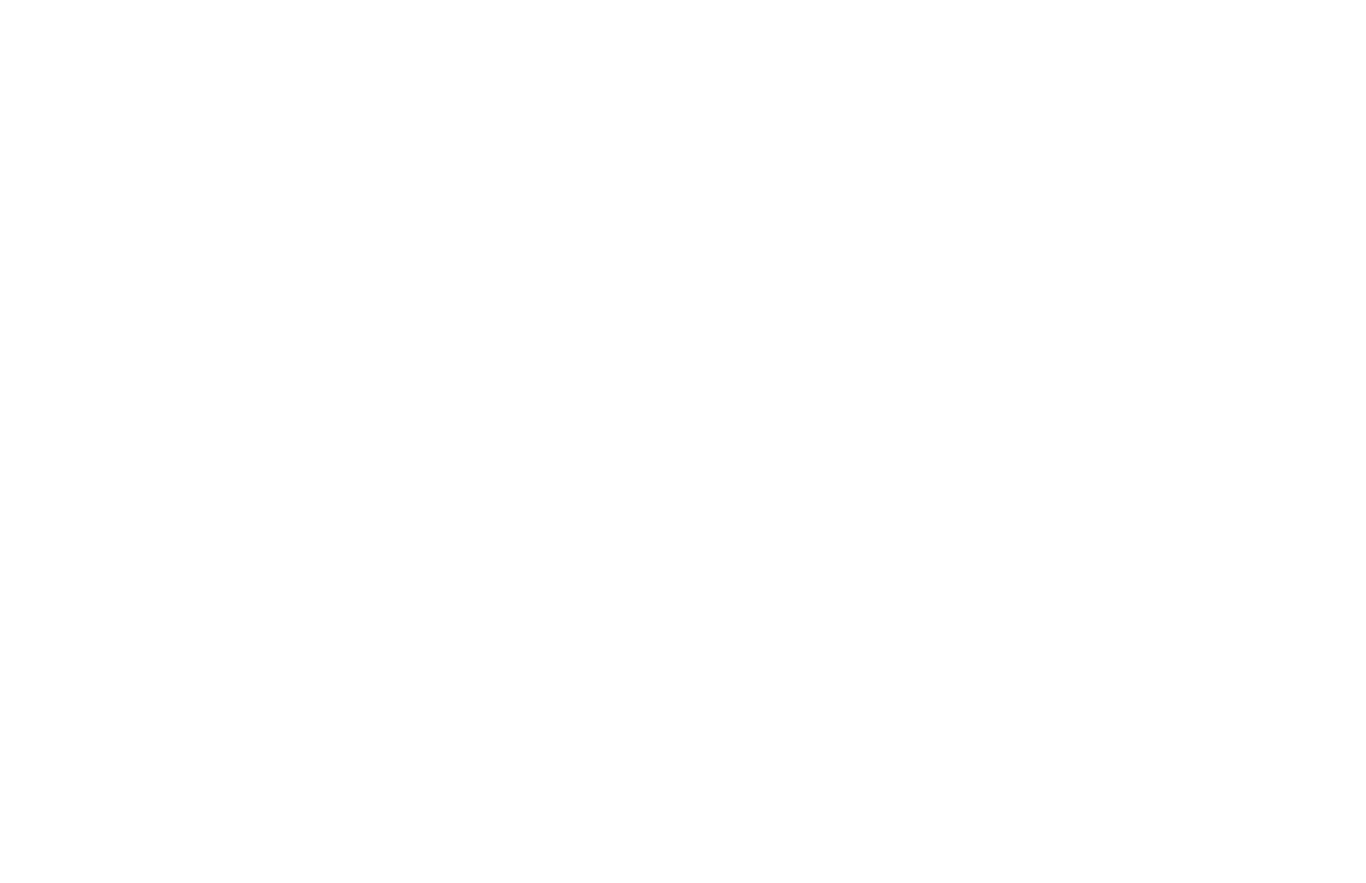 scroll, scrollTop: 0, scrollLeft: 0, axis: both 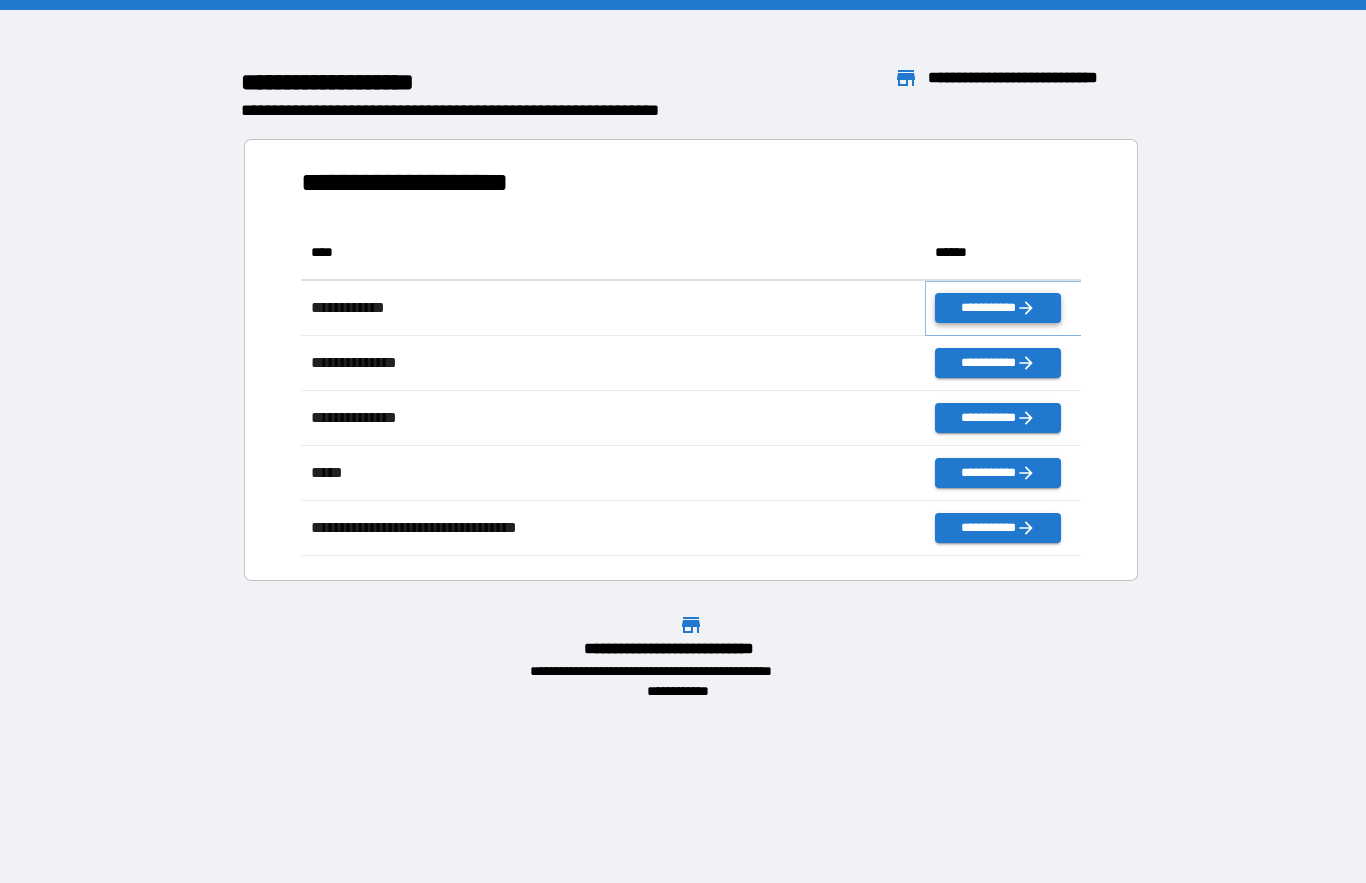click on "**********" at bounding box center [997, 308] 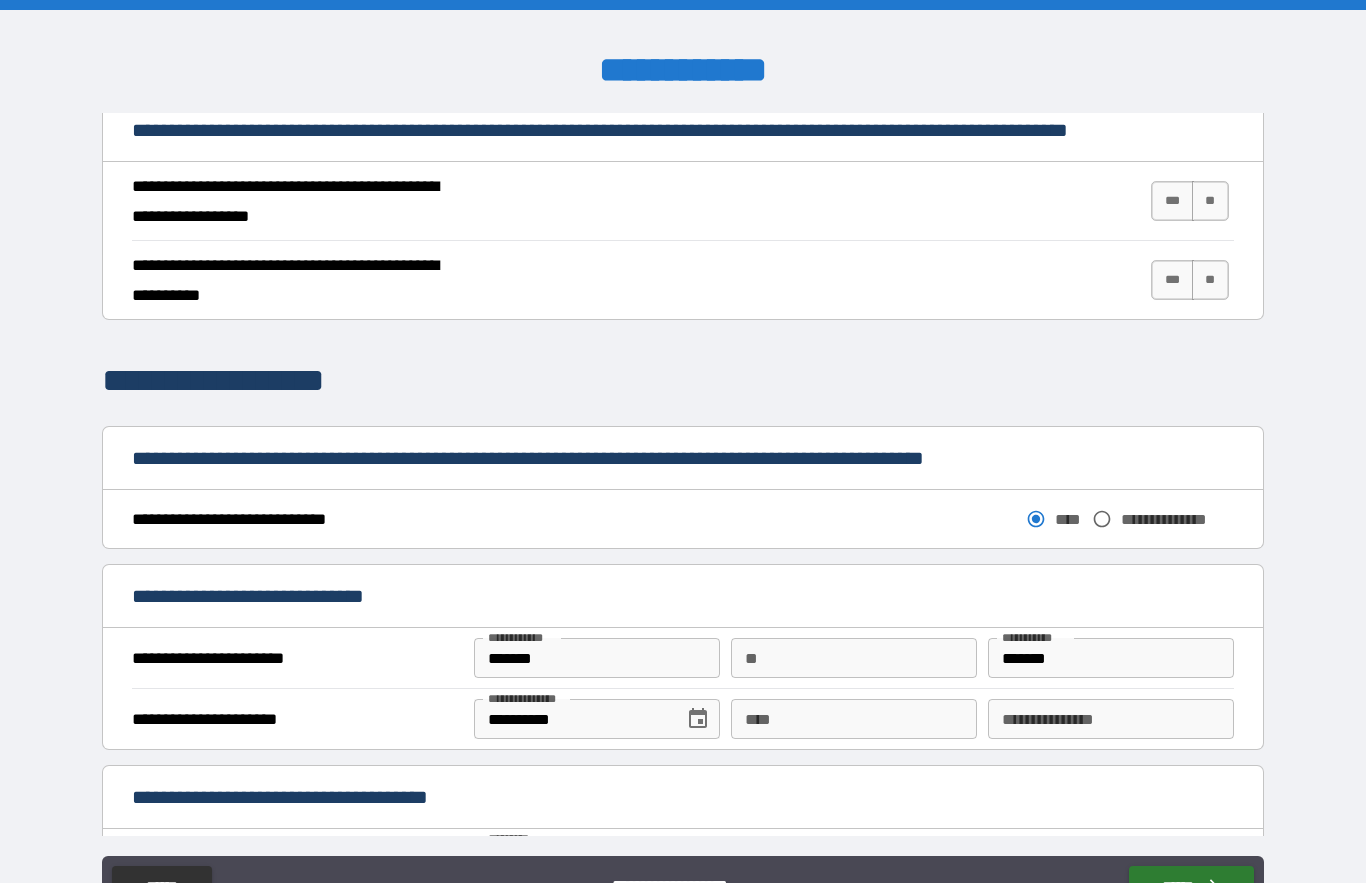 scroll, scrollTop: 771, scrollLeft: 0, axis: vertical 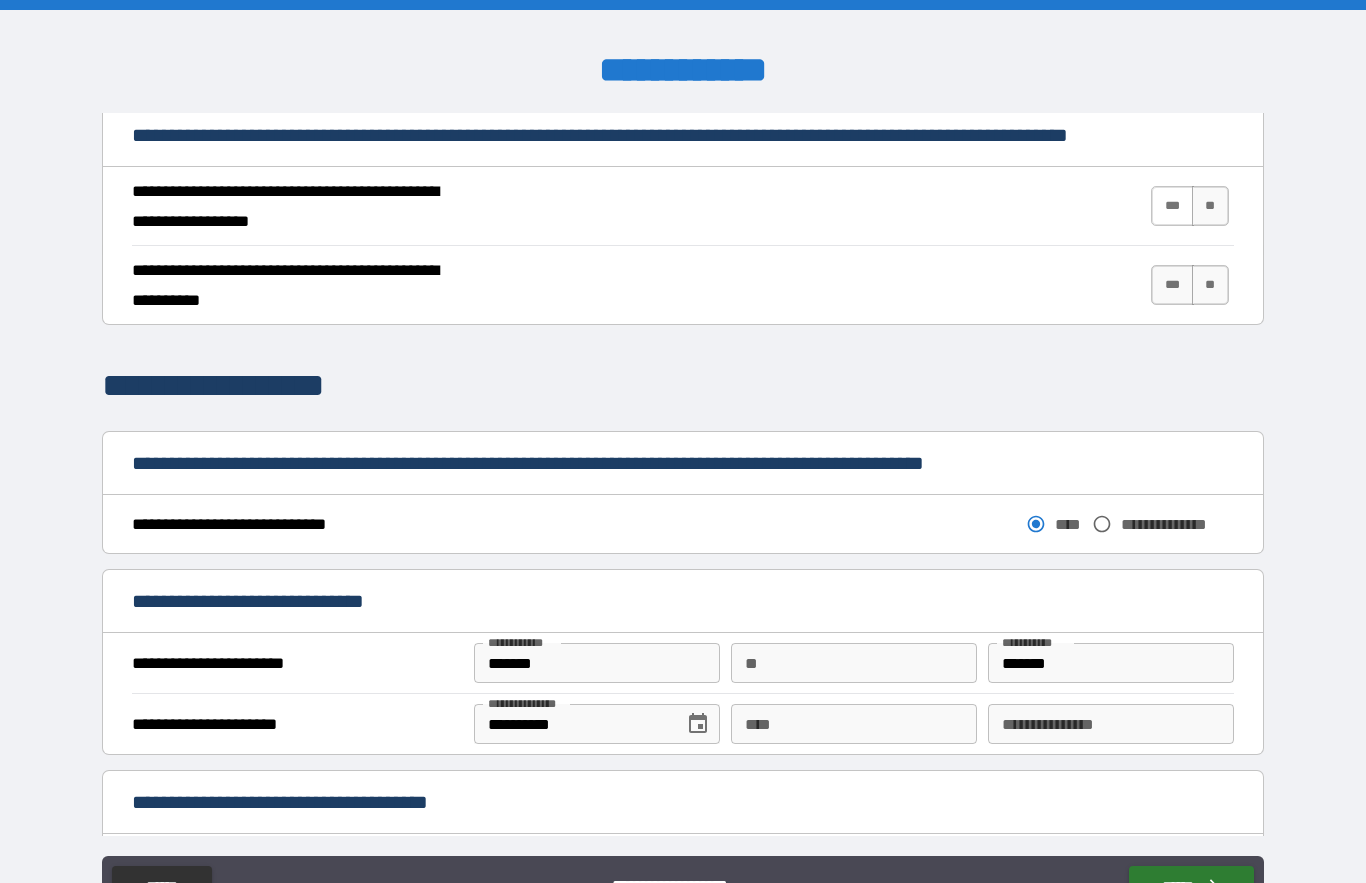 click on "***" at bounding box center [1172, 206] 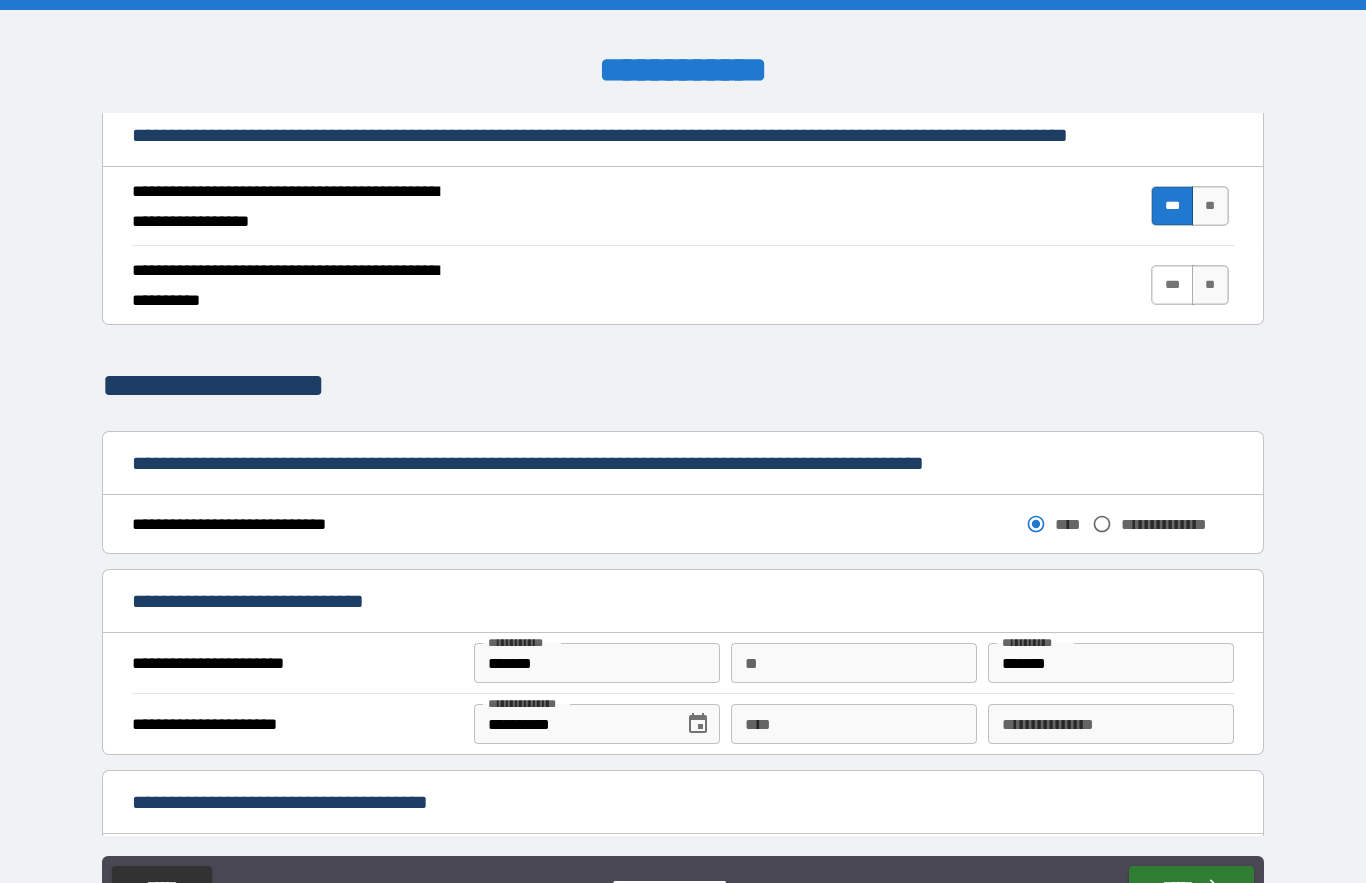 click on "***" at bounding box center [1172, 285] 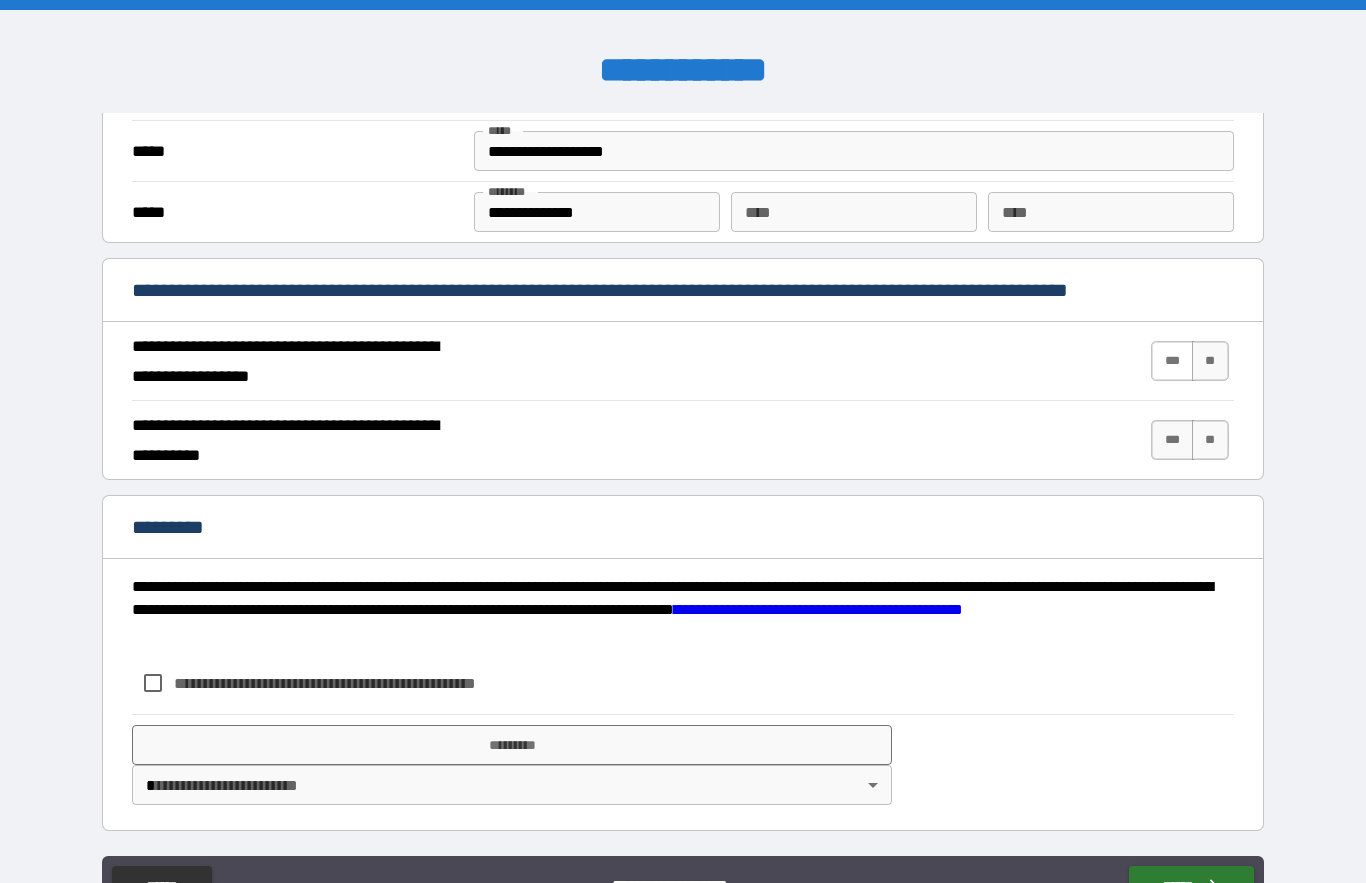 scroll, scrollTop: 1649, scrollLeft: 0, axis: vertical 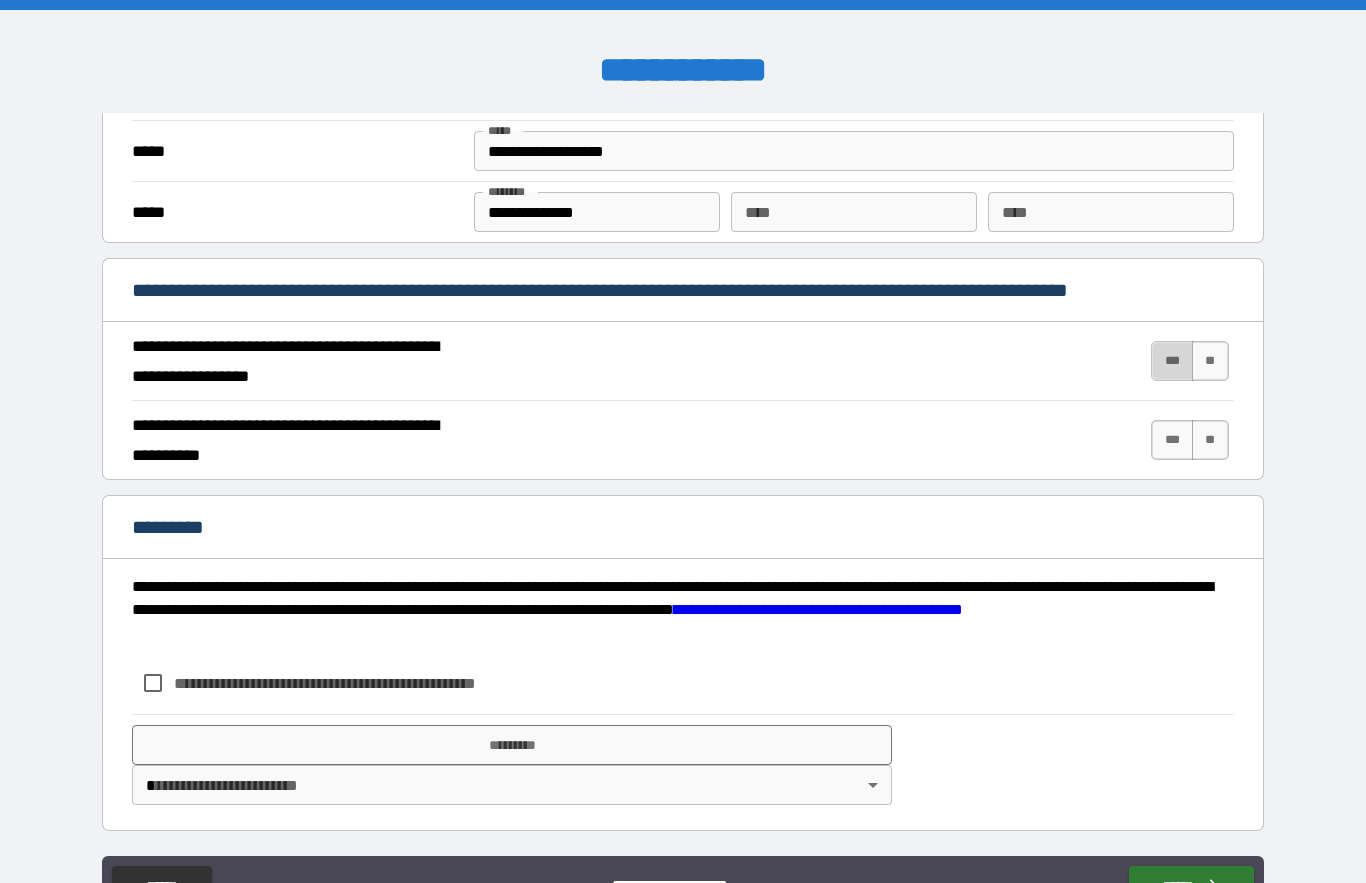 click on "***" at bounding box center [1172, 361] 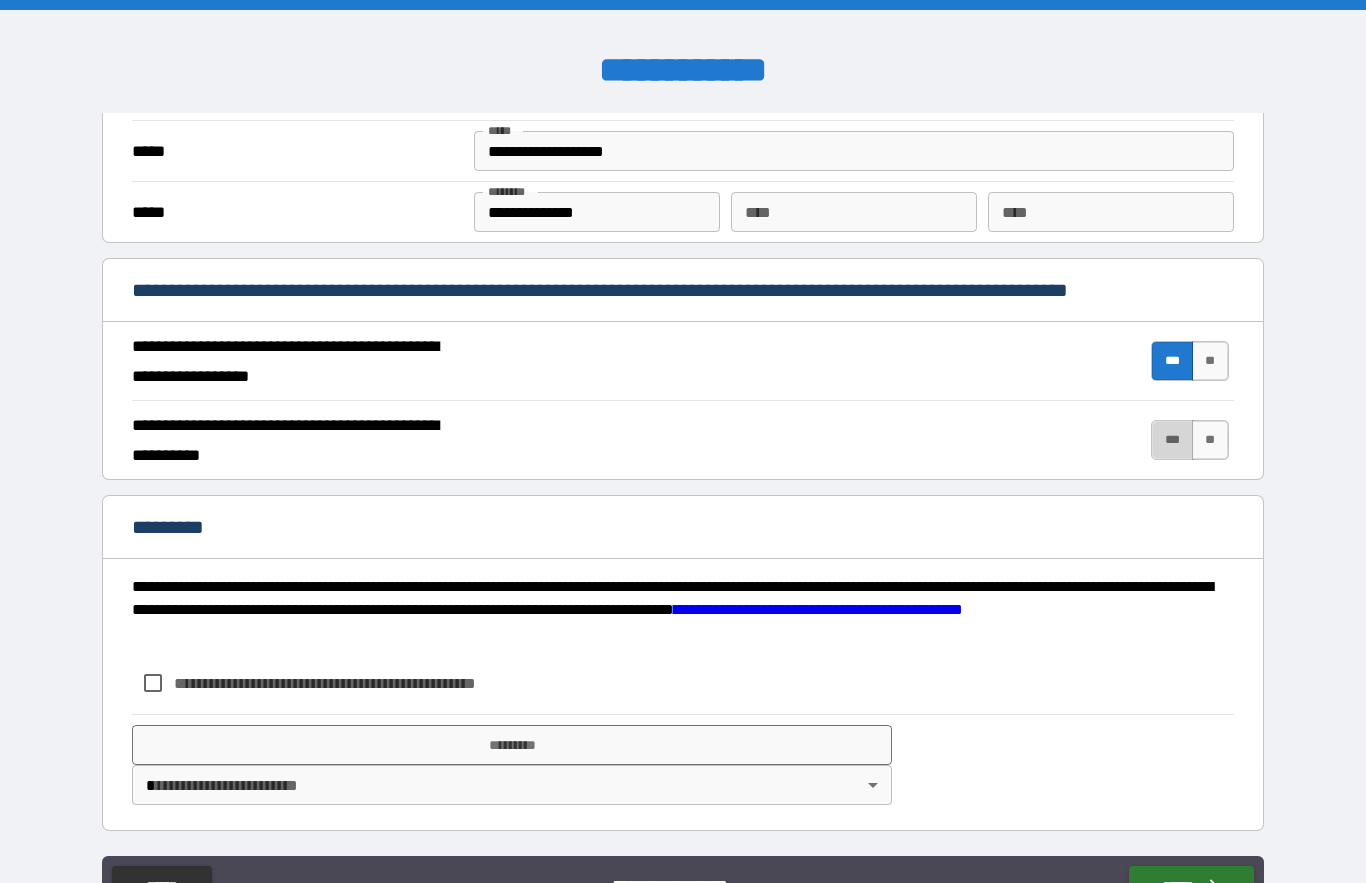 click on "***" at bounding box center [1172, 440] 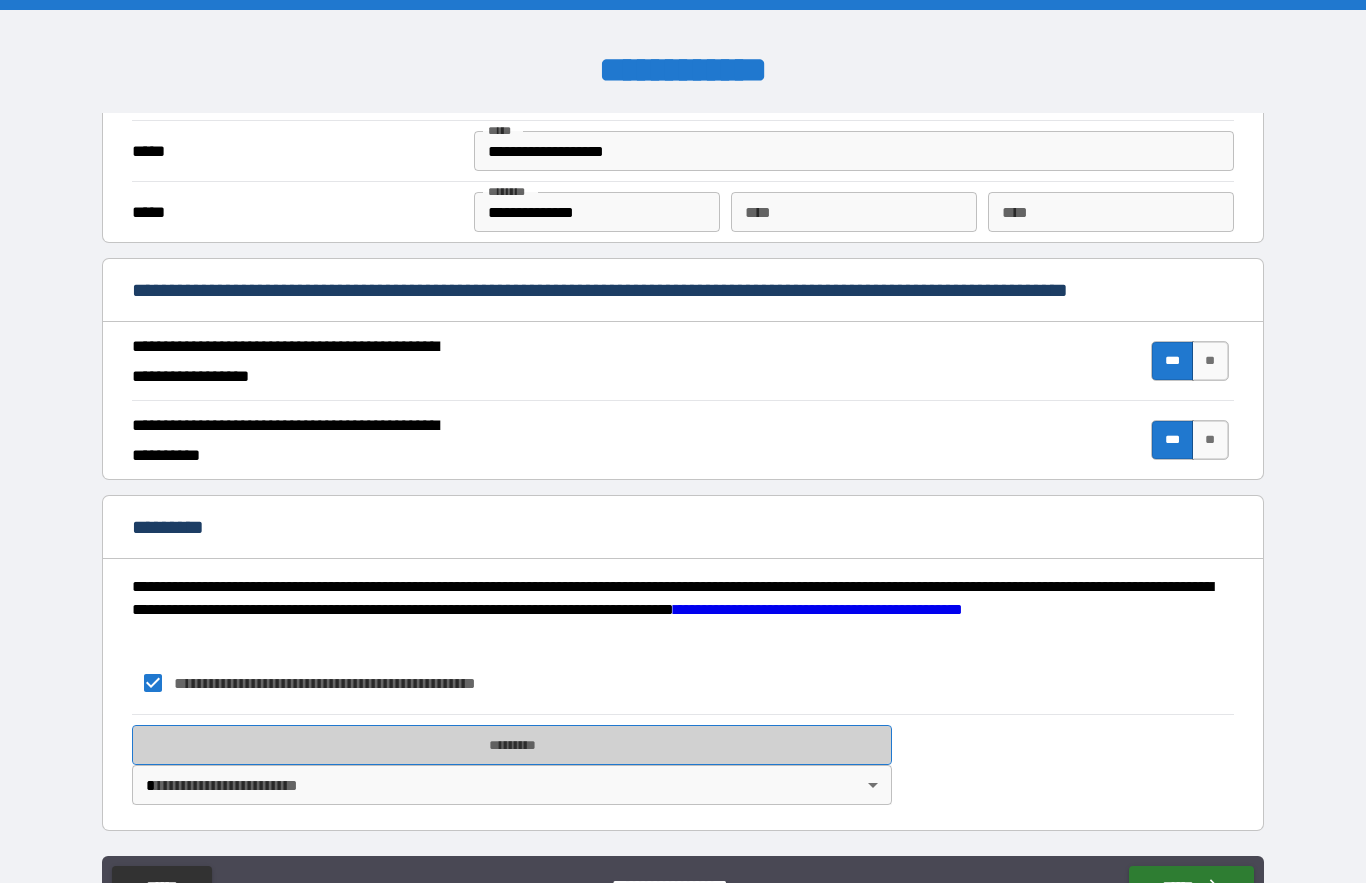 click on "*********" at bounding box center [512, 745] 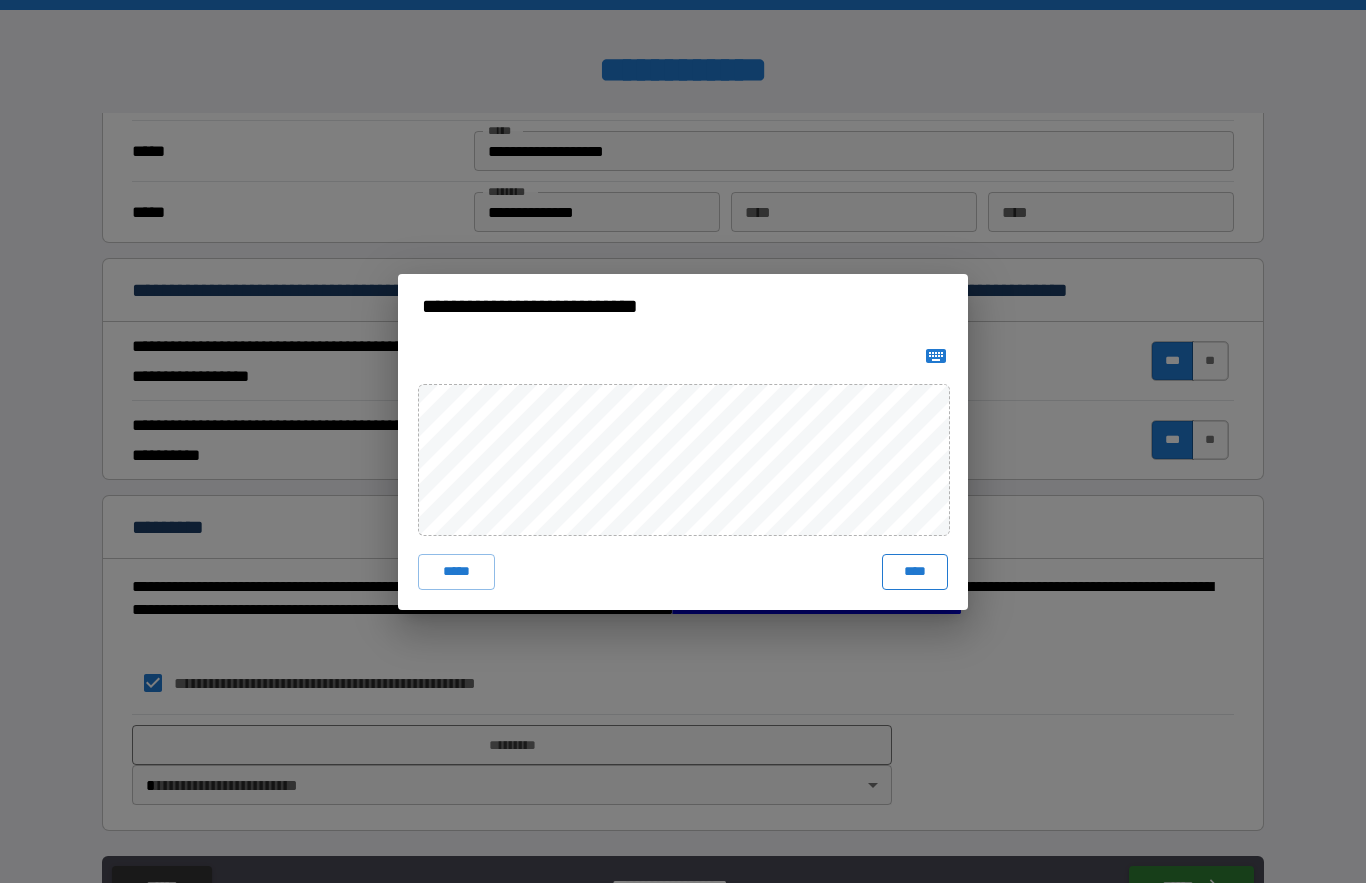 click on "****" at bounding box center [915, 572] 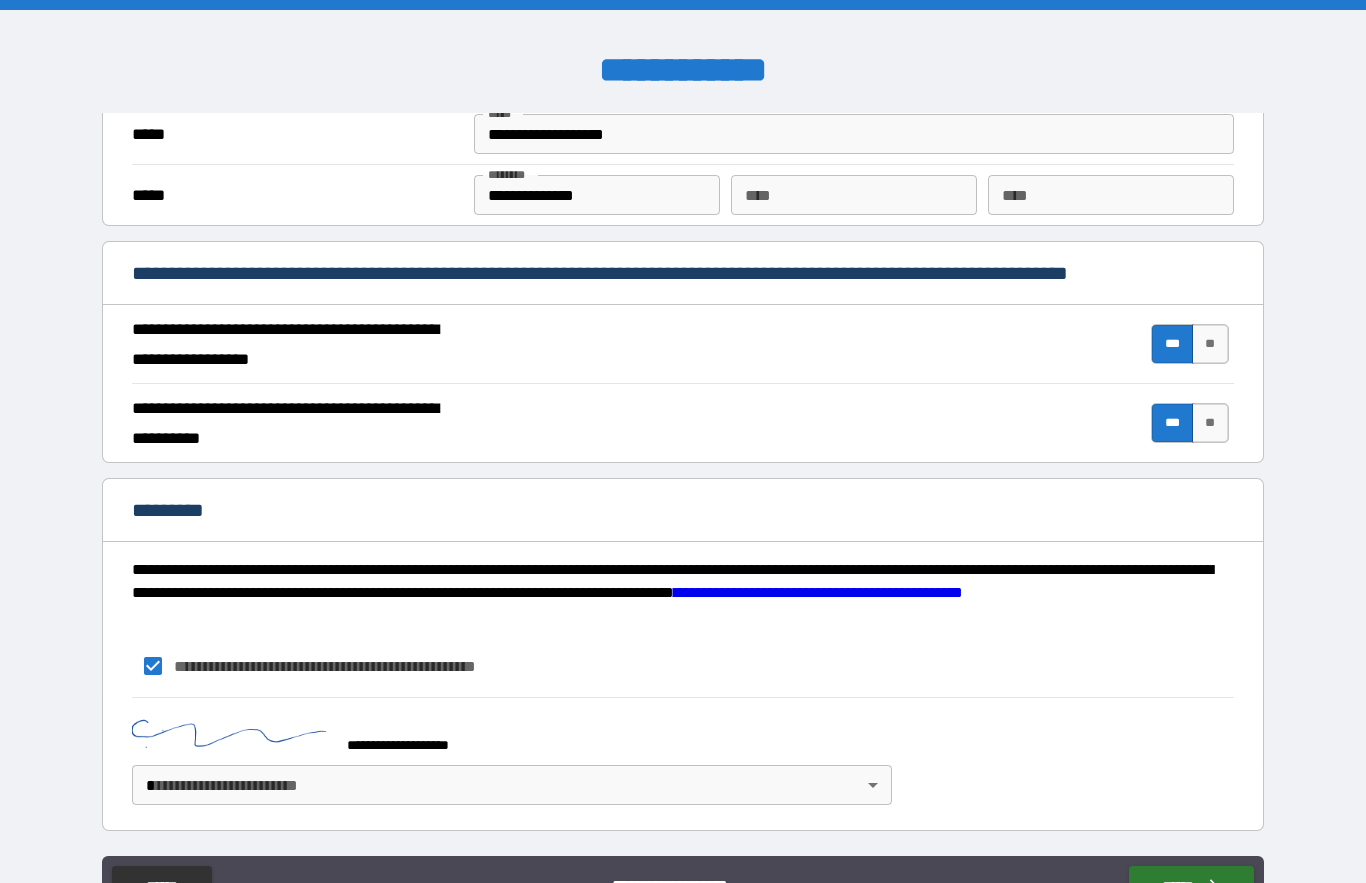 scroll, scrollTop: 1666, scrollLeft: 0, axis: vertical 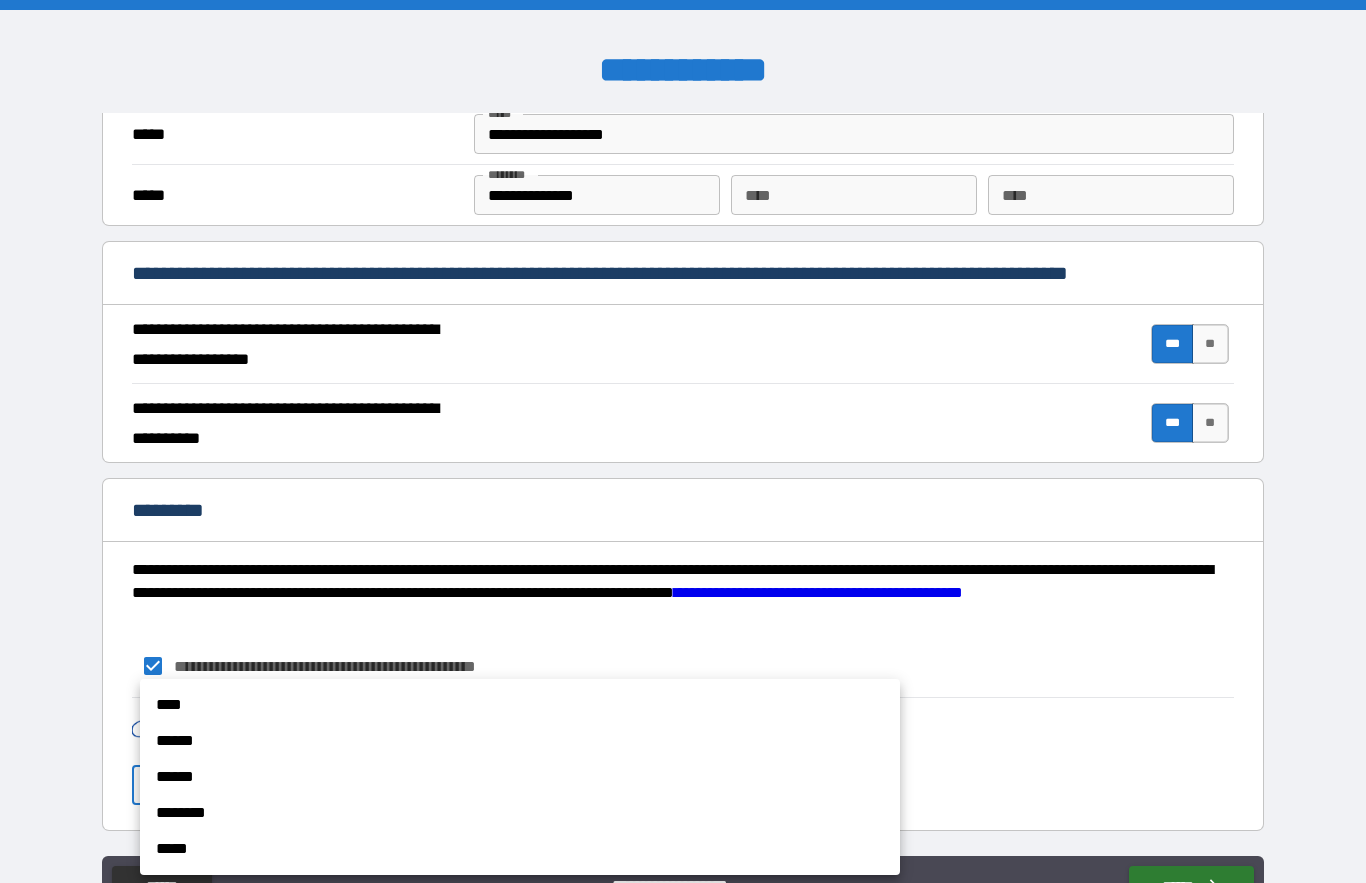 click on "****" at bounding box center [520, 705] 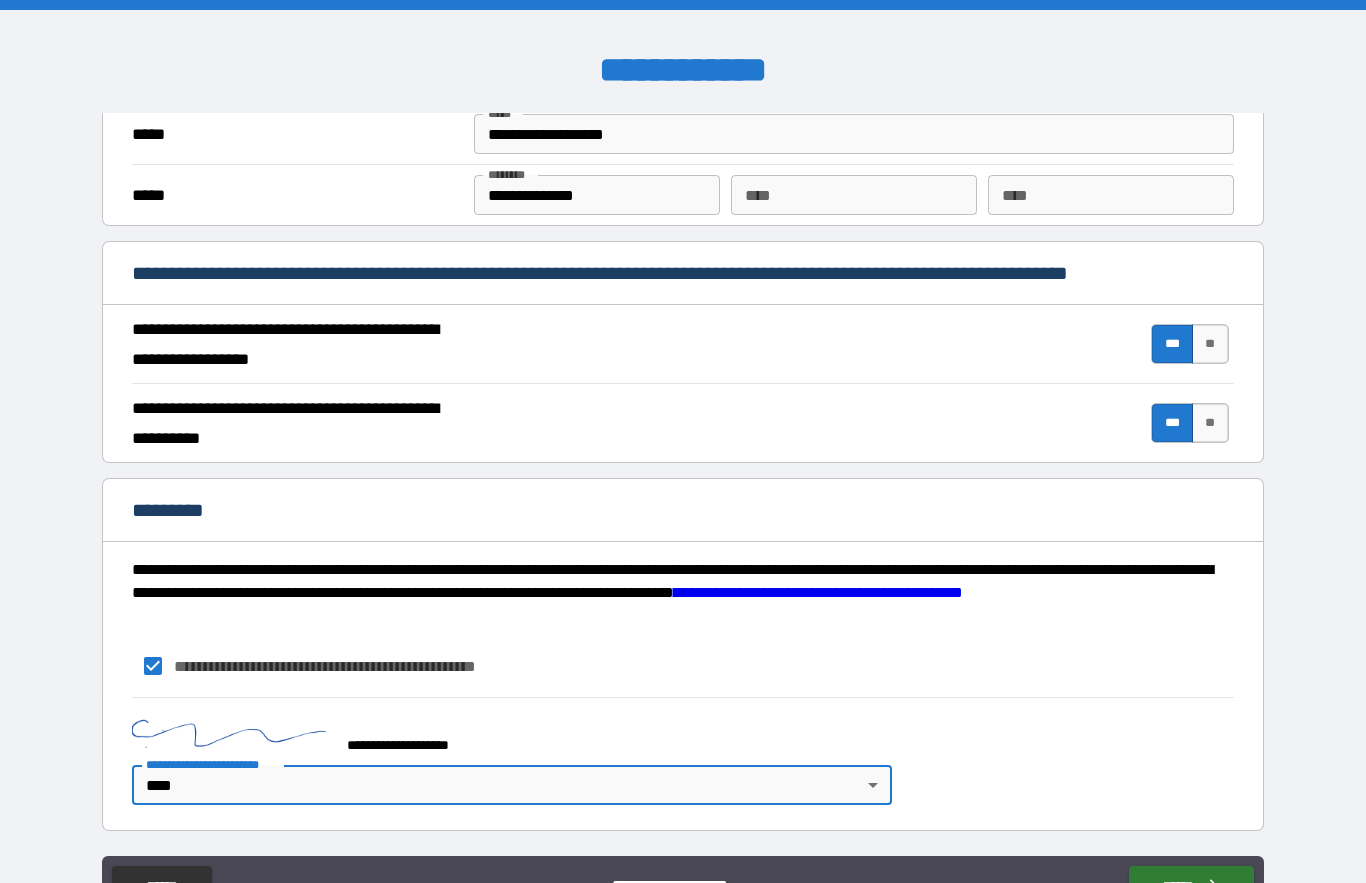 scroll, scrollTop: 1666, scrollLeft: 0, axis: vertical 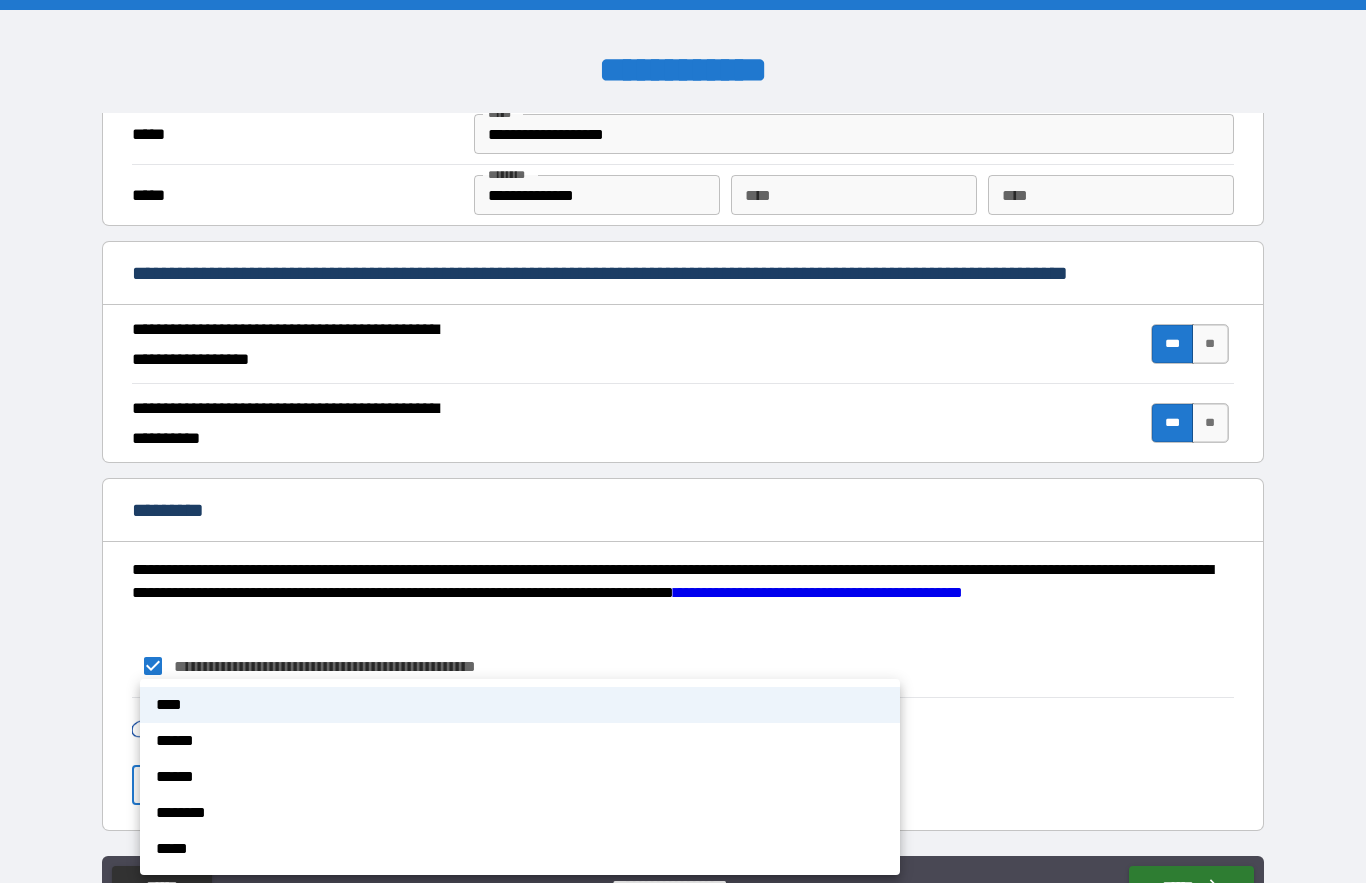 type 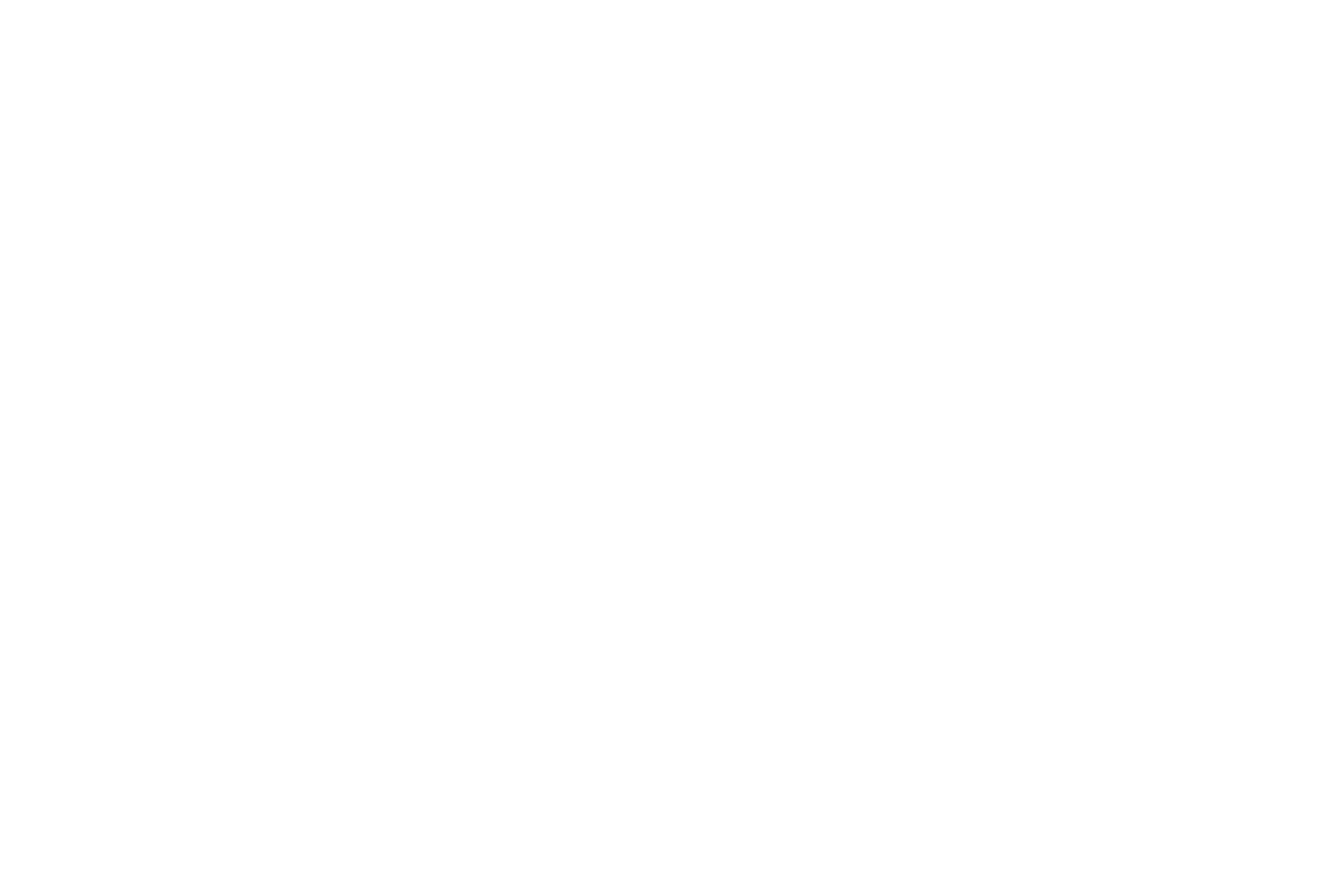 scroll, scrollTop: 0, scrollLeft: 0, axis: both 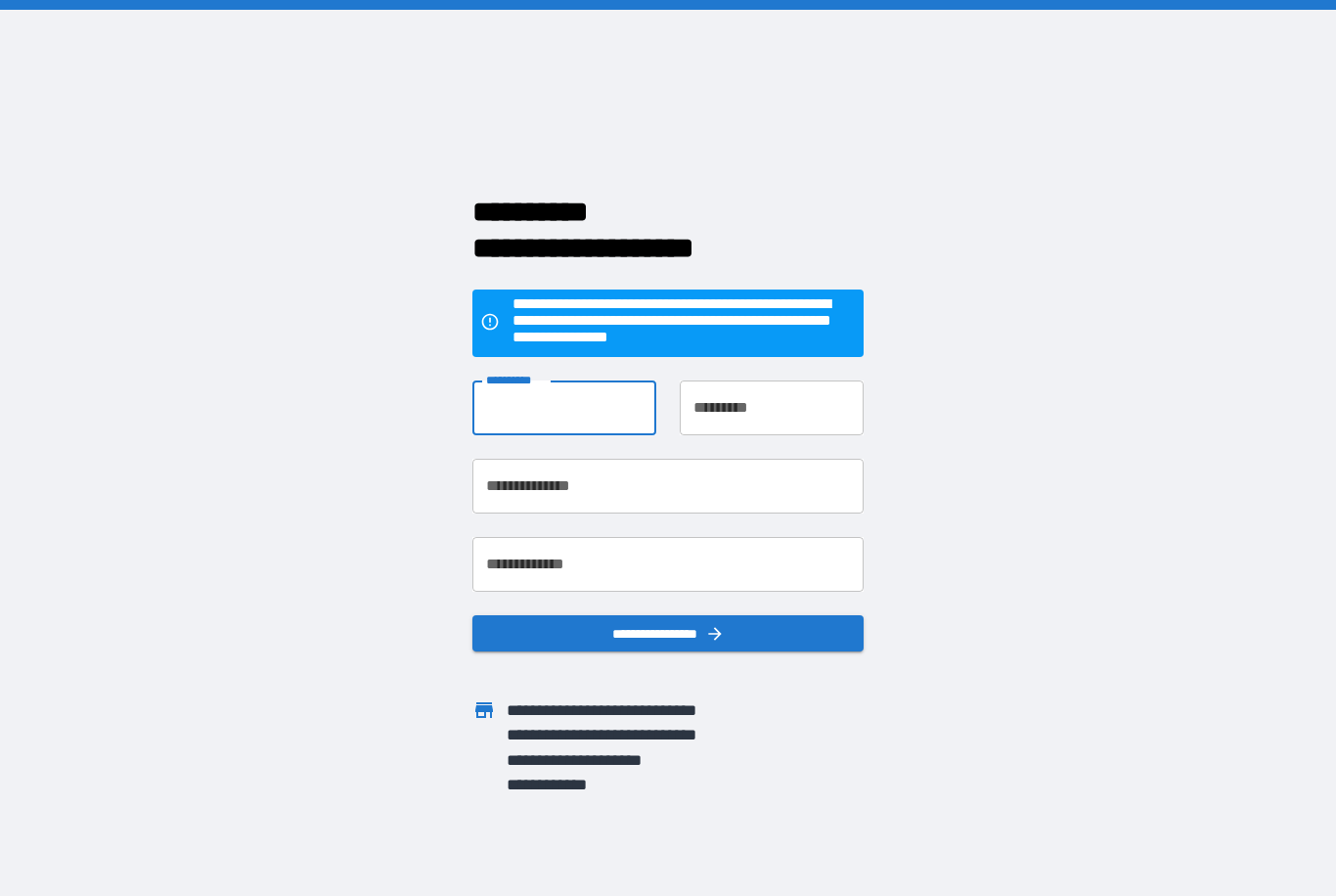 click on "**********" at bounding box center [564, 408] 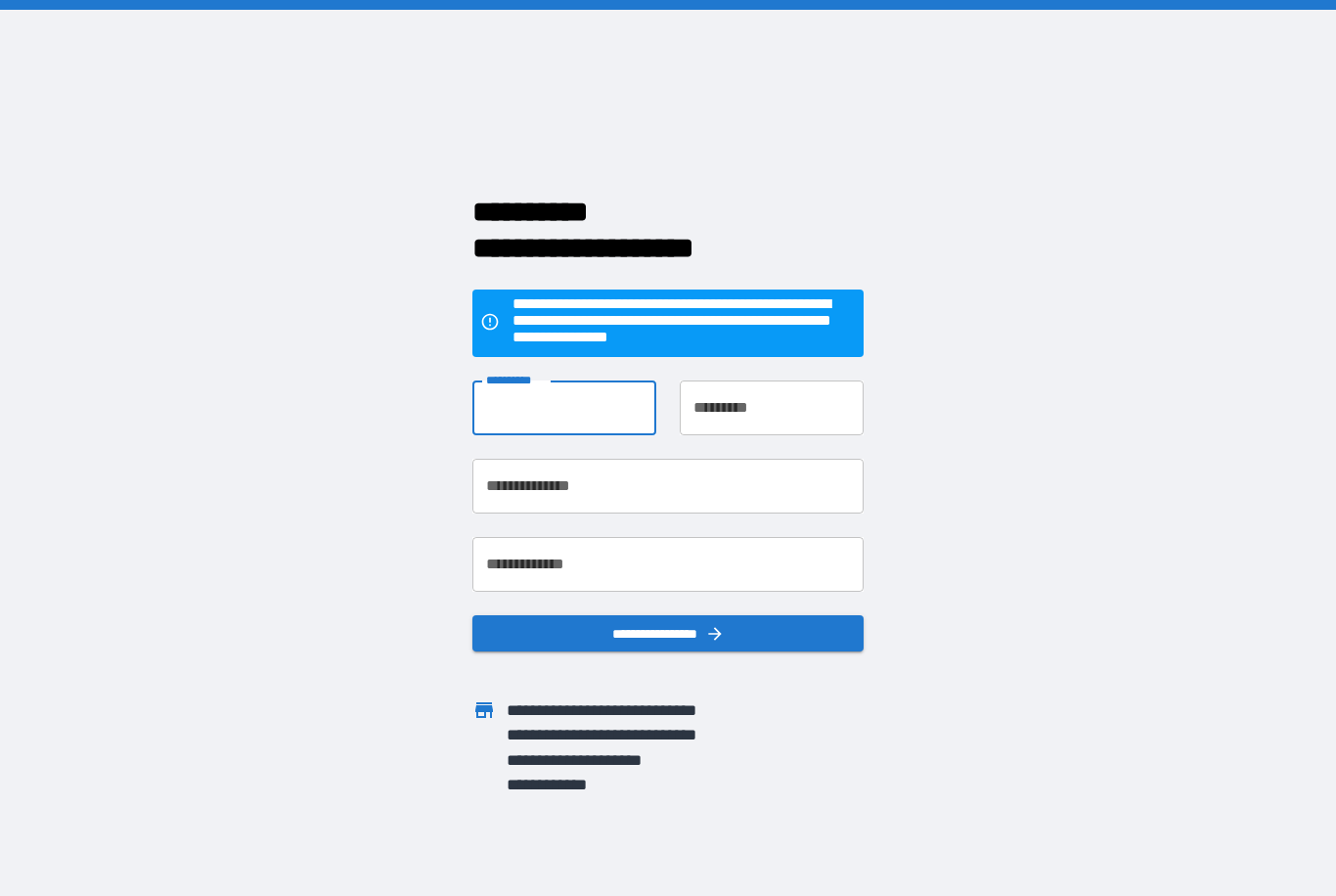 type on "*******" 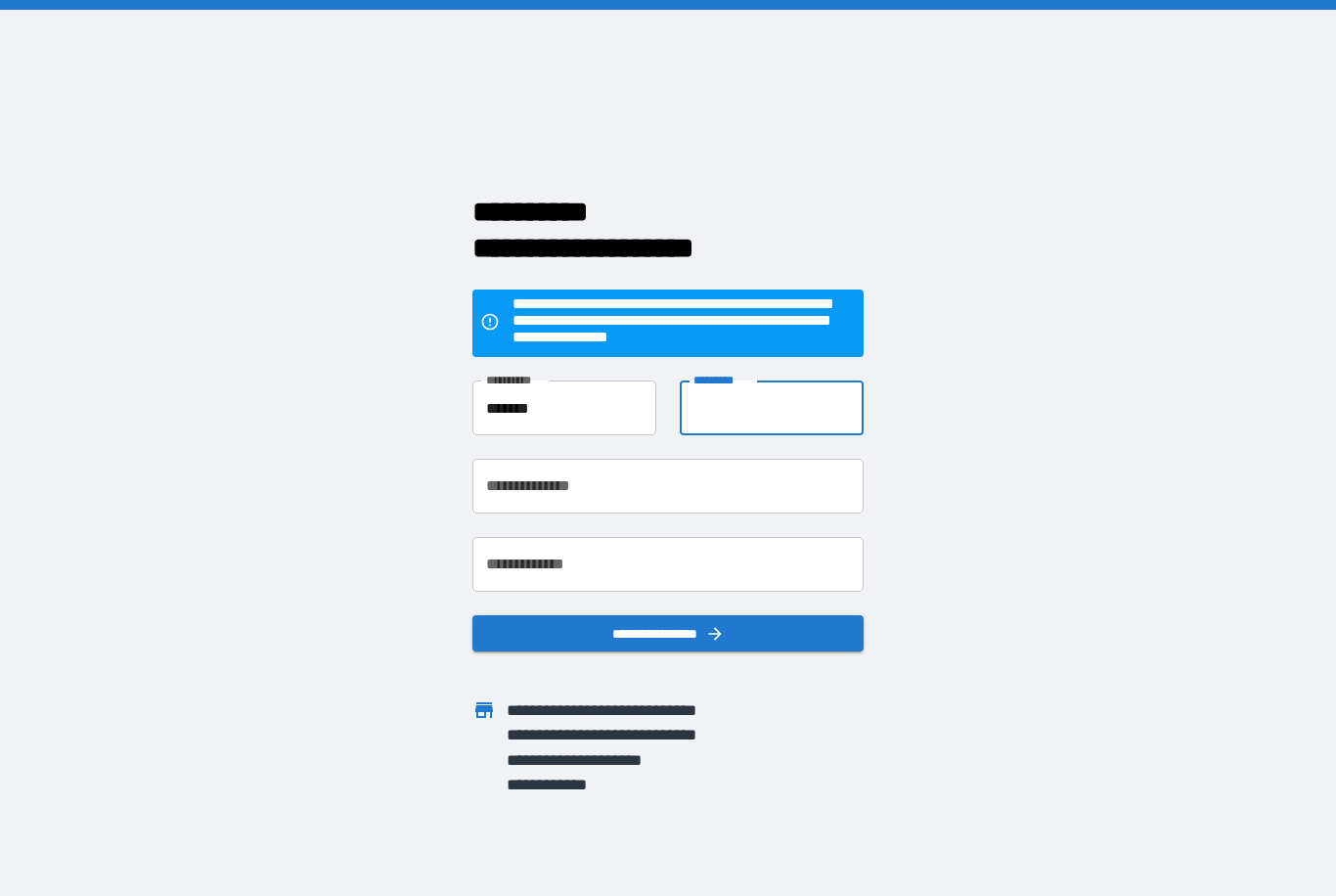 type on "*******" 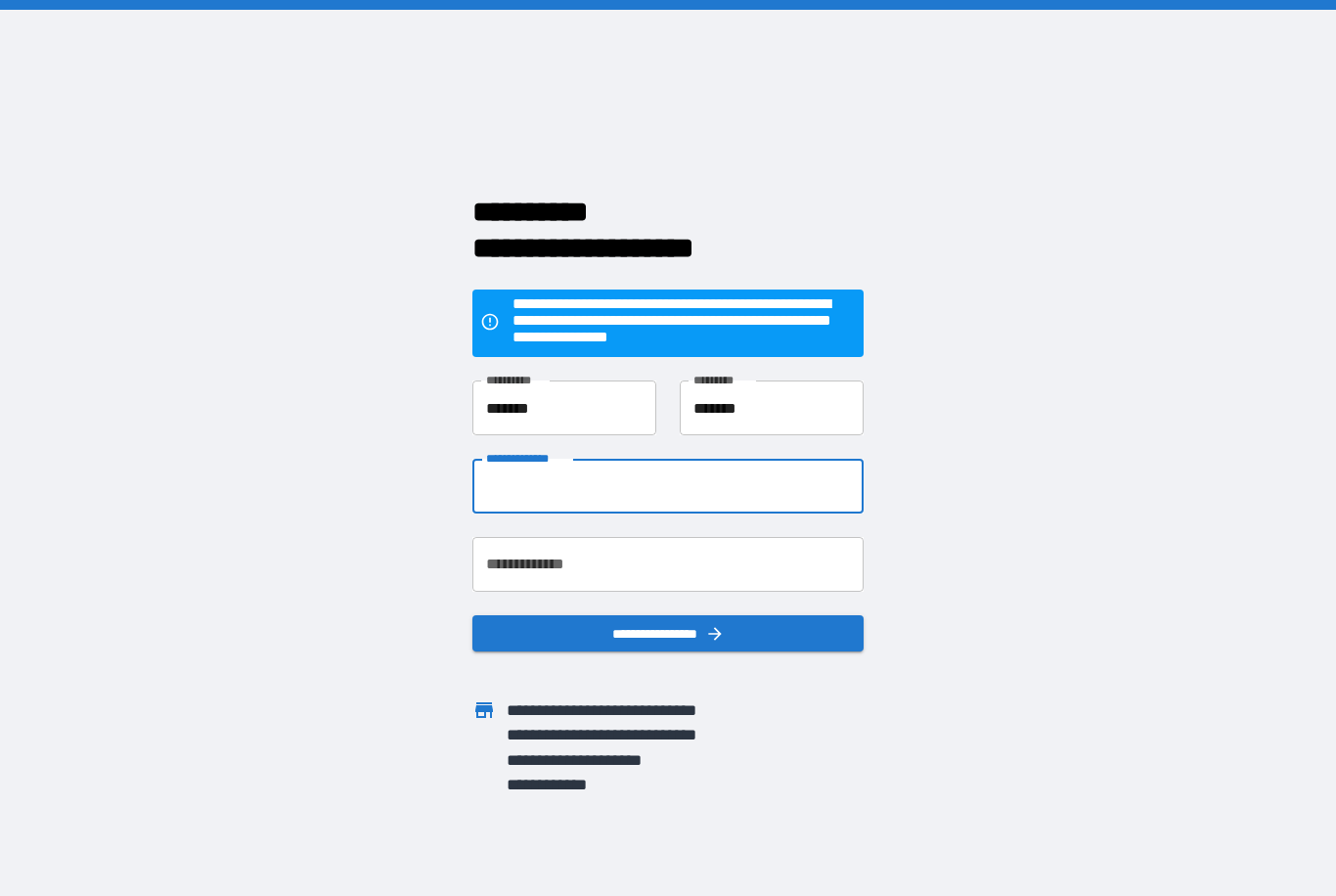 type on "**********" 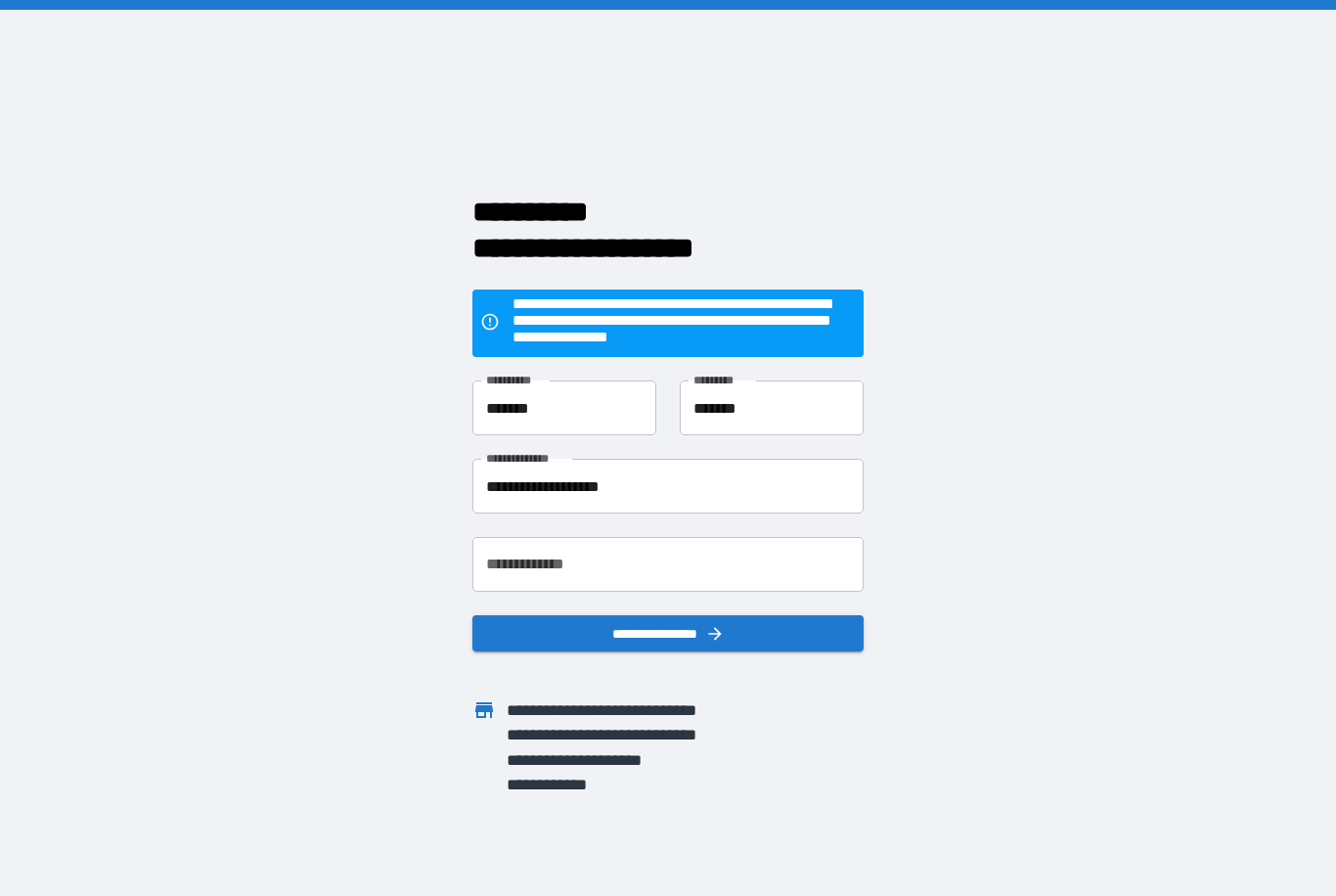 click on "**********" at bounding box center [668, 564] 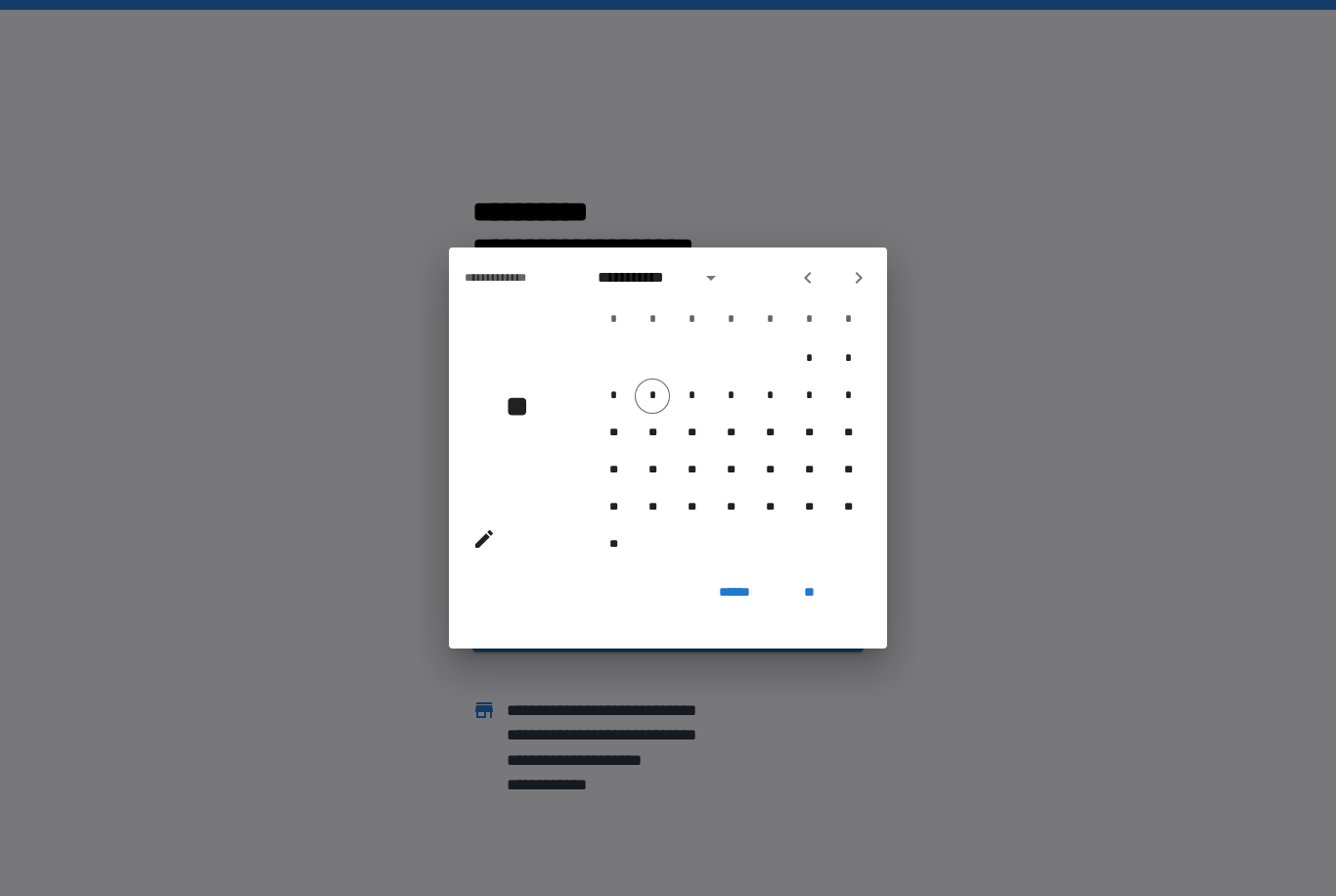 click 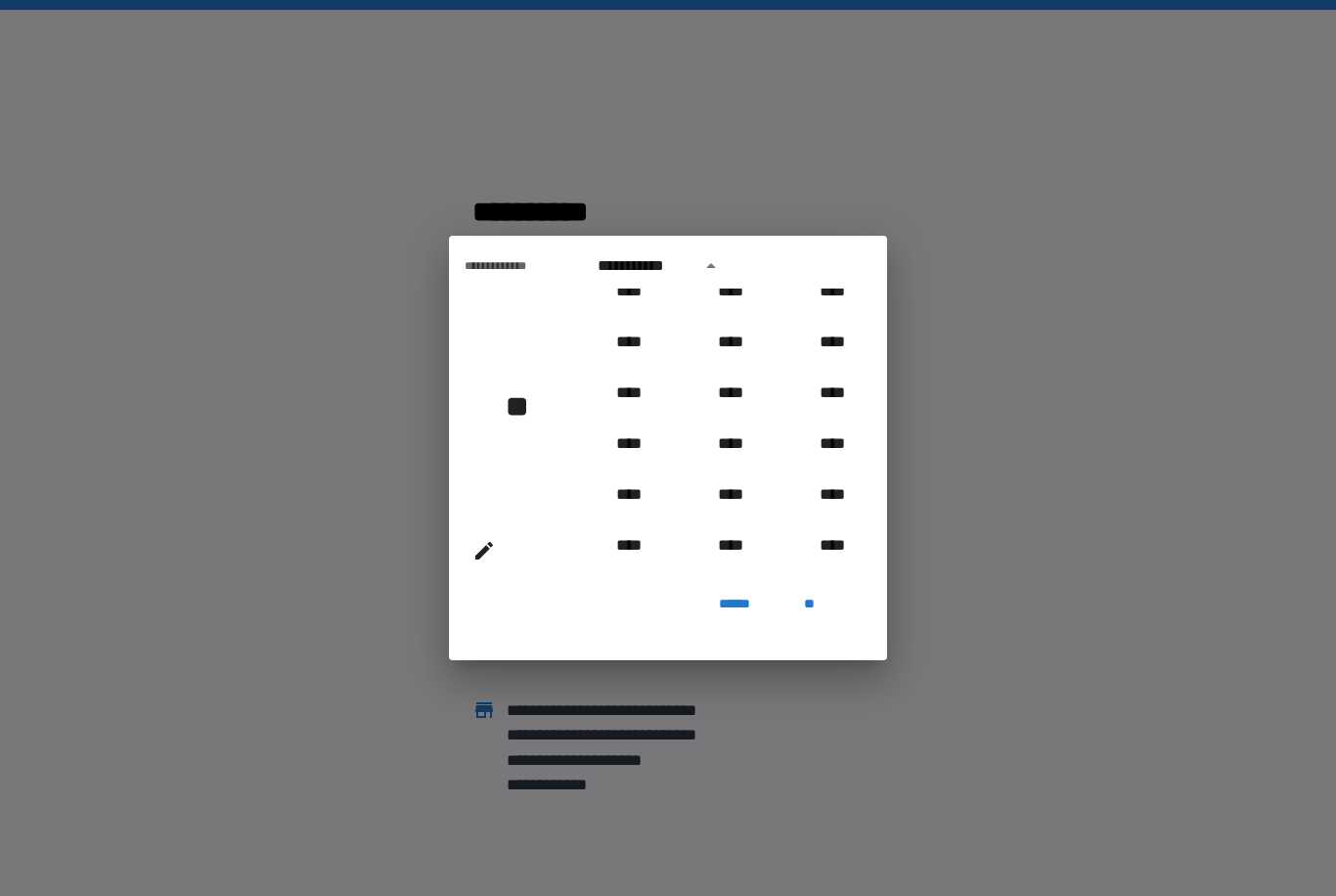 scroll, scrollTop: 1023, scrollLeft: 0, axis: vertical 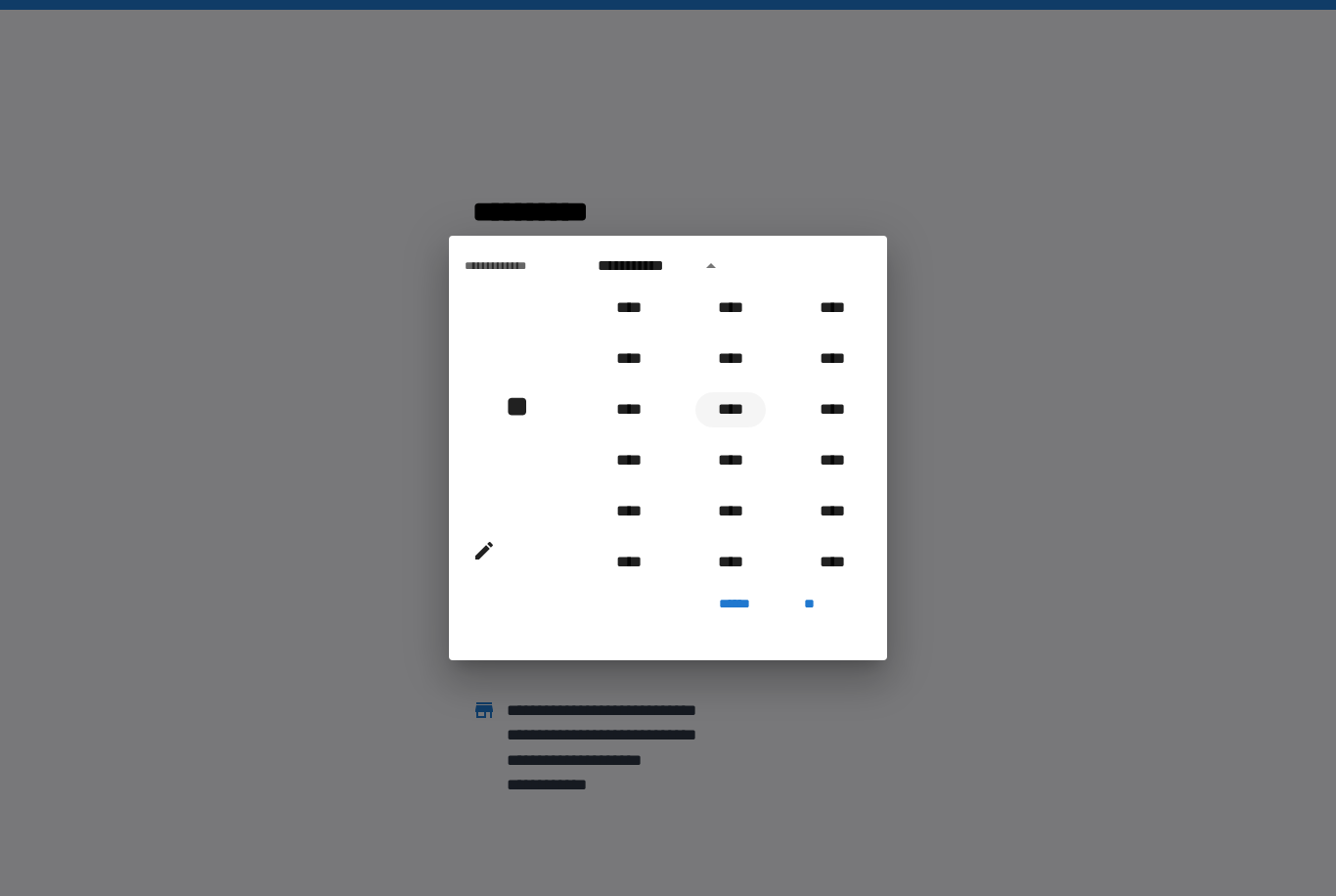 click on "****" at bounding box center [731, 410] 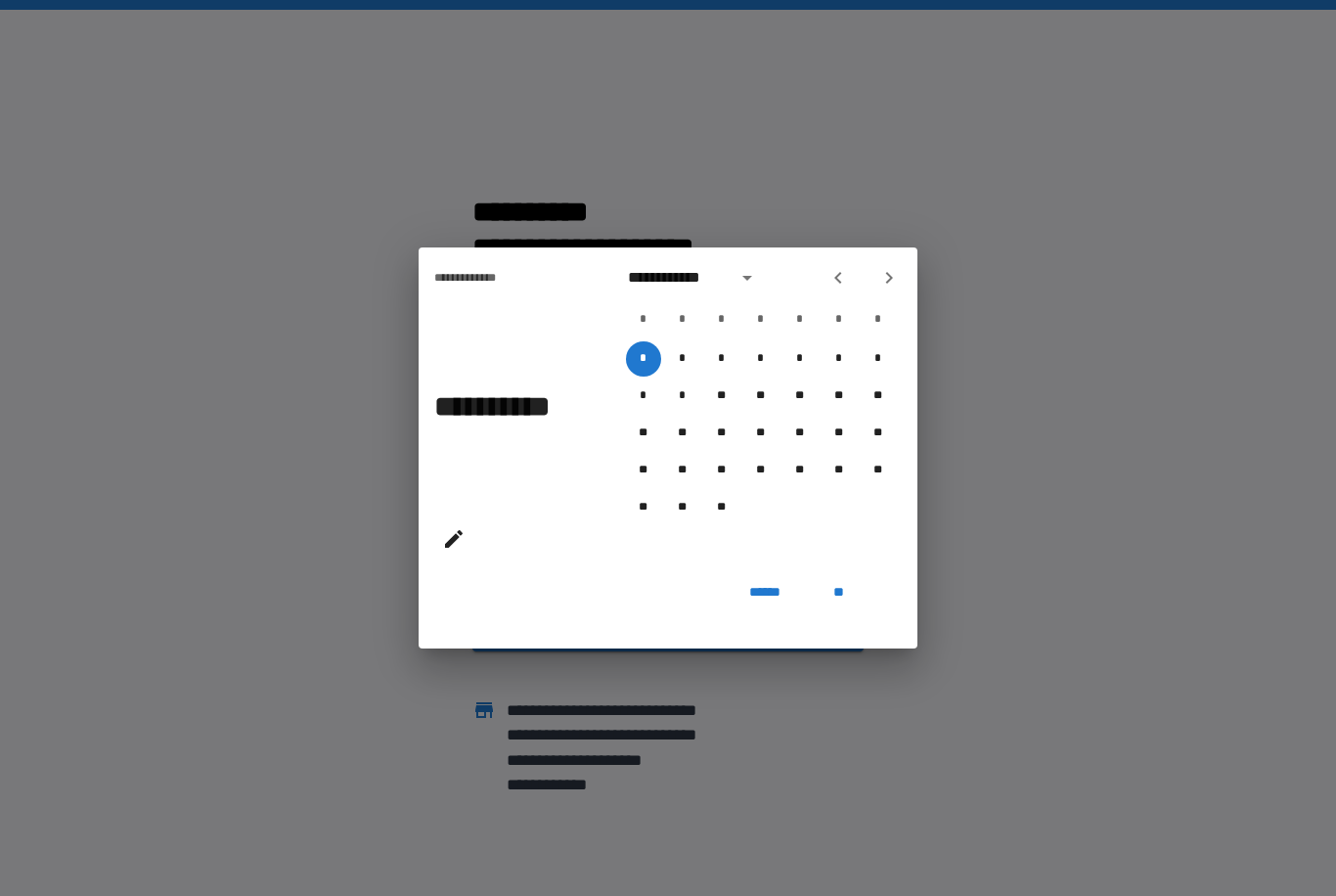 click 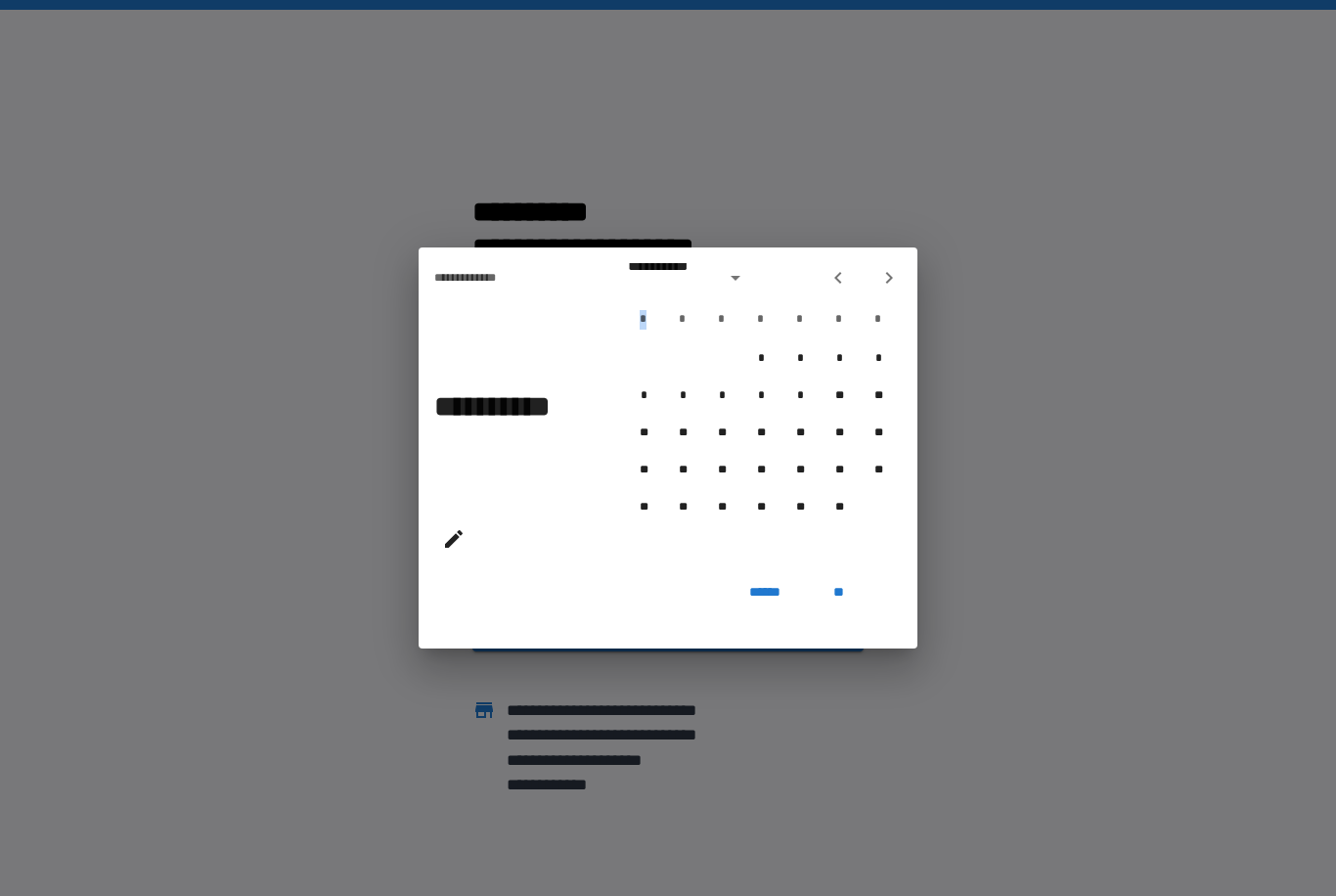 click 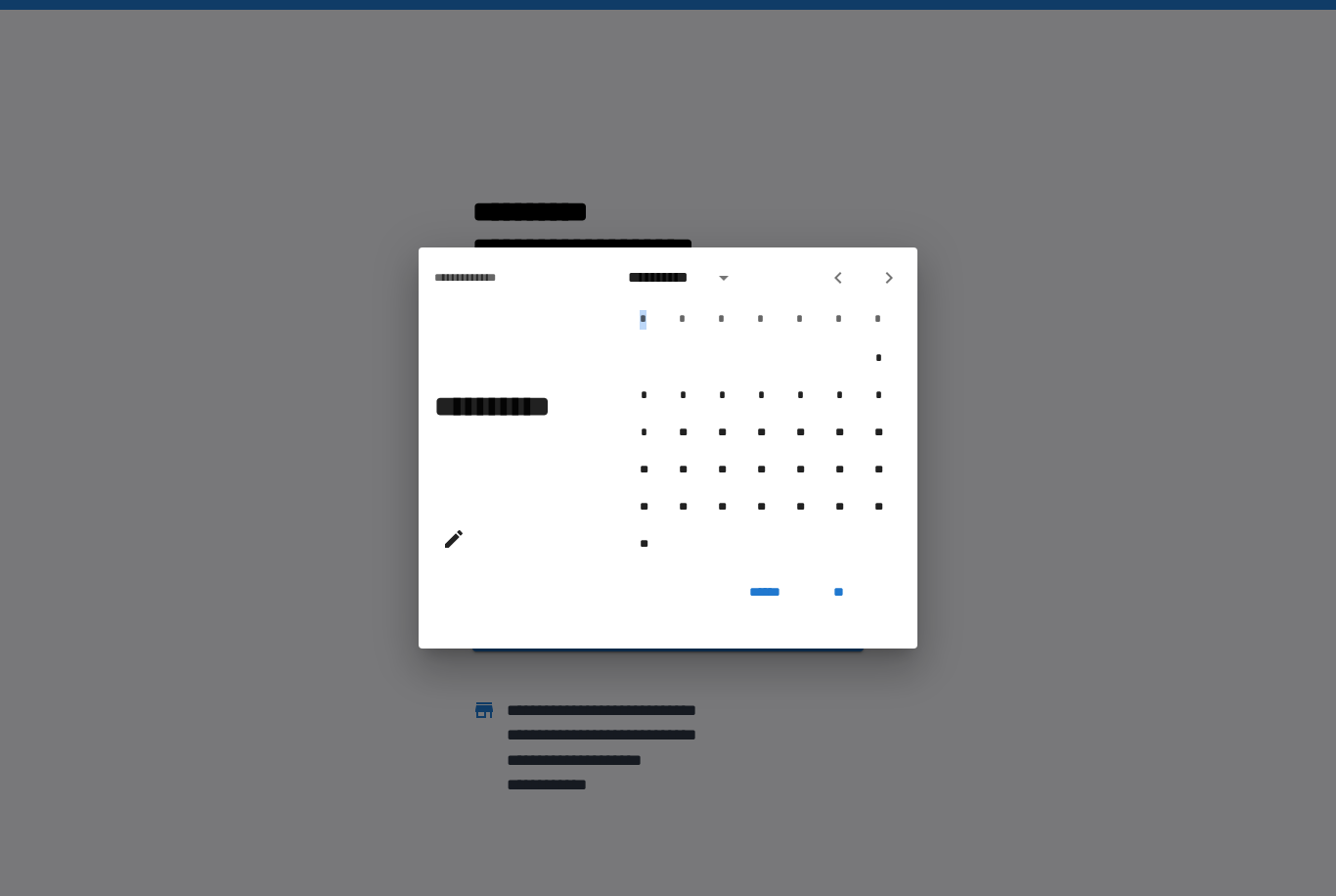 click 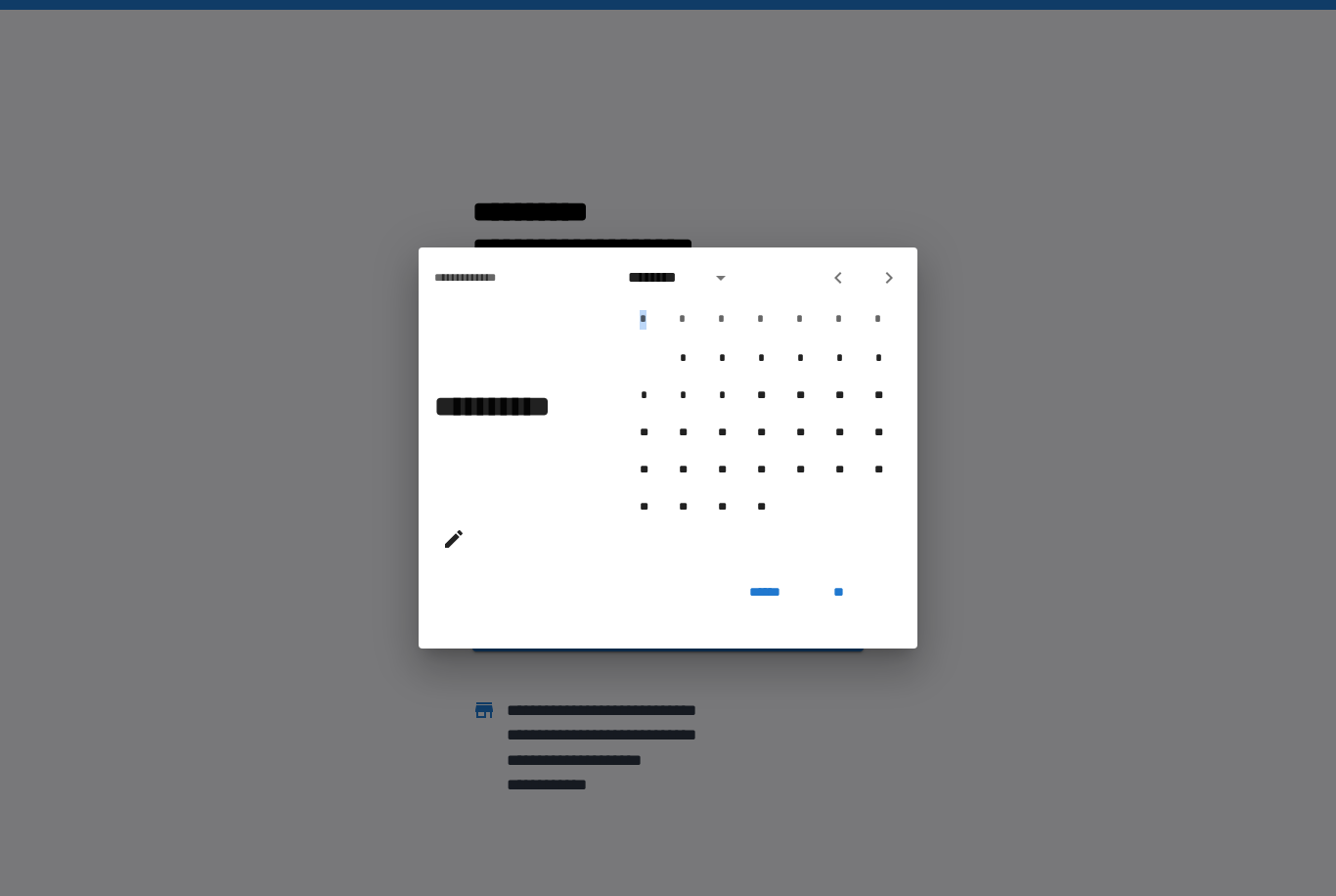 click 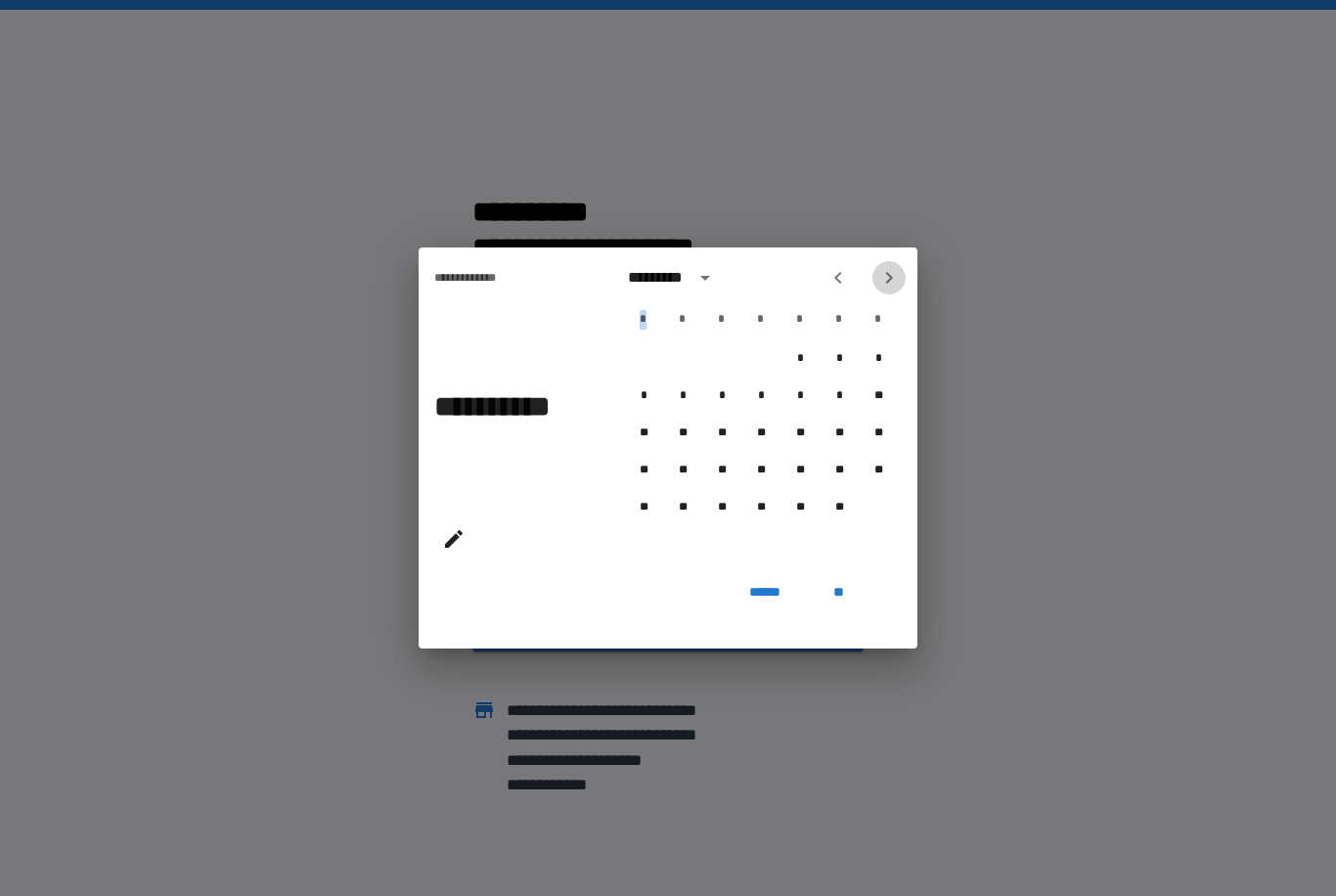 click 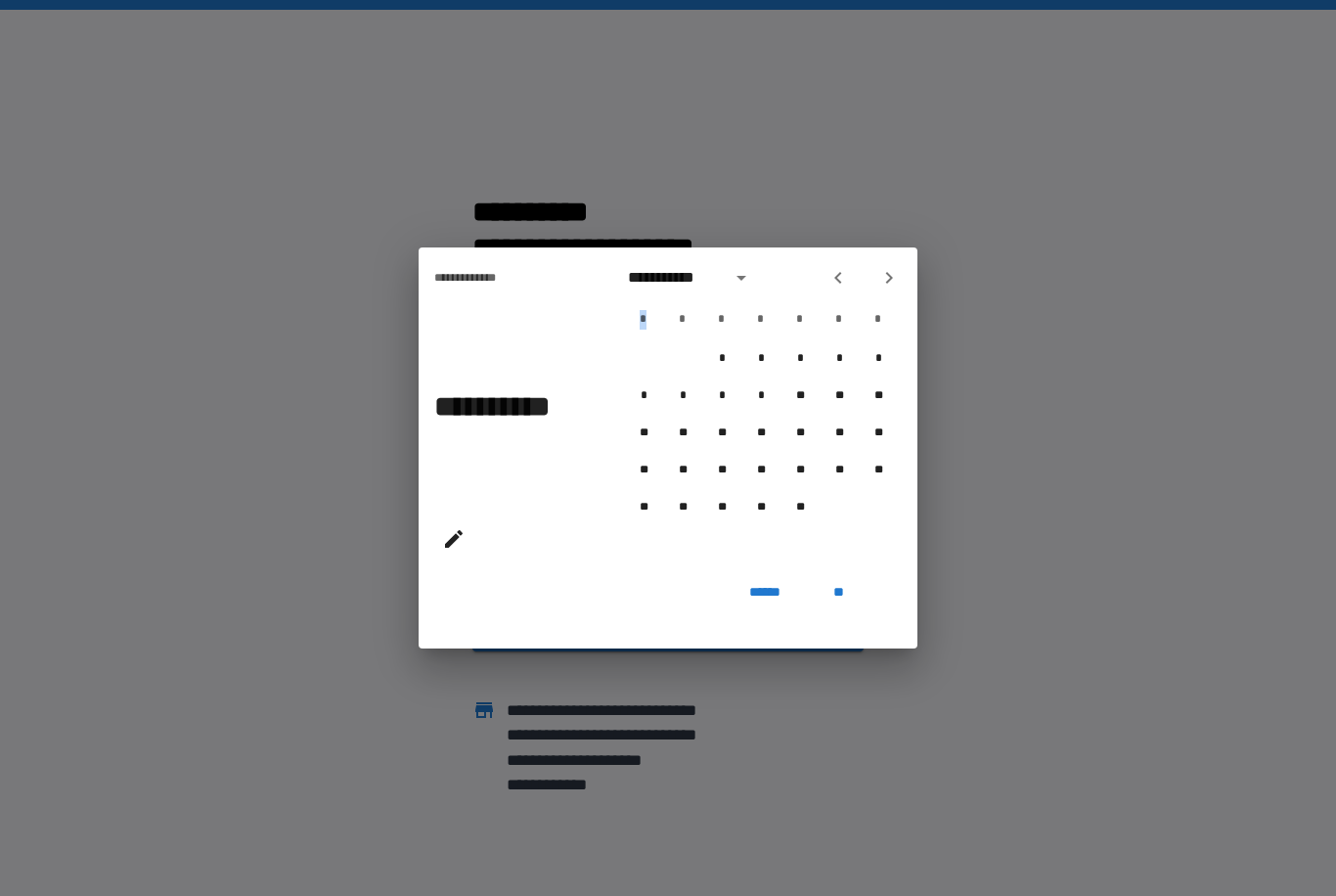 click 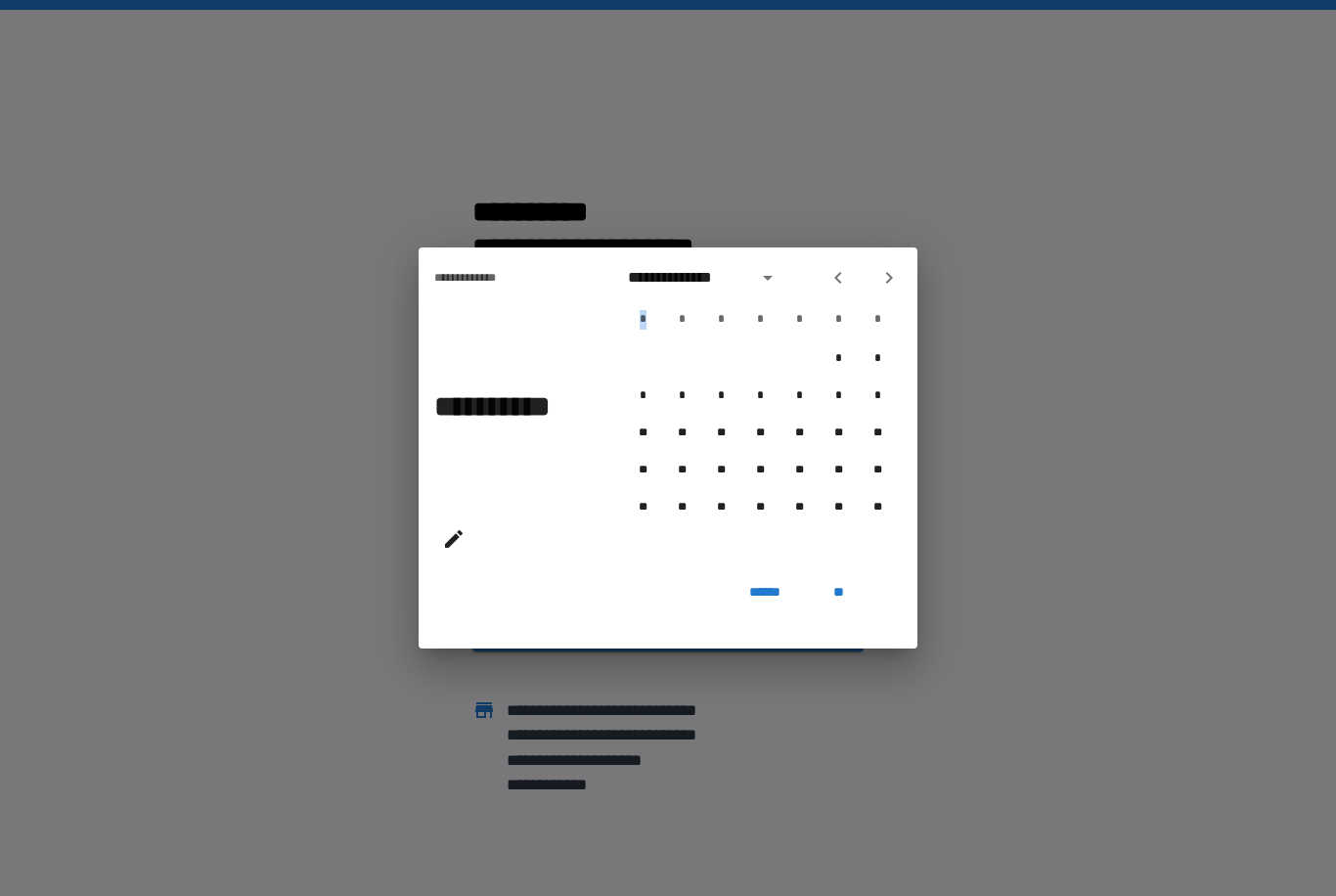 click 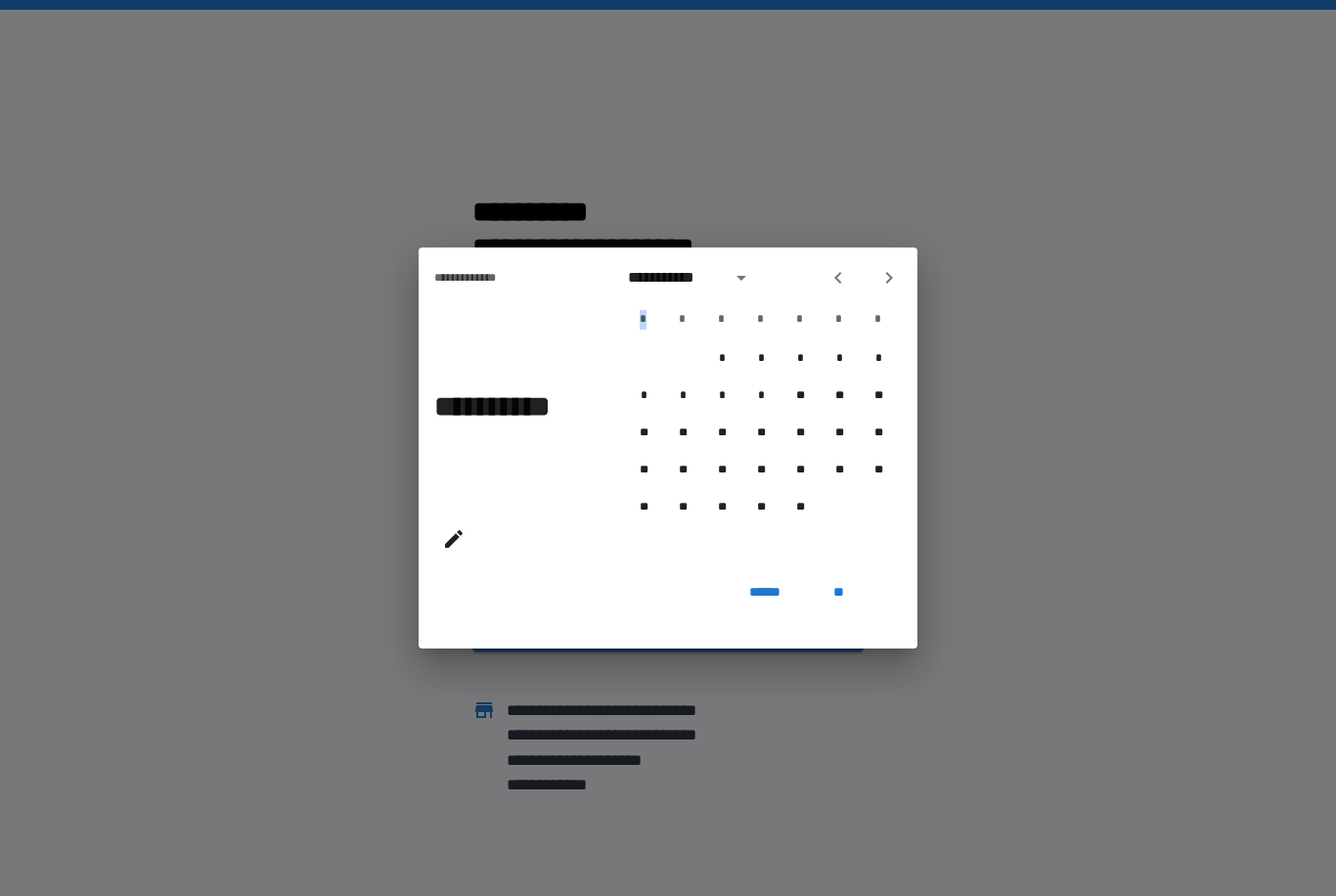 click 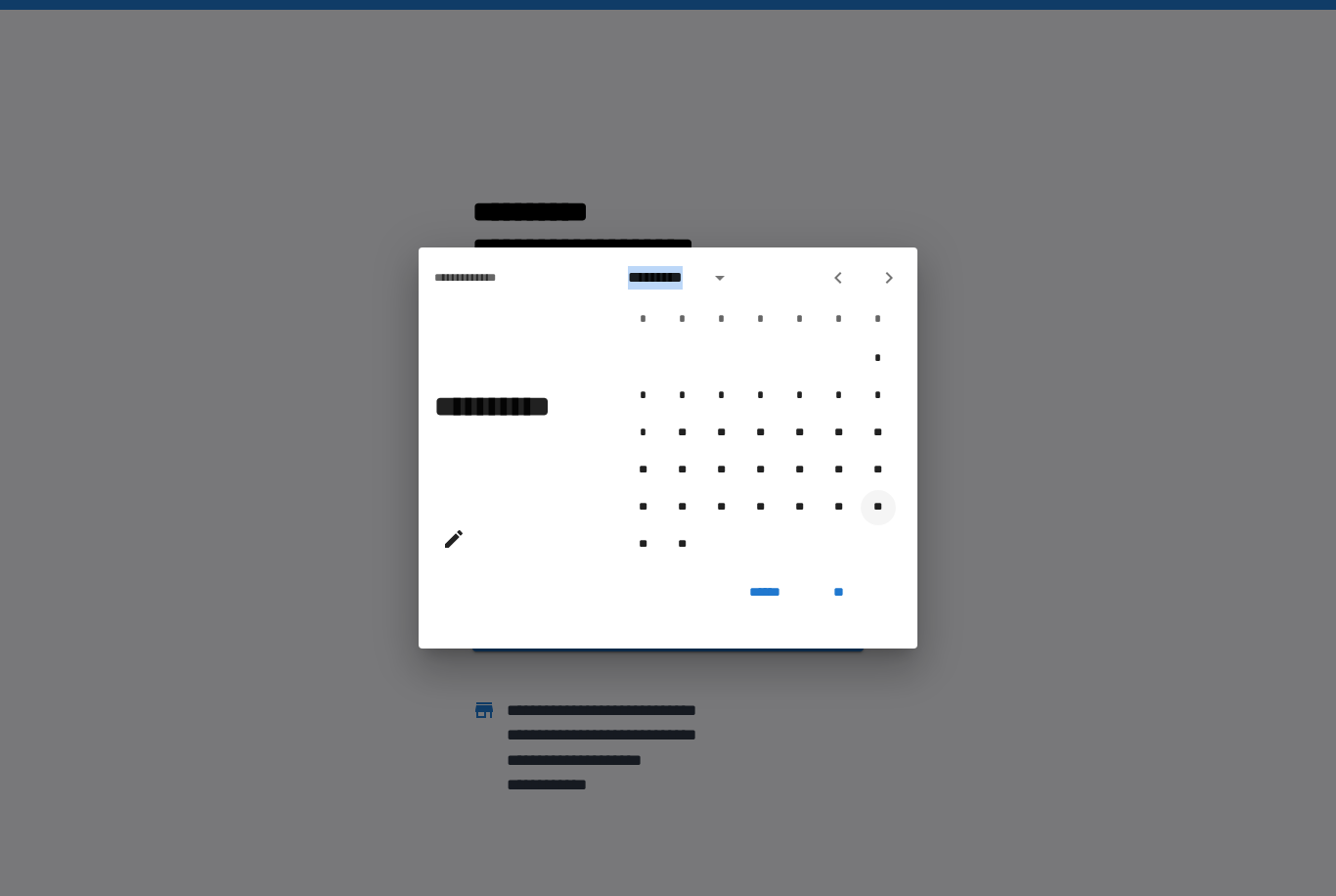 click on "**" at bounding box center (878, 508) 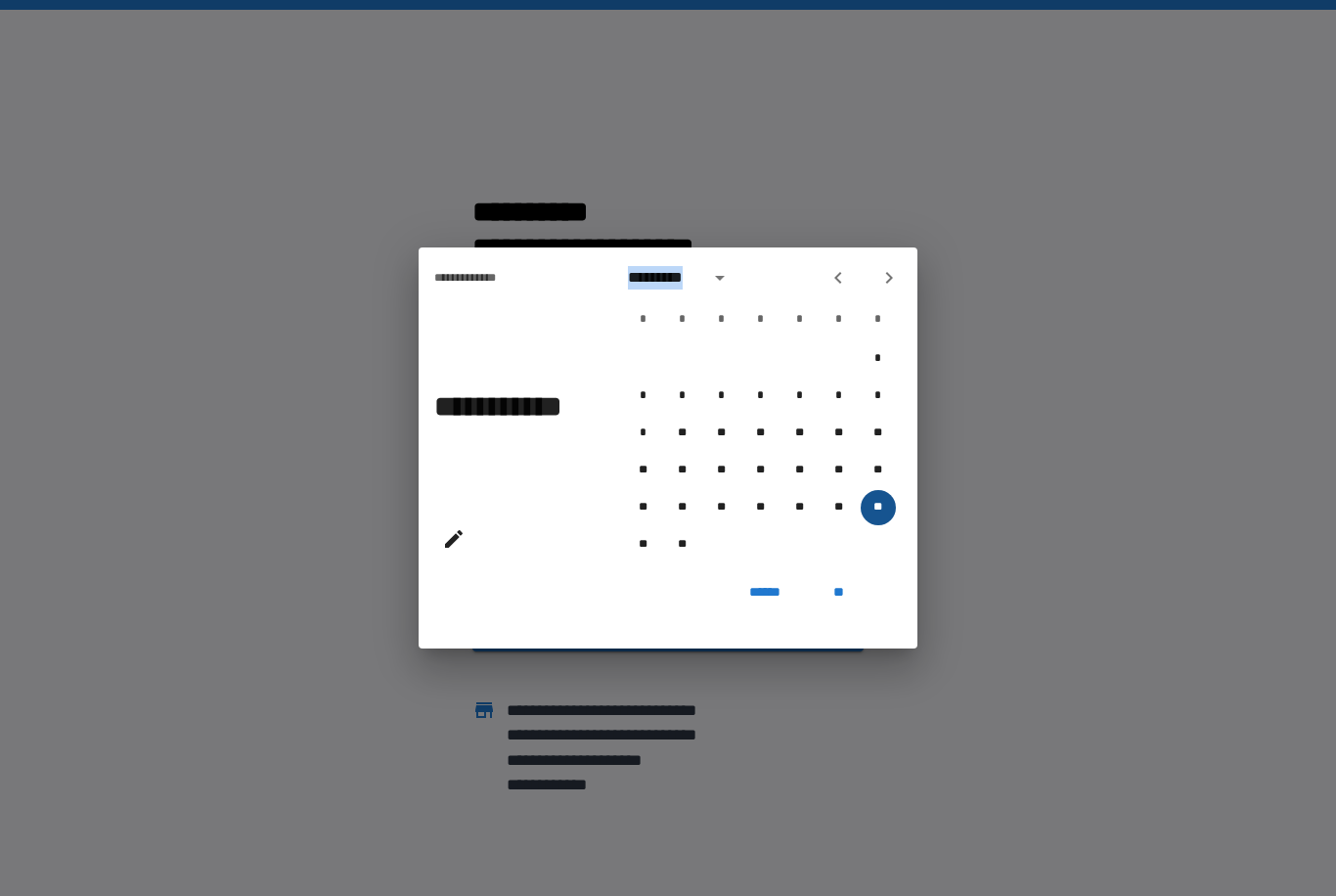 type on "**********" 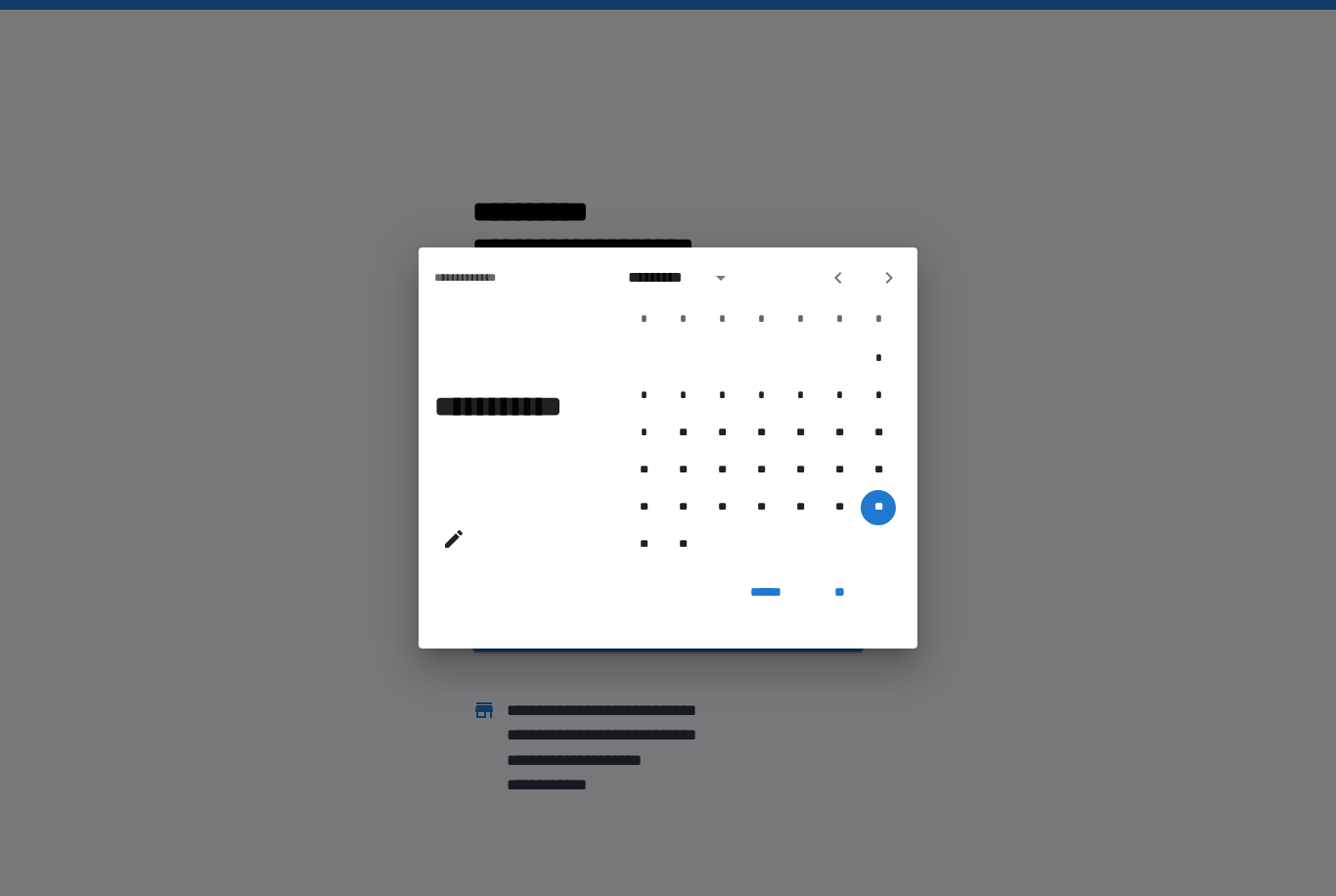 click on "**" at bounding box center (839, 592) 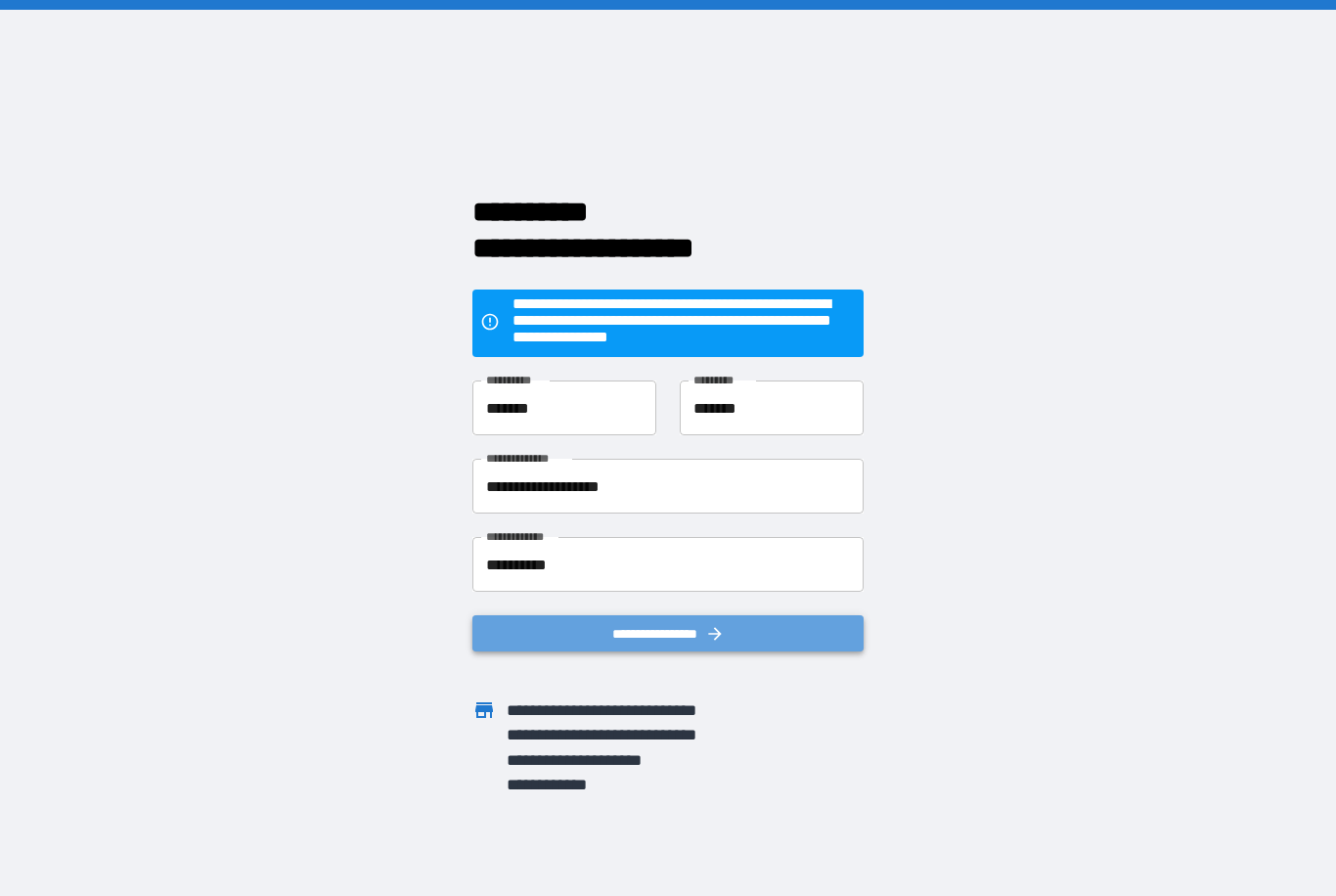 click on "**********" at bounding box center [668, 633] 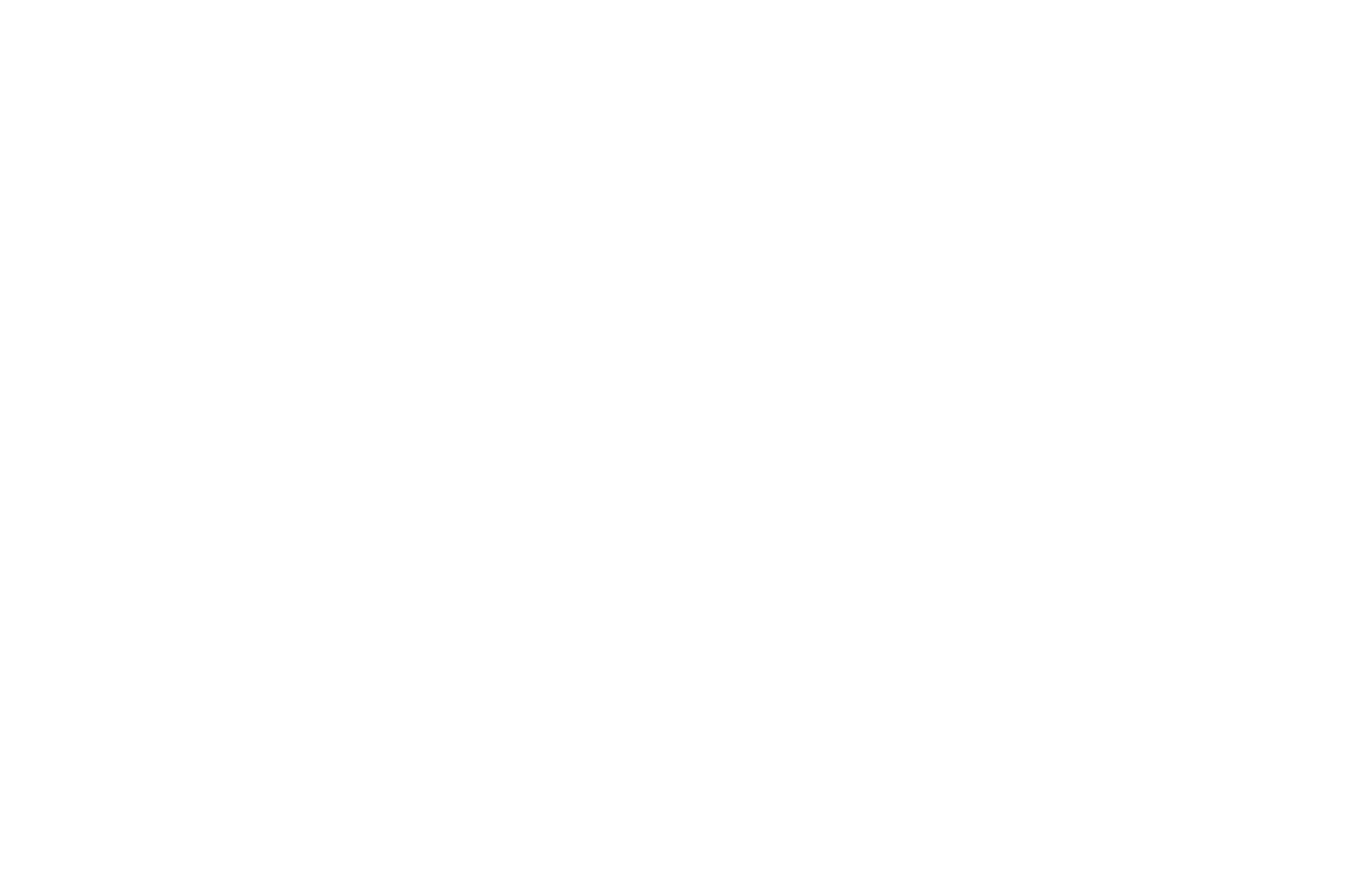 scroll, scrollTop: 0, scrollLeft: 0, axis: both 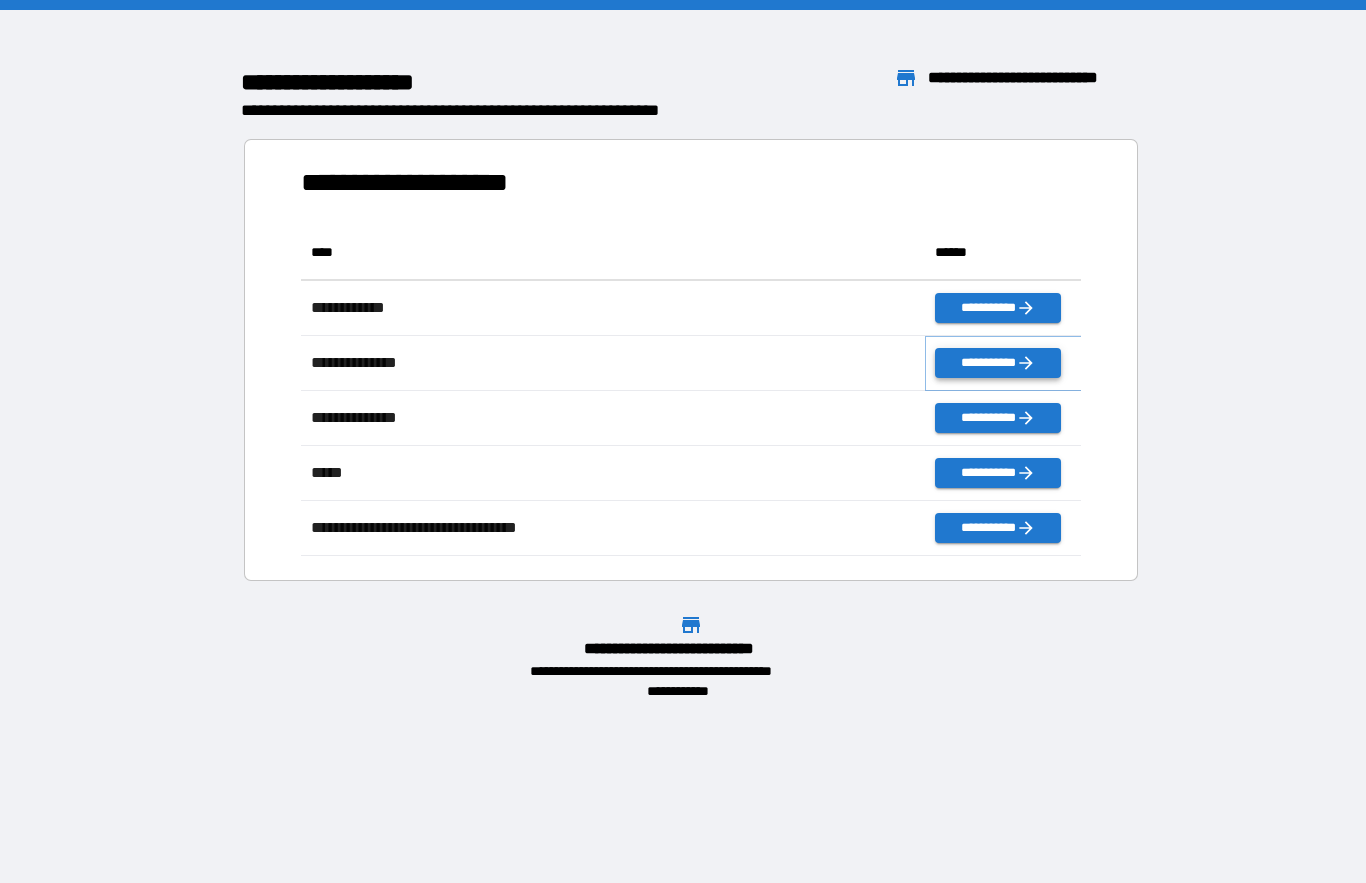 click on "**********" at bounding box center (997, 363) 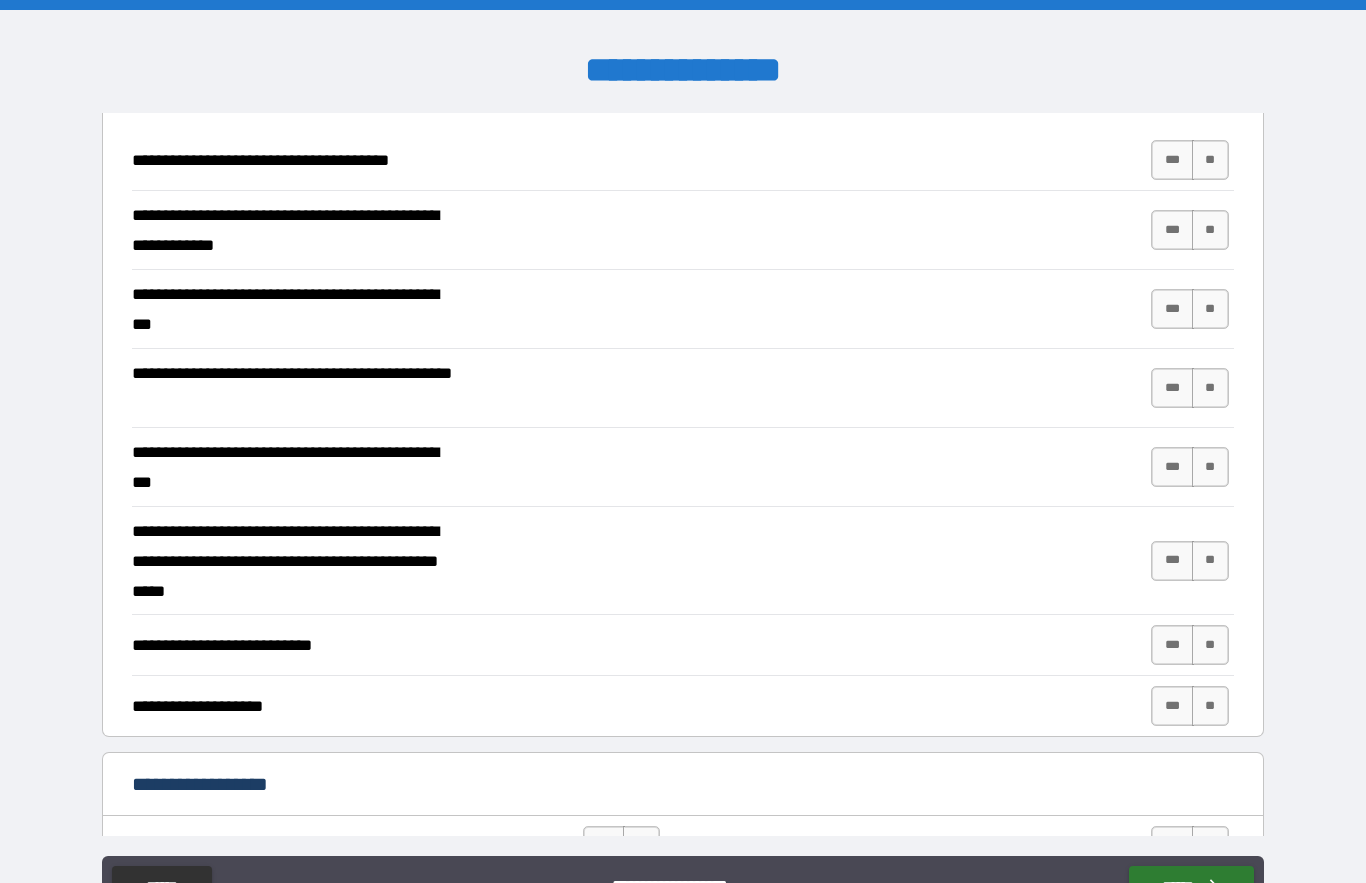 scroll, scrollTop: 202, scrollLeft: 0, axis: vertical 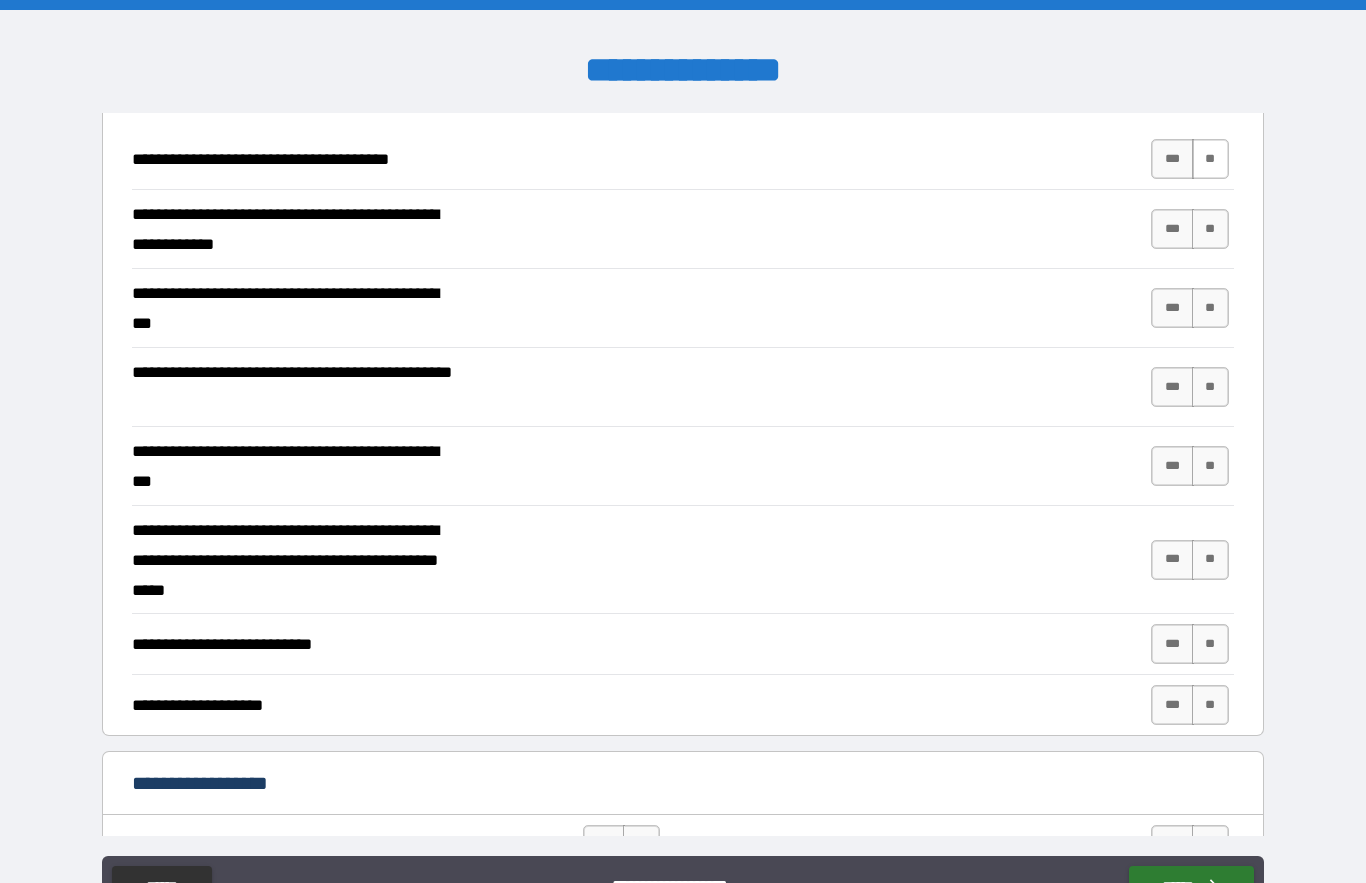 click on "**" at bounding box center [1210, 159] 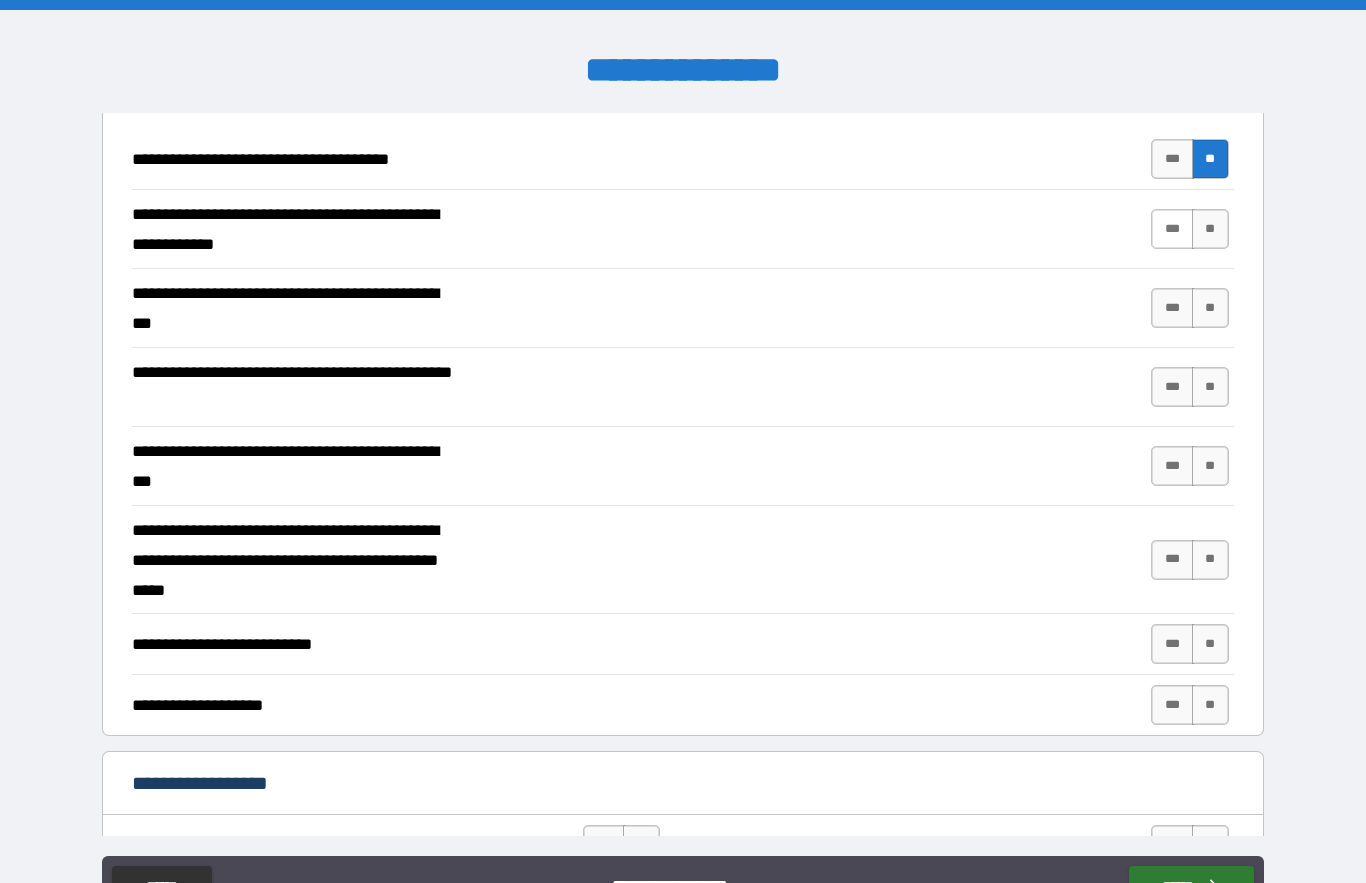 click on "***" at bounding box center (1172, 229) 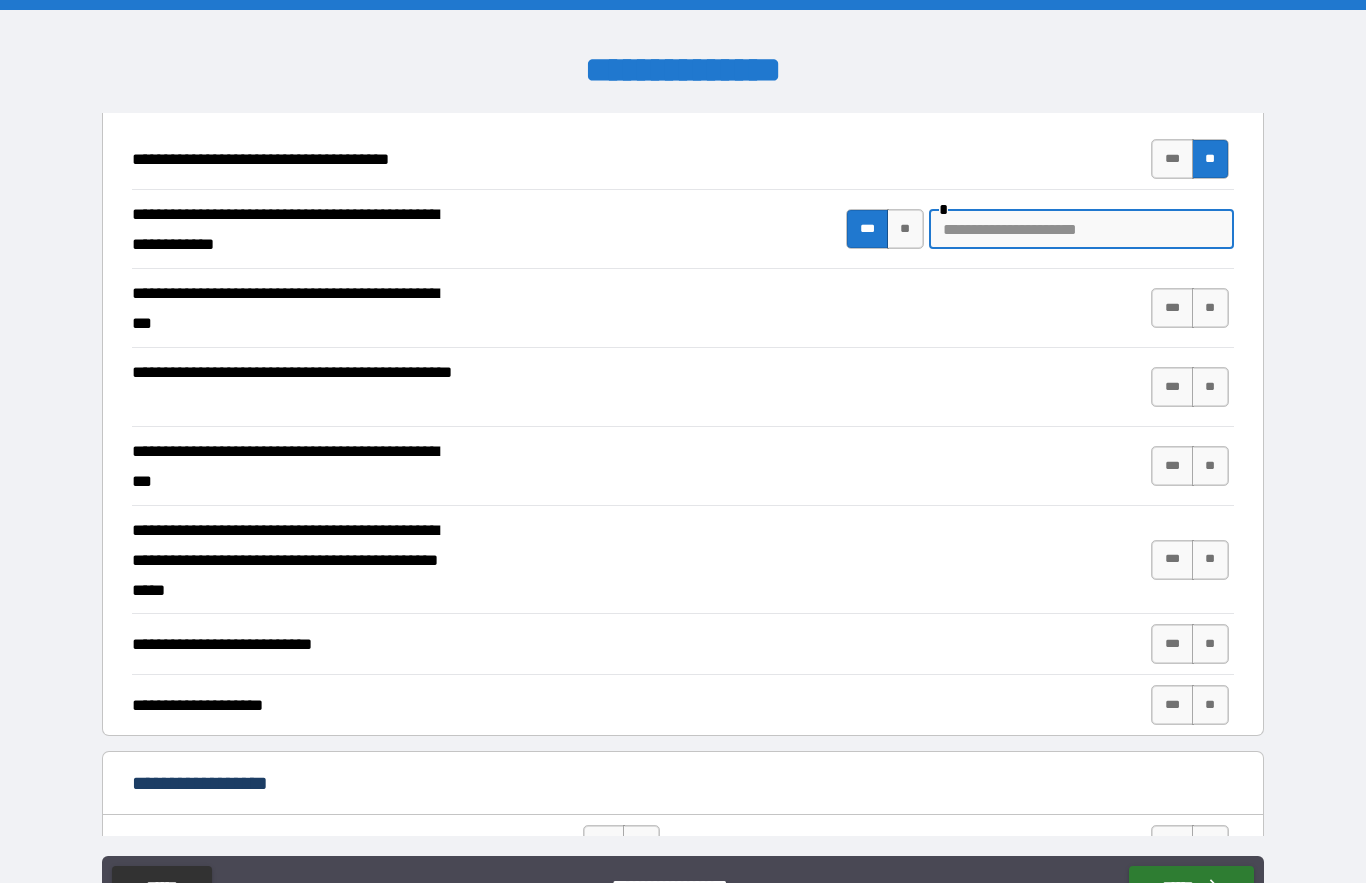 click at bounding box center [1081, 229] 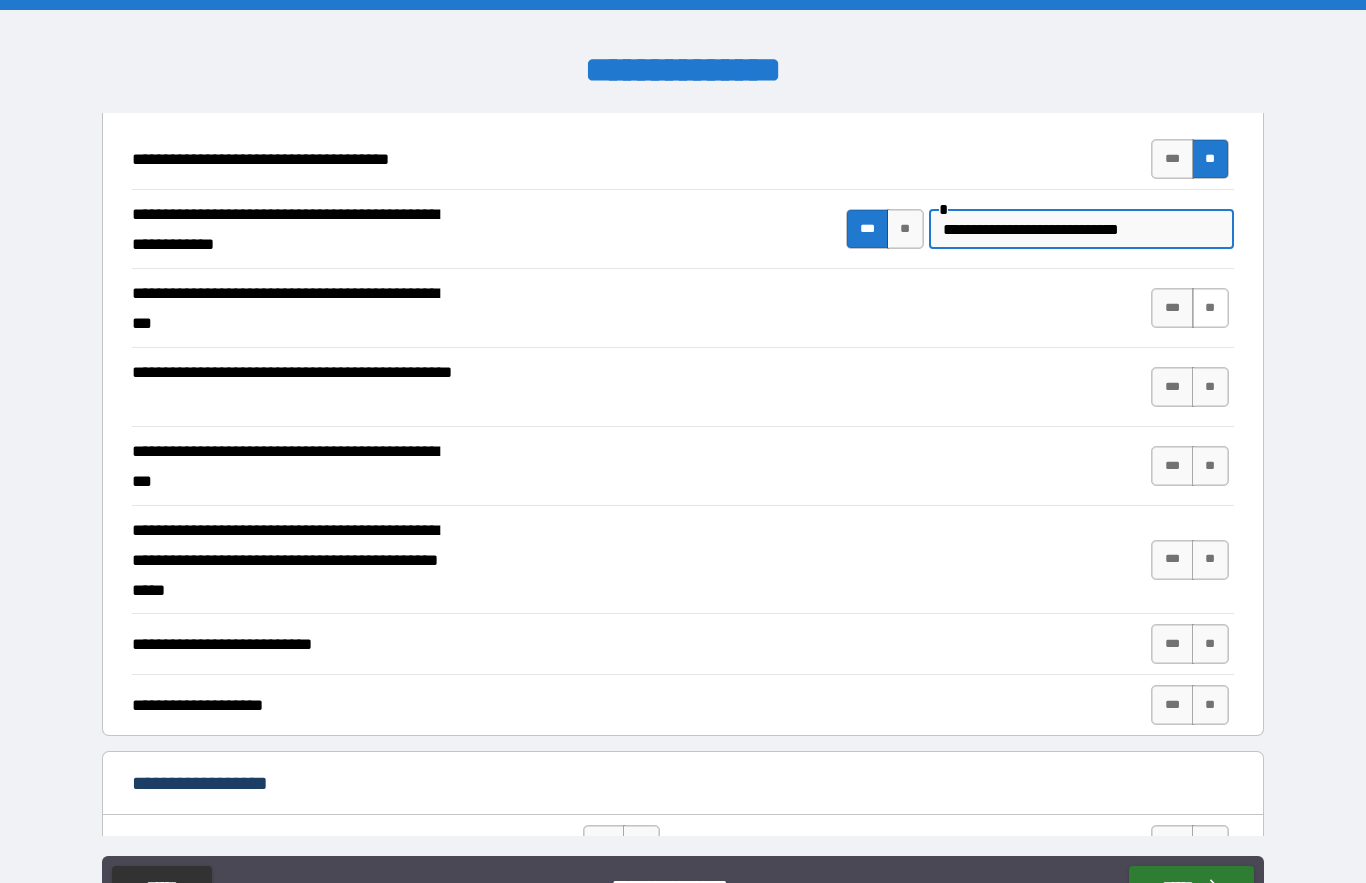 type on "**********" 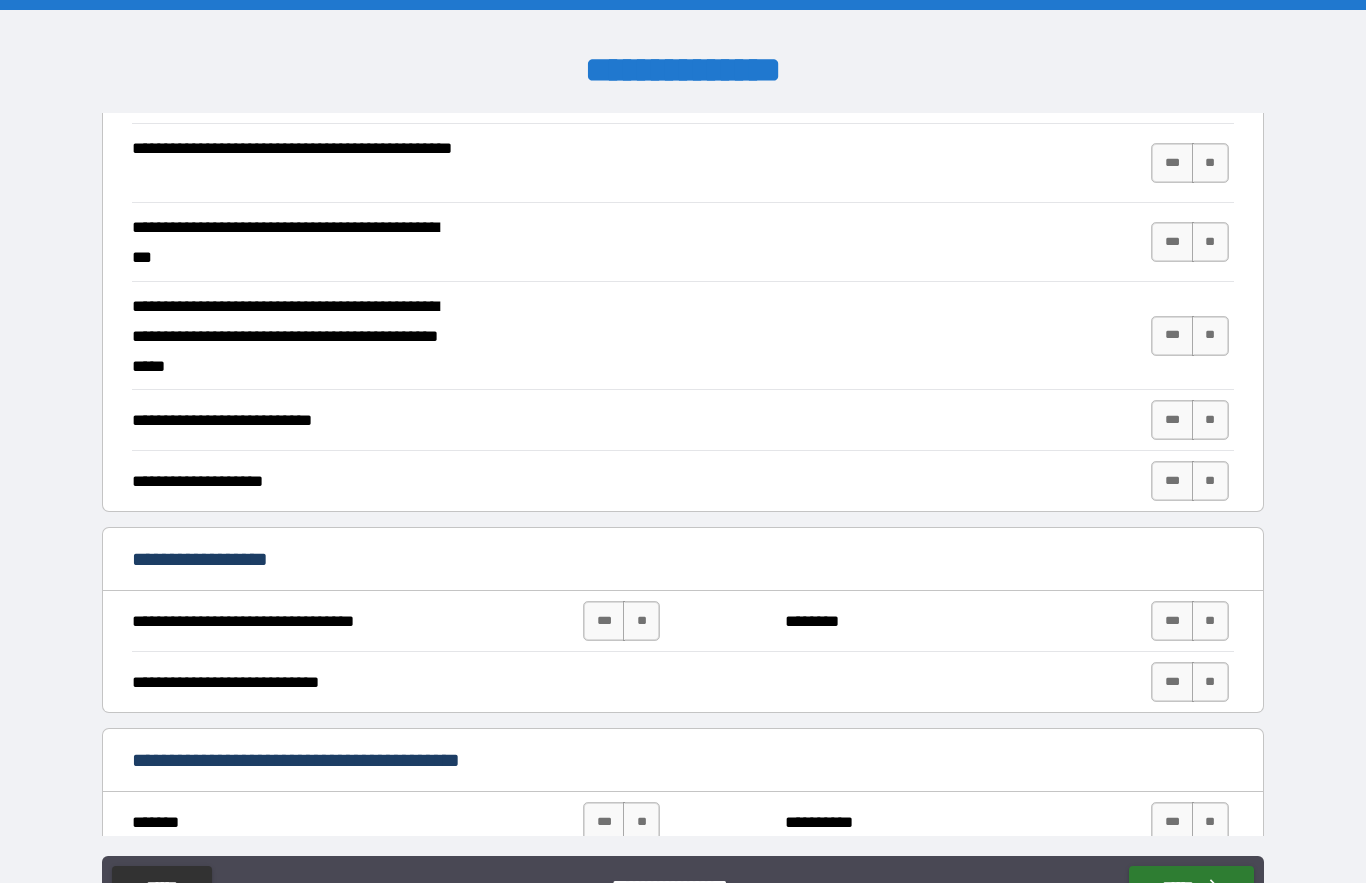 scroll, scrollTop: 427, scrollLeft: 0, axis: vertical 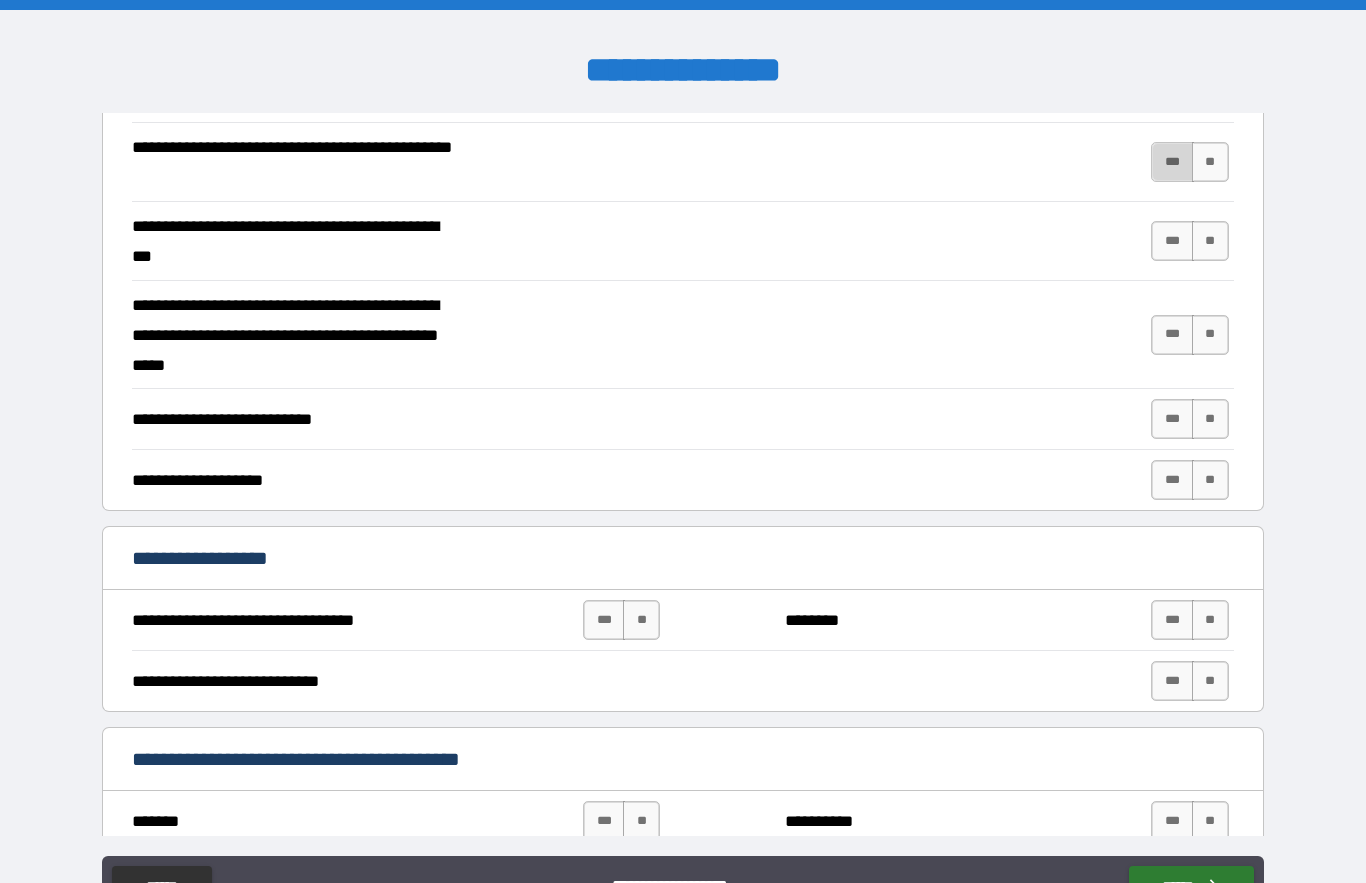 click on "***" at bounding box center [1172, 162] 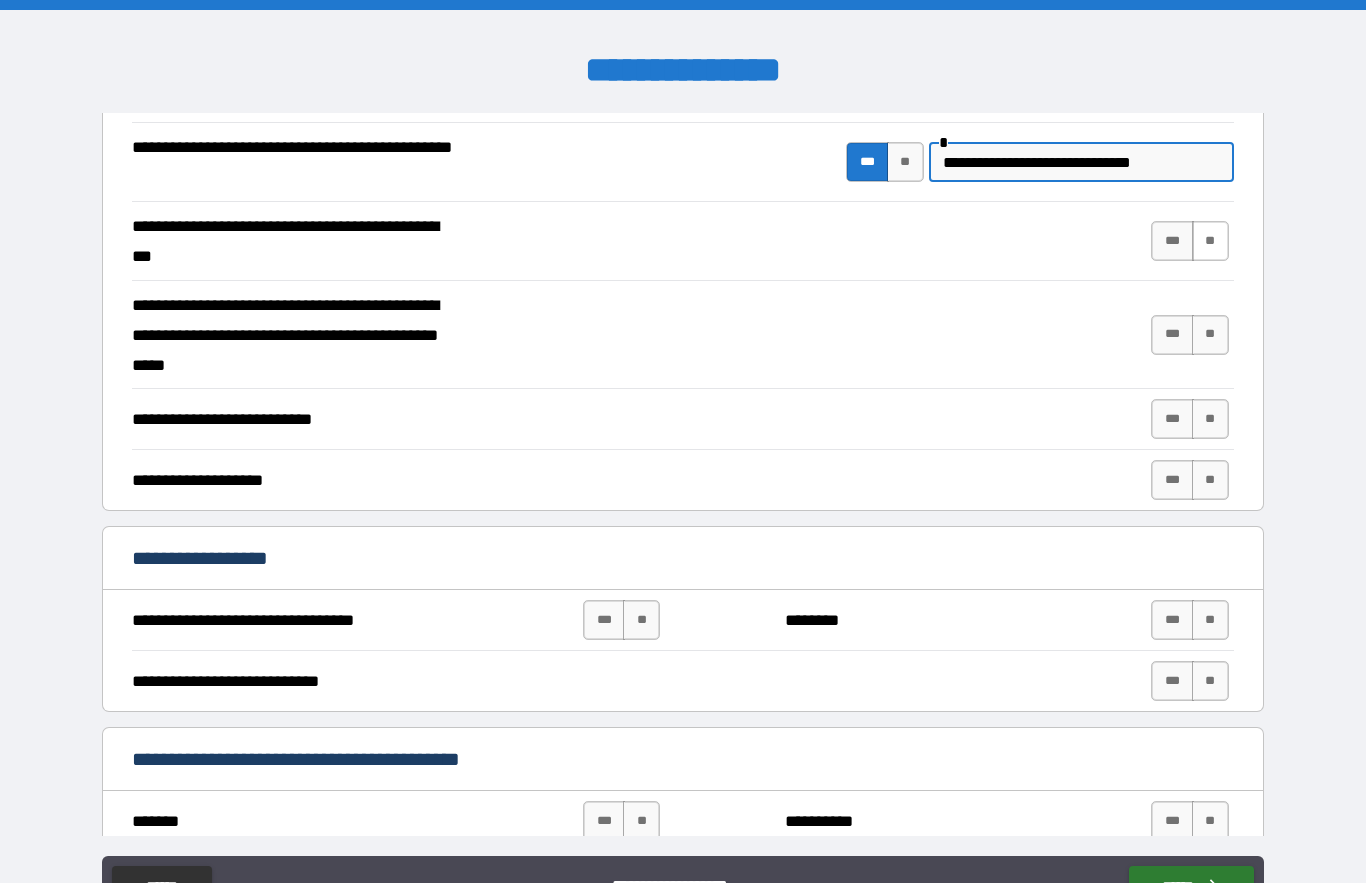 type on "**********" 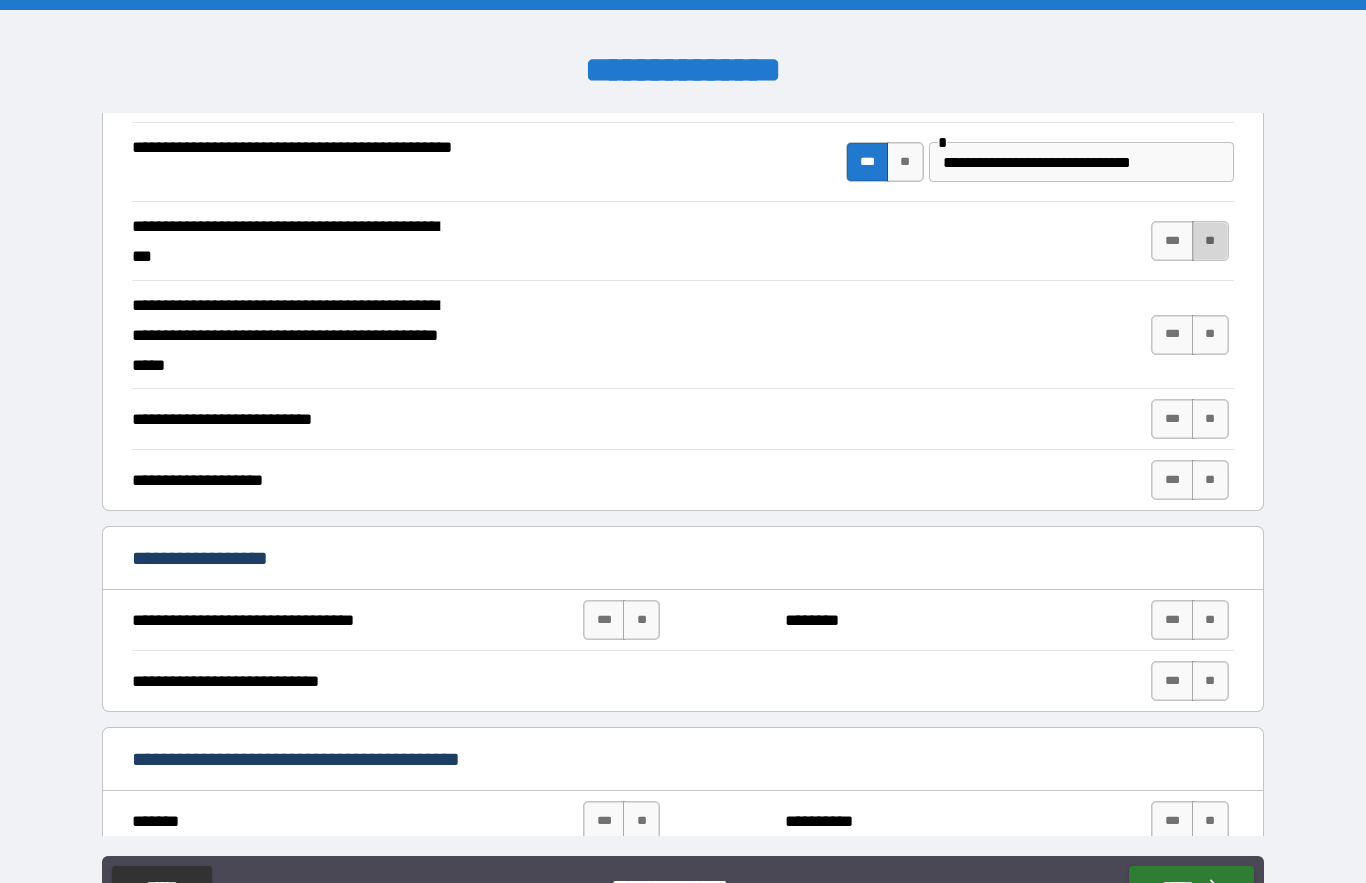 click on "**" at bounding box center (1210, 241) 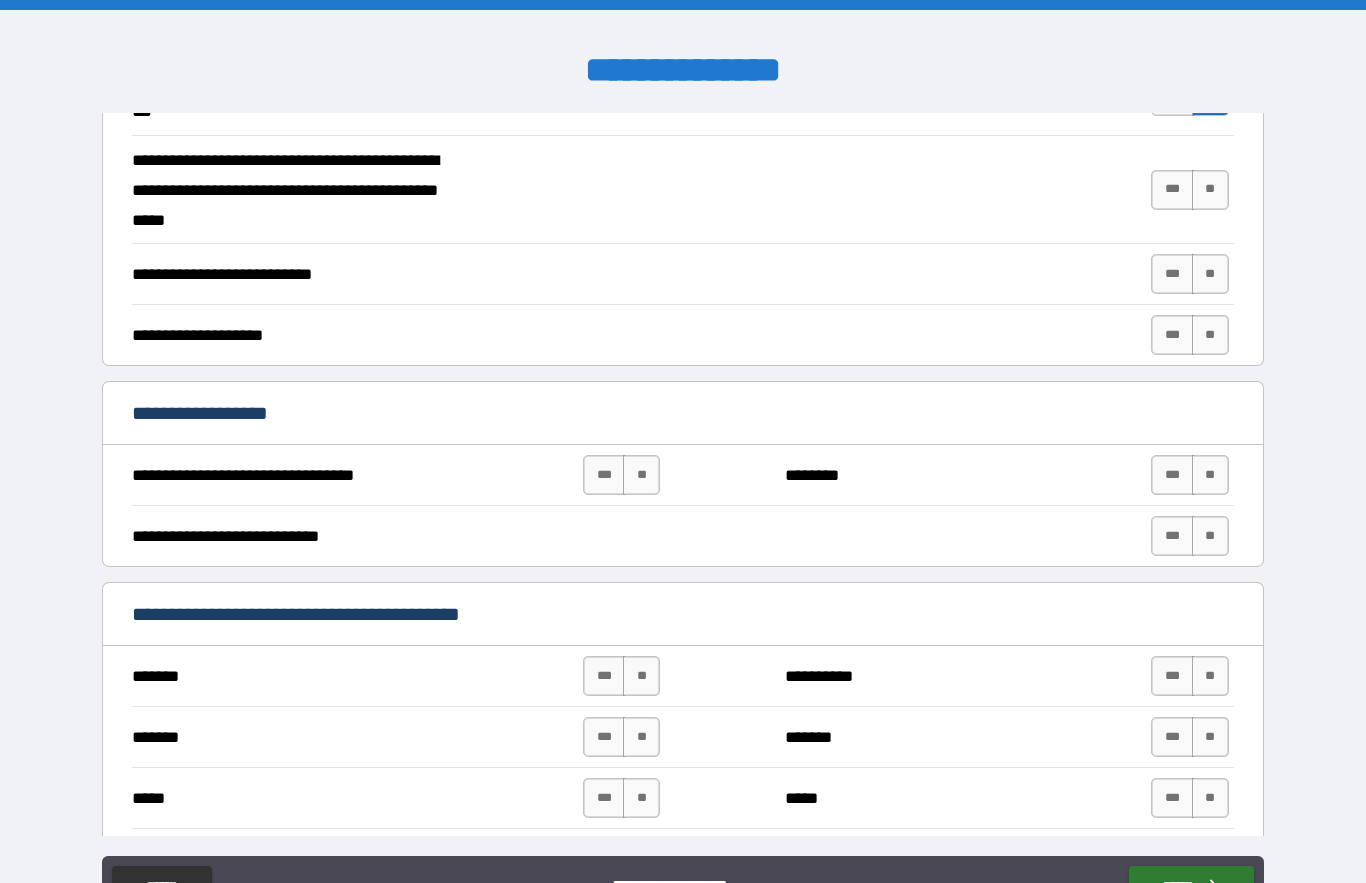 scroll, scrollTop: 591, scrollLeft: 0, axis: vertical 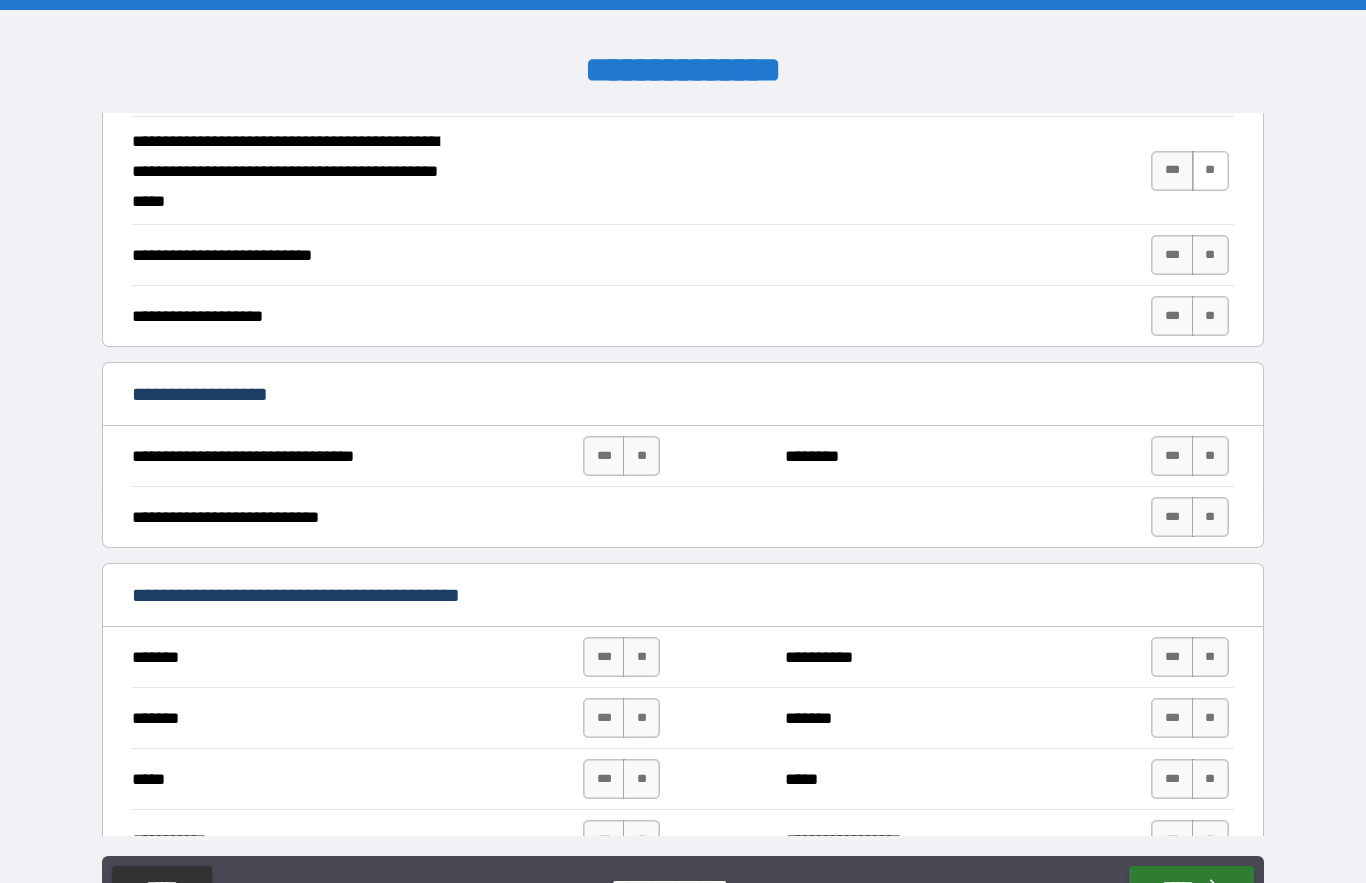 click on "**" at bounding box center (1210, 171) 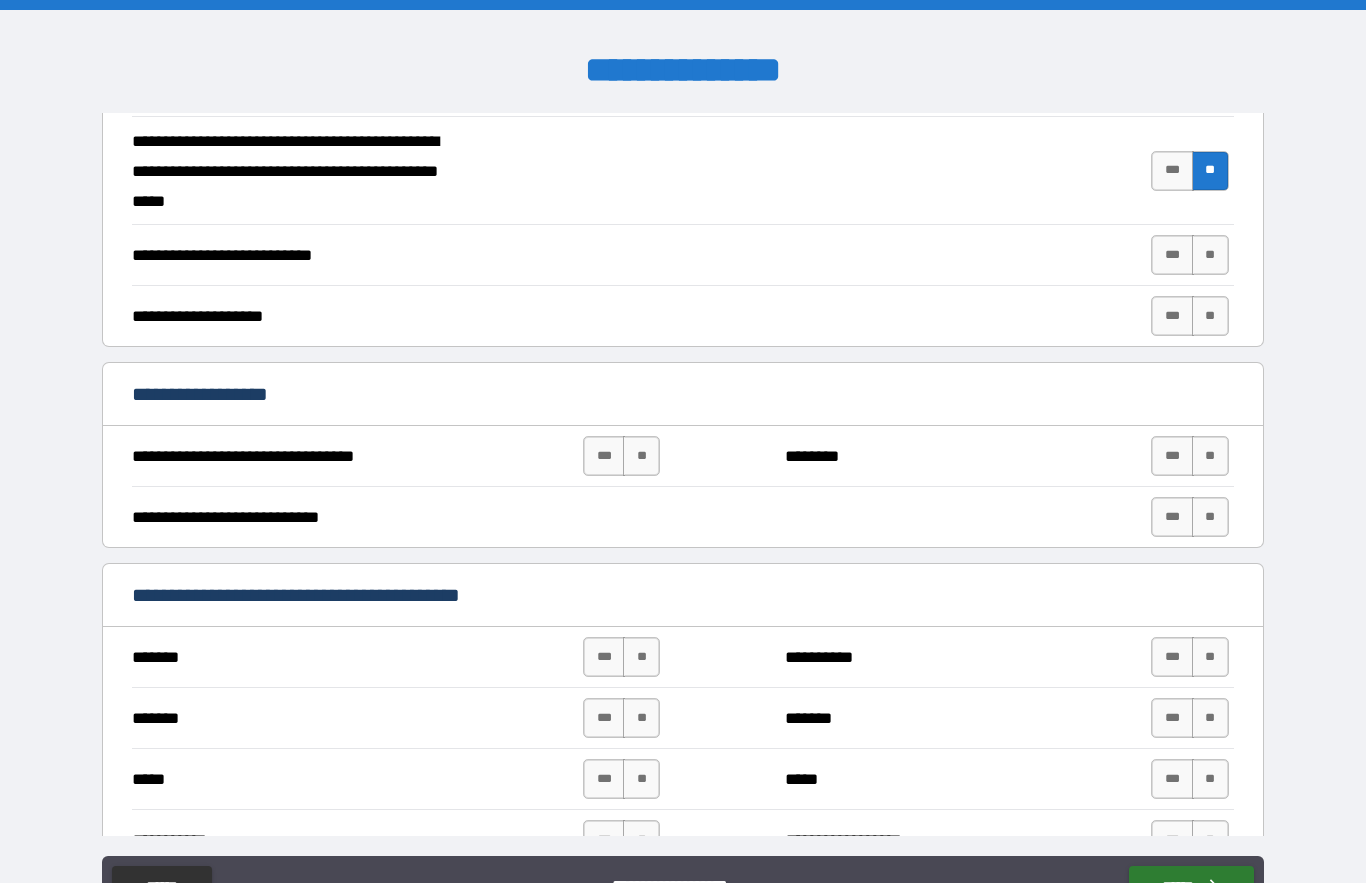 scroll, scrollTop: 650, scrollLeft: 0, axis: vertical 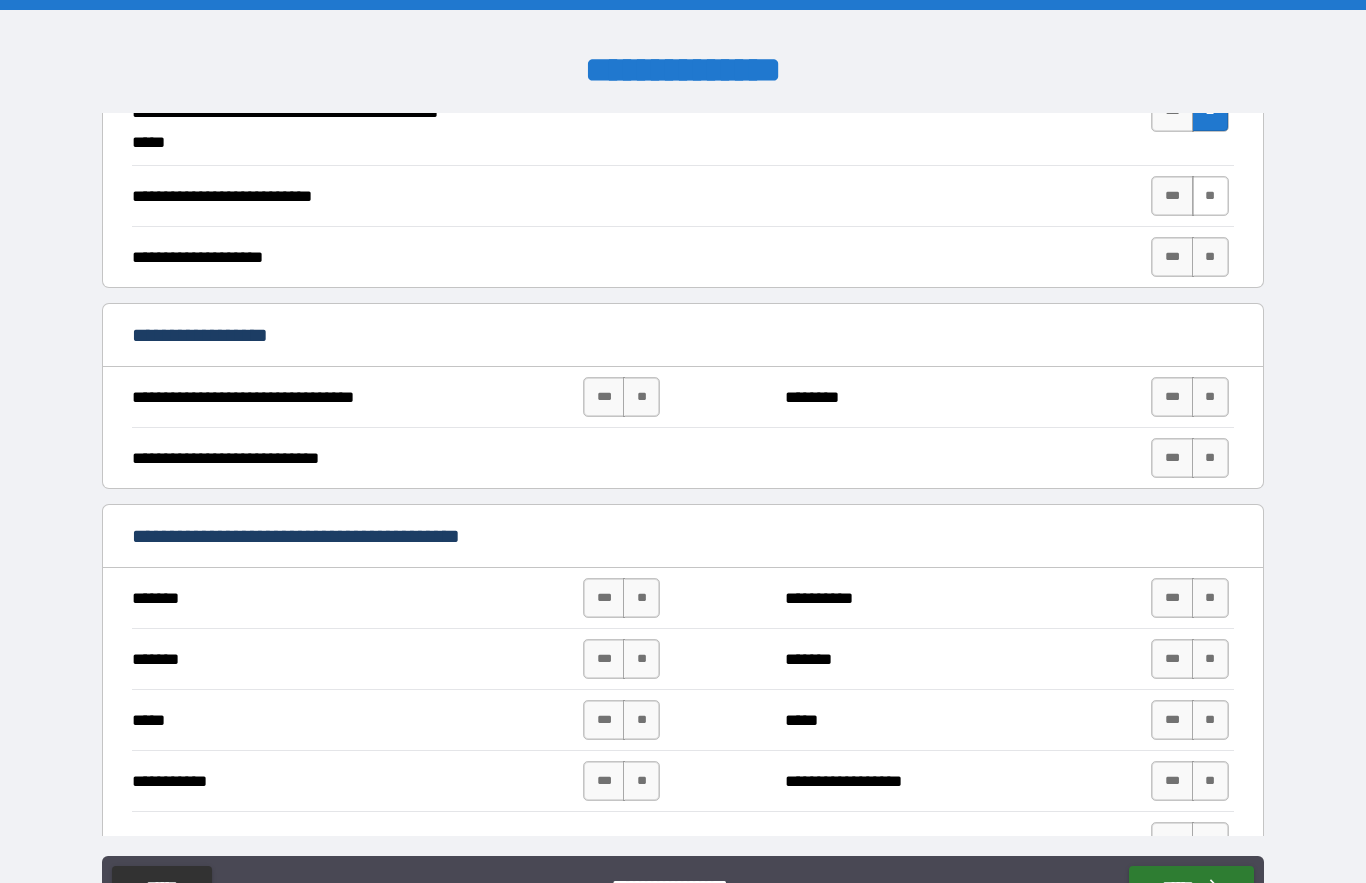 click on "**" at bounding box center [1210, 196] 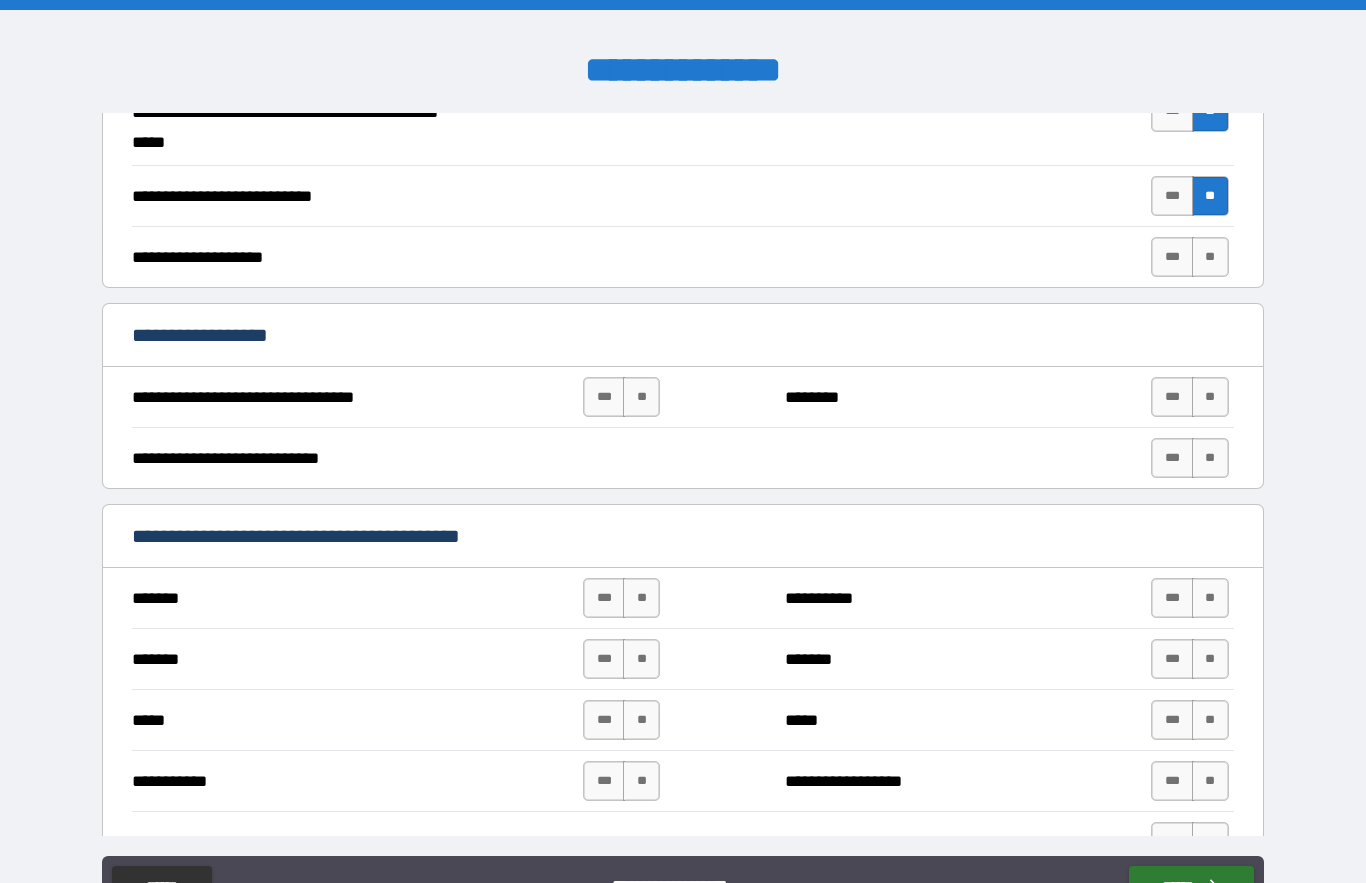 scroll, scrollTop: 714, scrollLeft: 0, axis: vertical 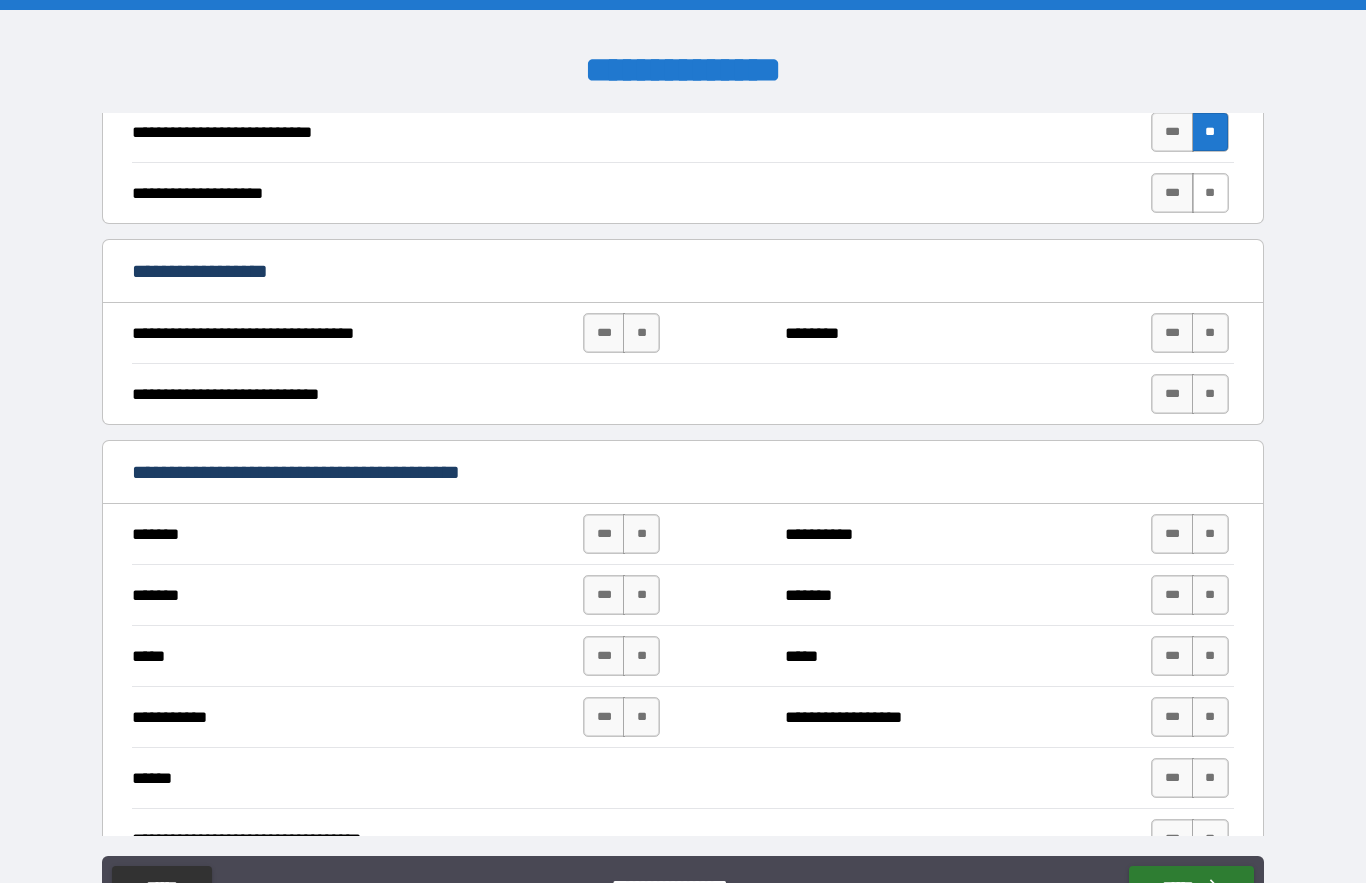 click on "**" at bounding box center (1210, 193) 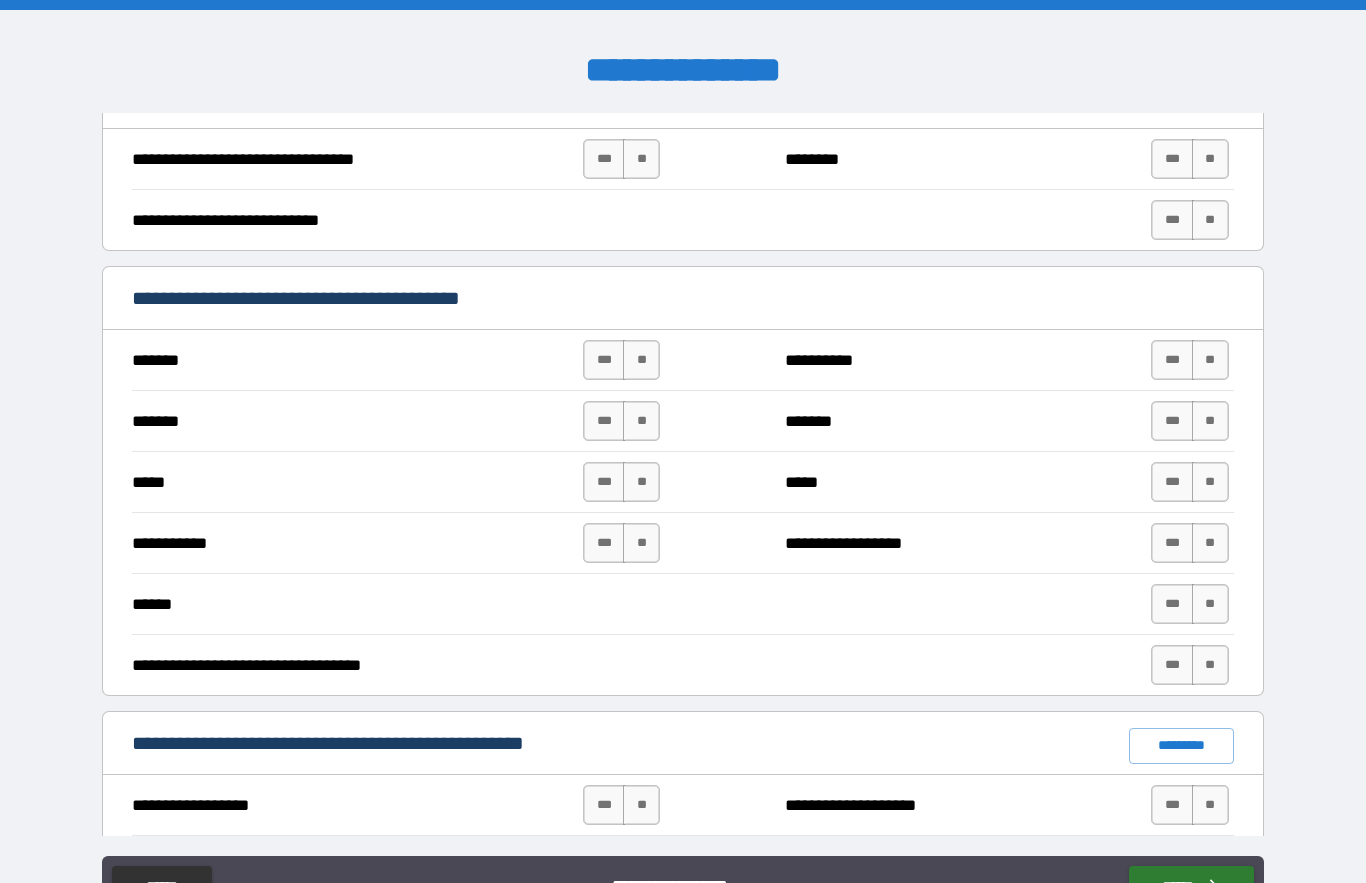 scroll, scrollTop: 890, scrollLeft: 0, axis: vertical 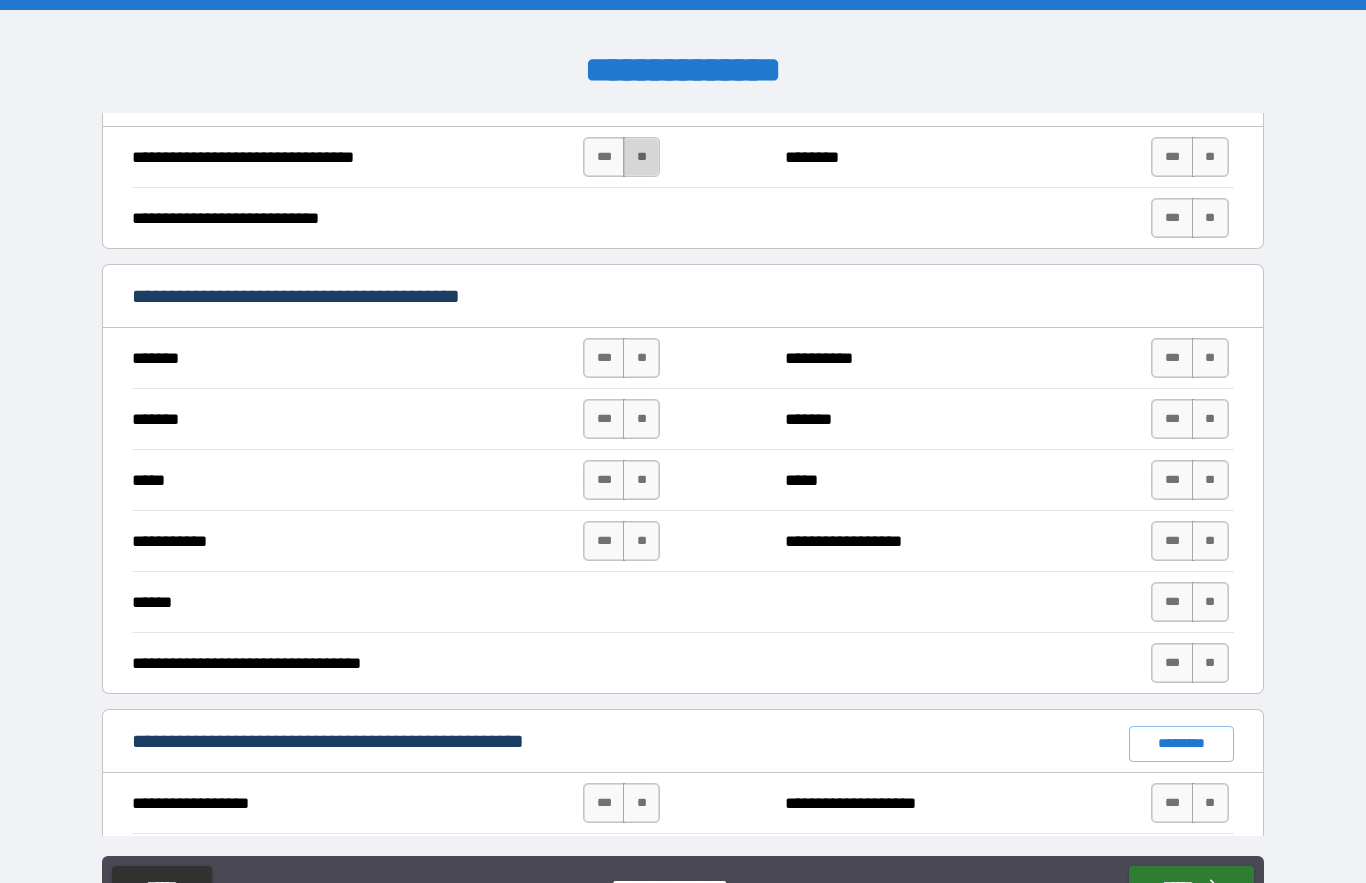 click on "**" at bounding box center (641, 157) 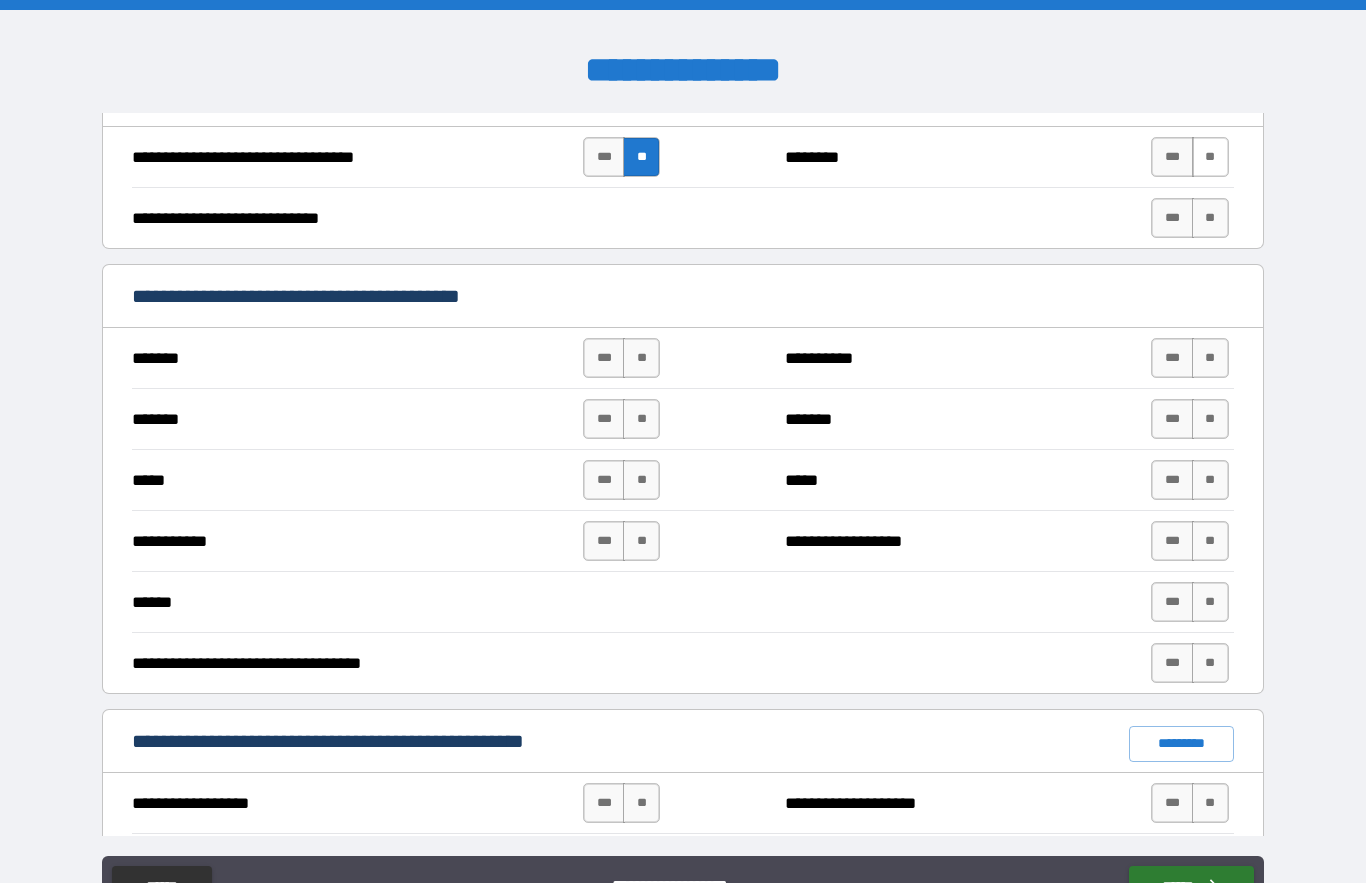 click on "**" at bounding box center [1210, 157] 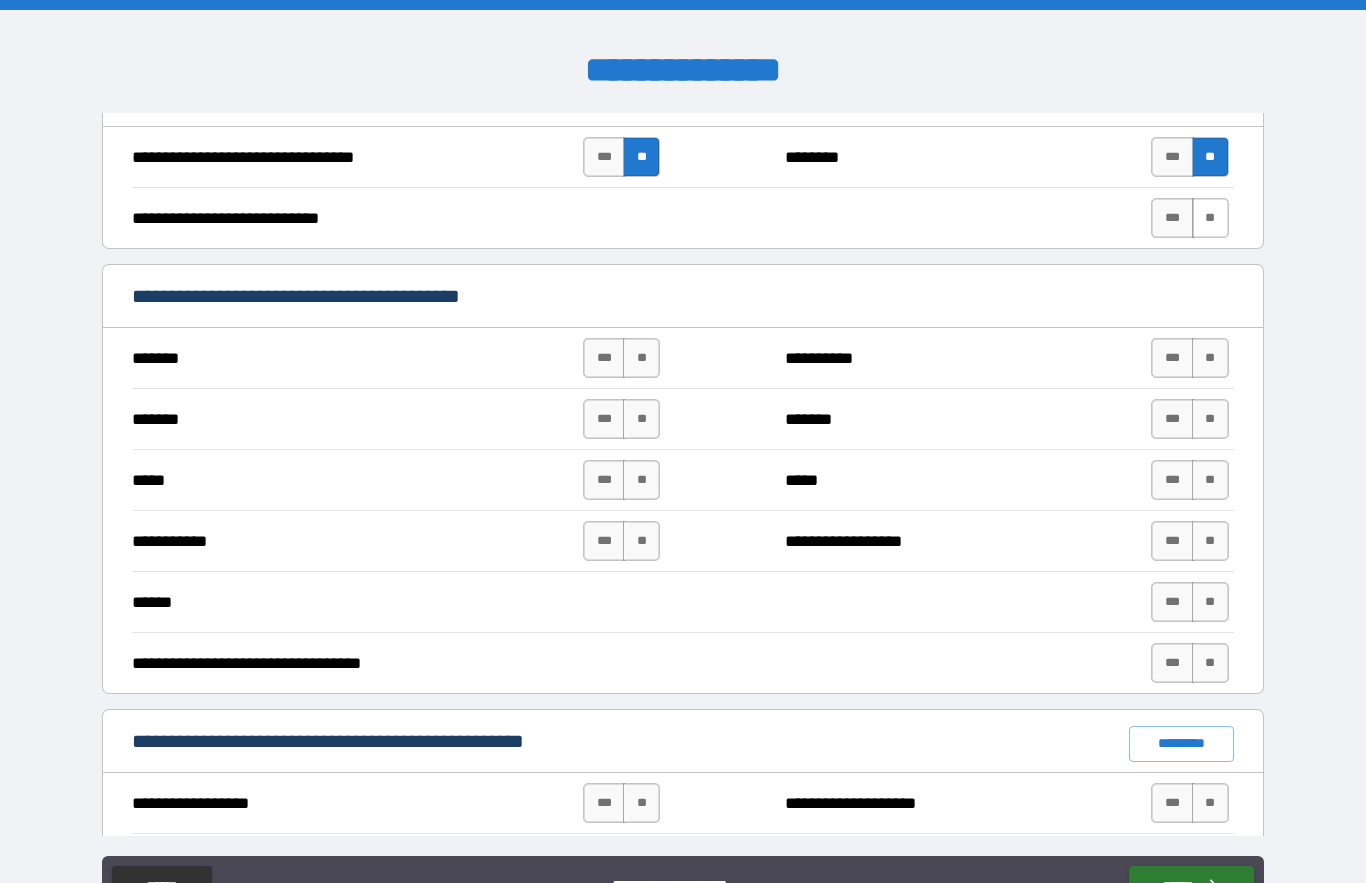 click on "**" at bounding box center (1210, 218) 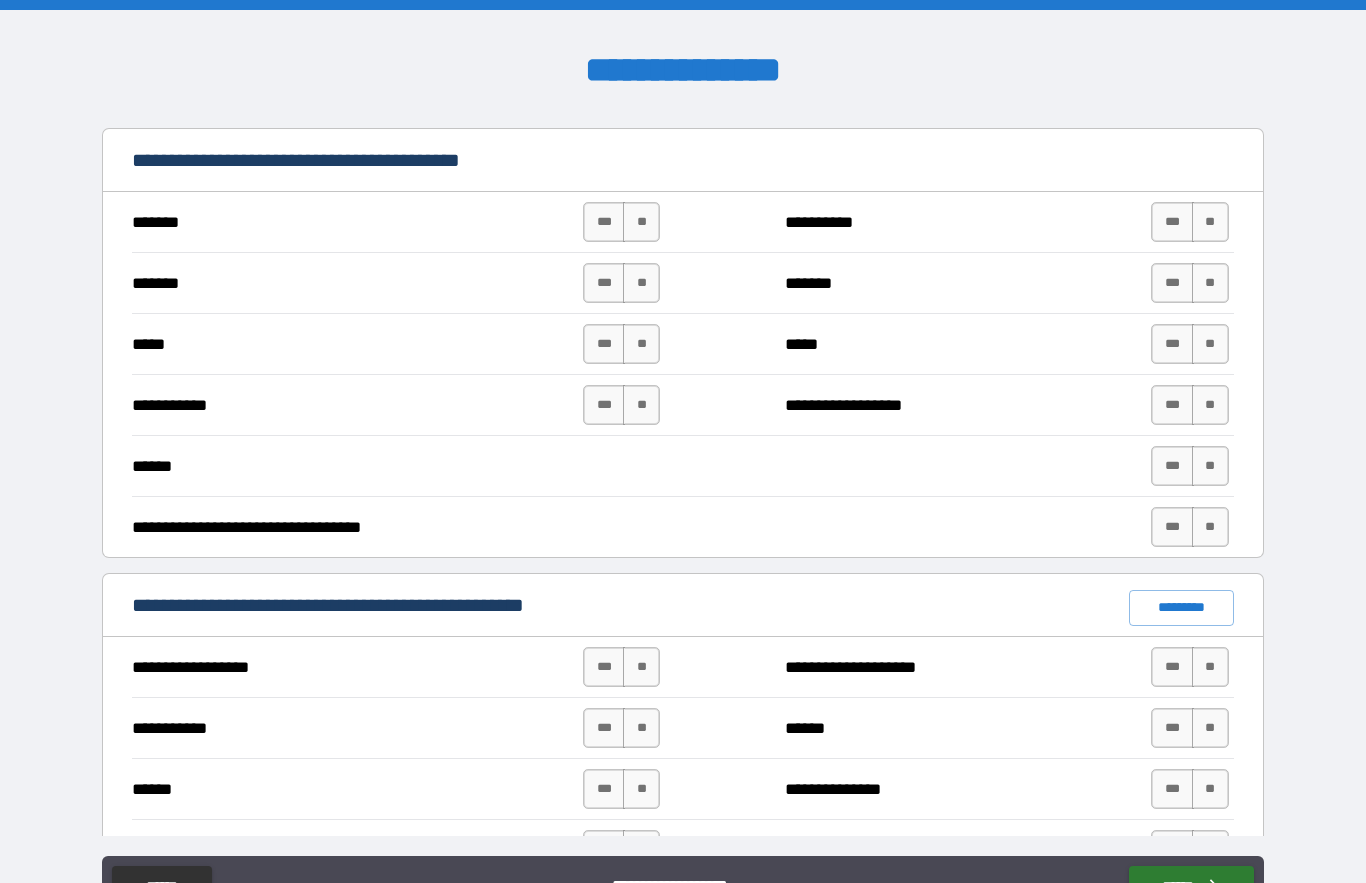 scroll, scrollTop: 1035, scrollLeft: 0, axis: vertical 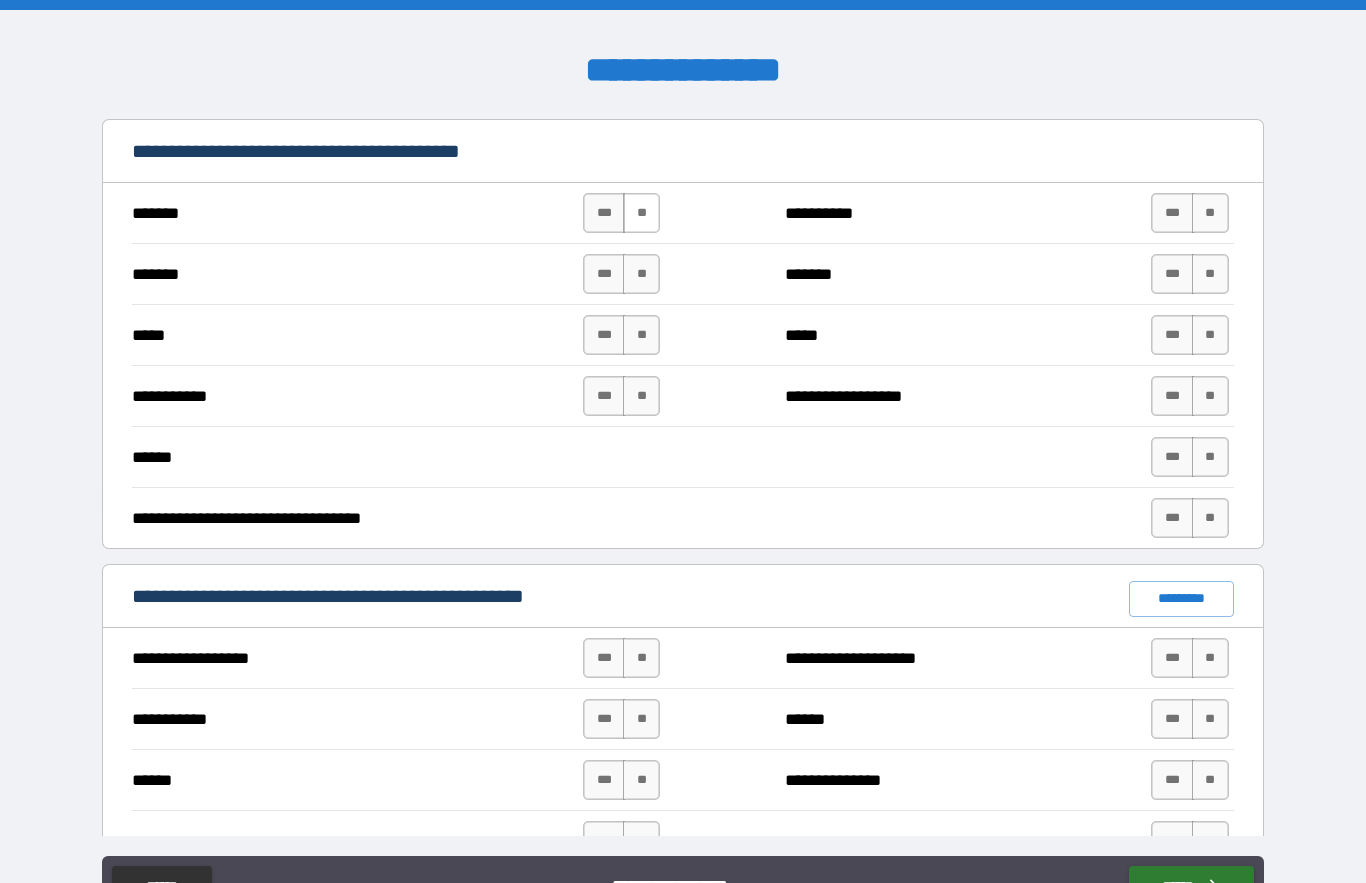 click on "**" at bounding box center (641, 213) 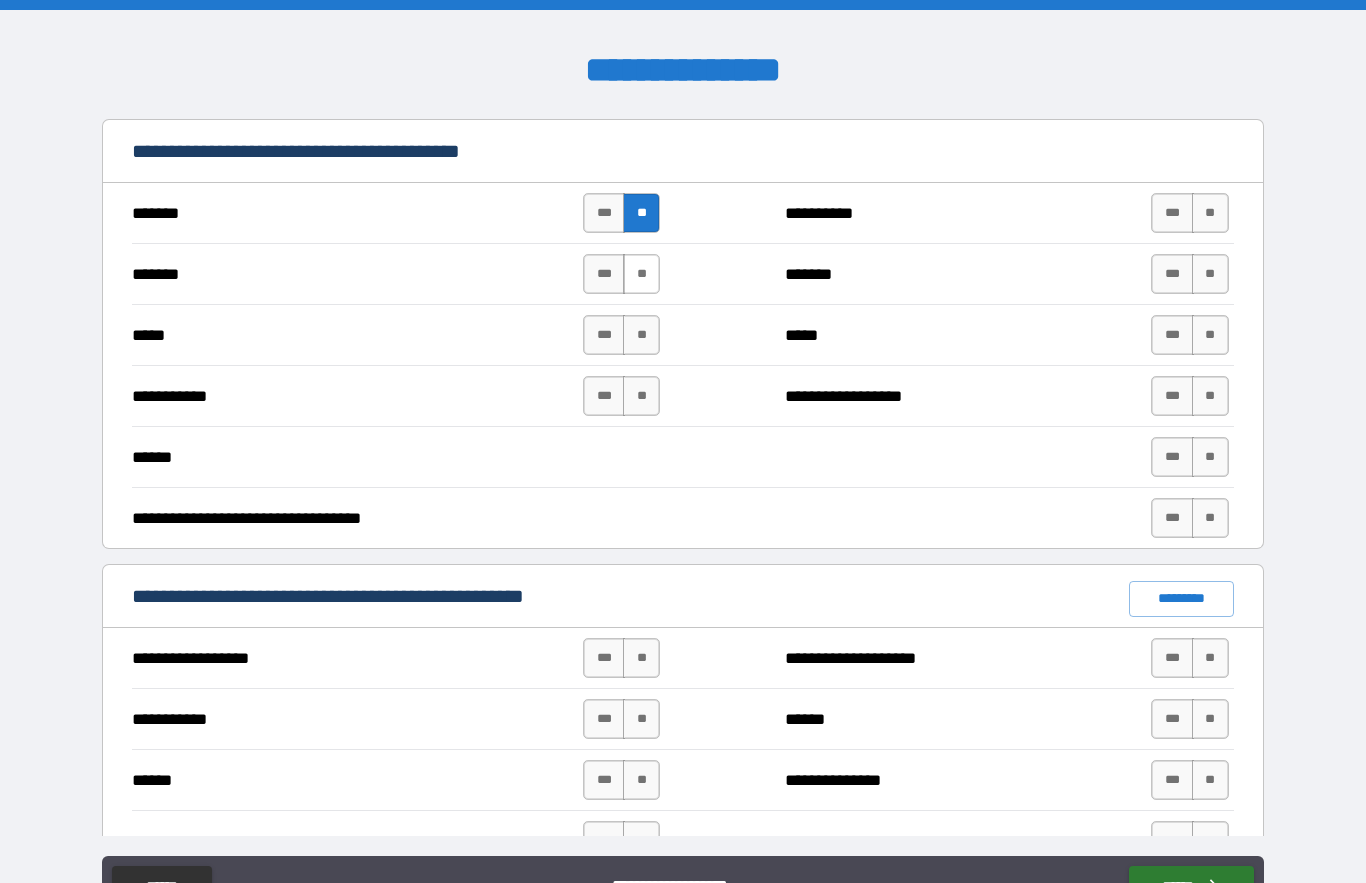 click on "**" at bounding box center (641, 274) 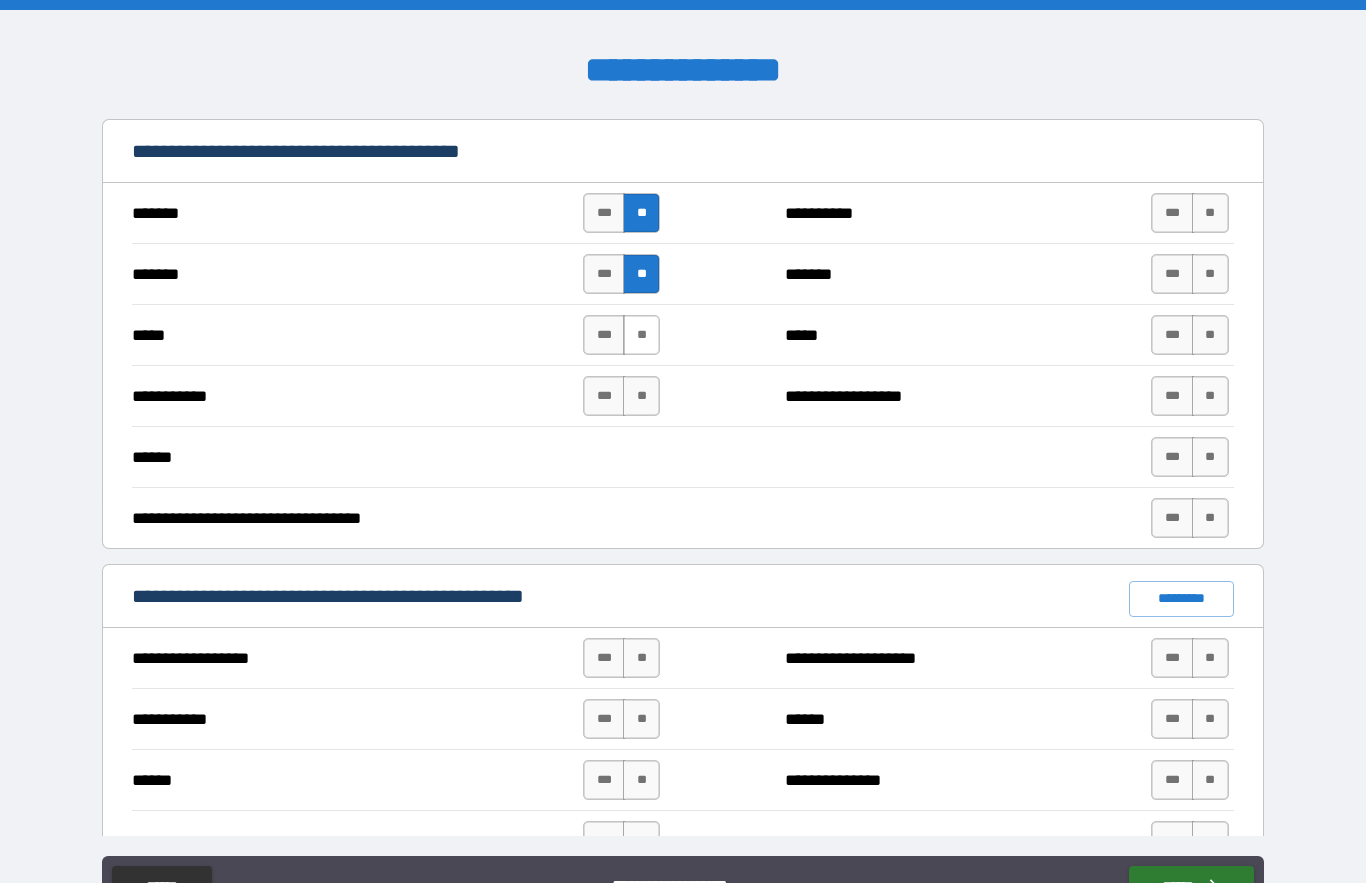 click on "**" at bounding box center [641, 335] 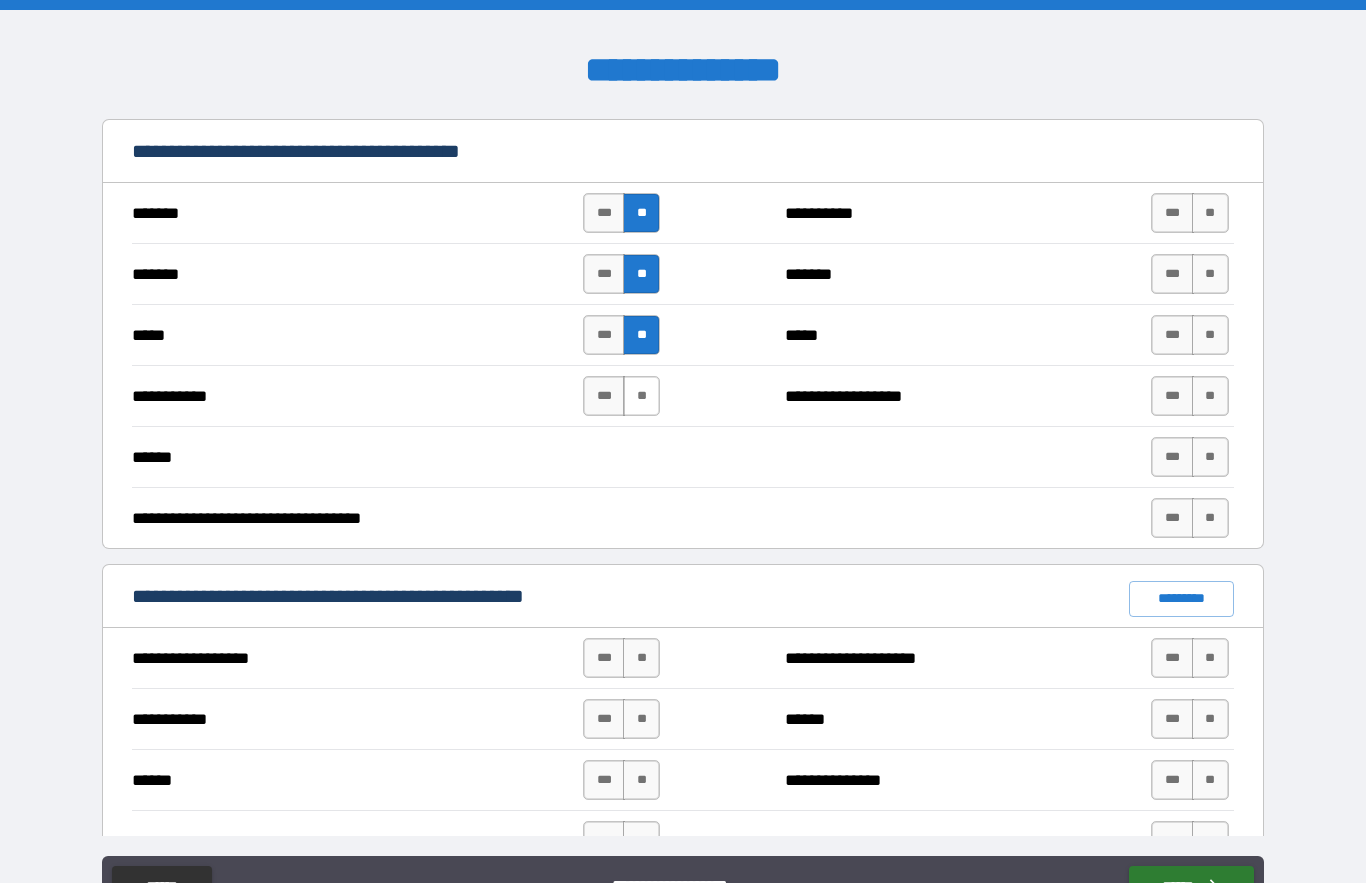 click on "**" at bounding box center [641, 396] 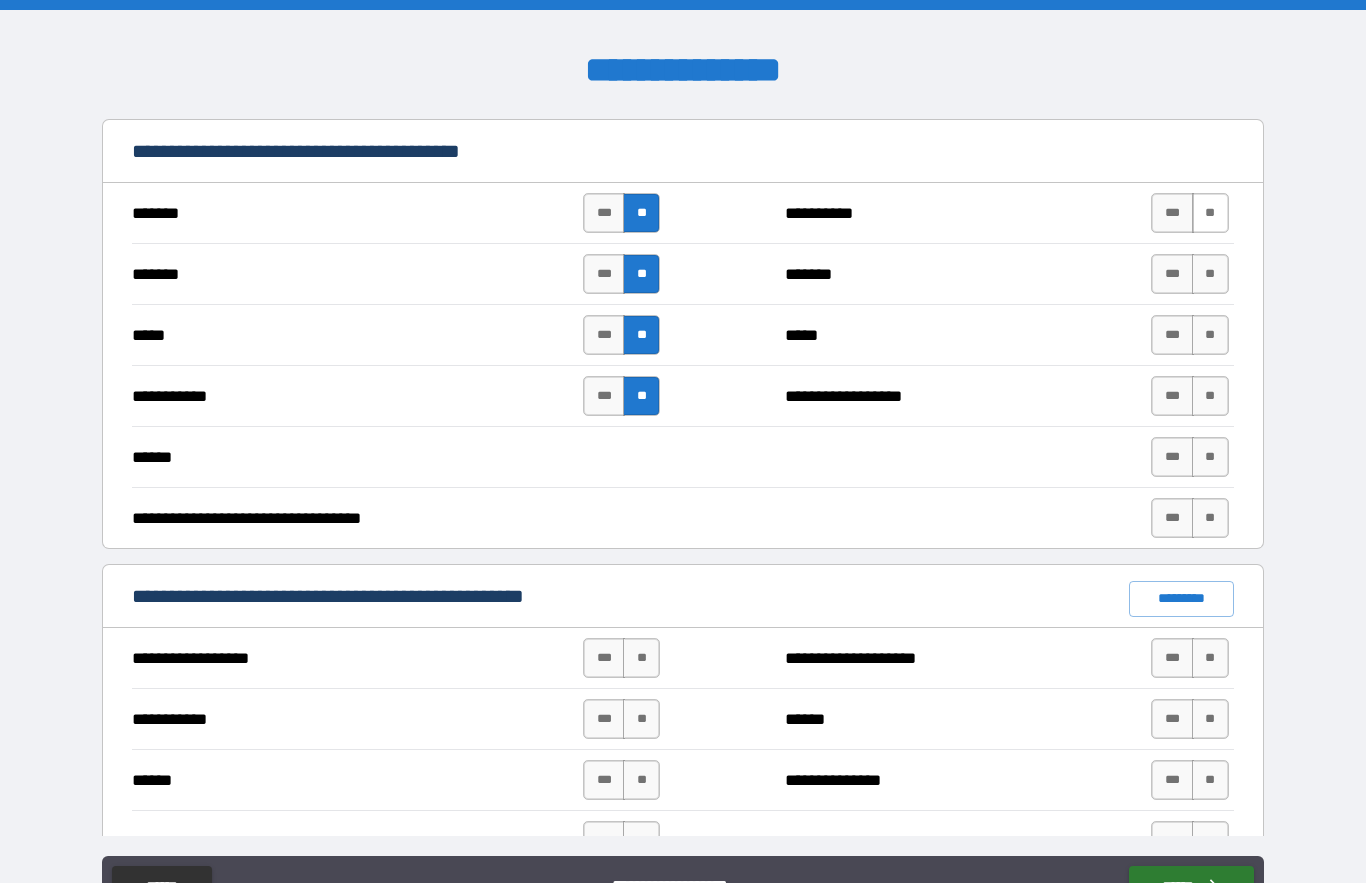 click on "**" at bounding box center [1210, 213] 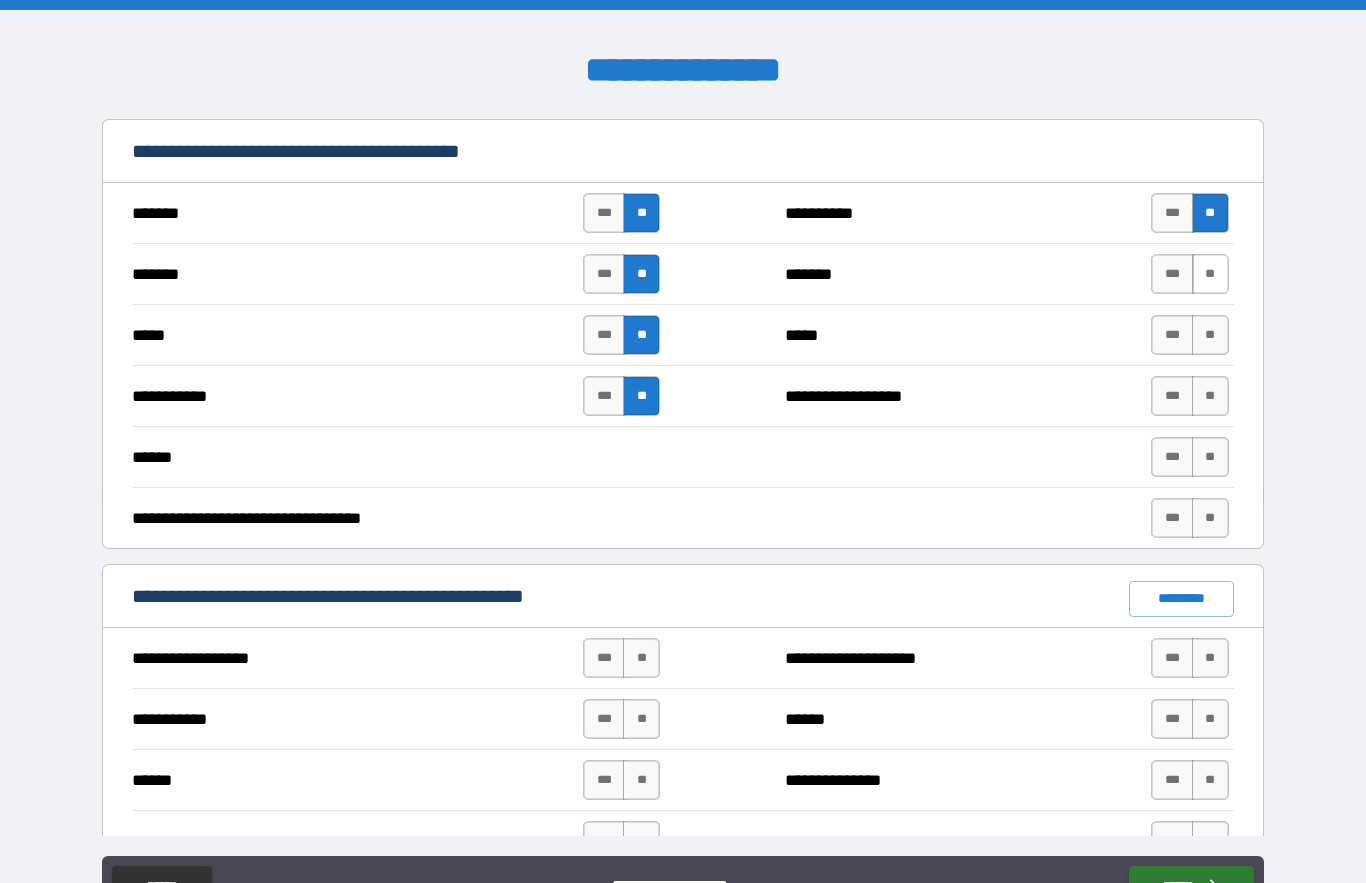 click on "**" at bounding box center (1210, 274) 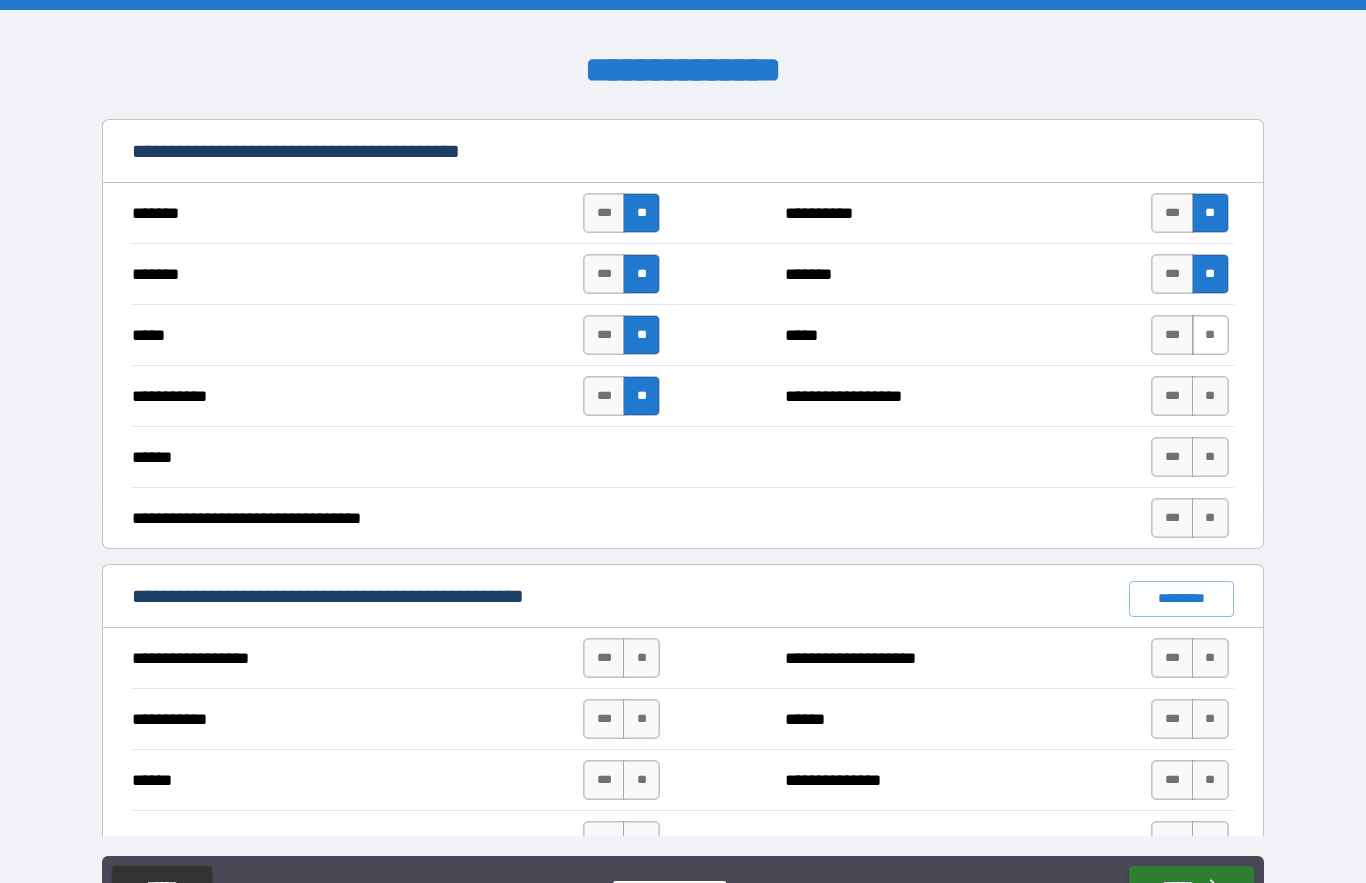 click on "**" at bounding box center (1210, 335) 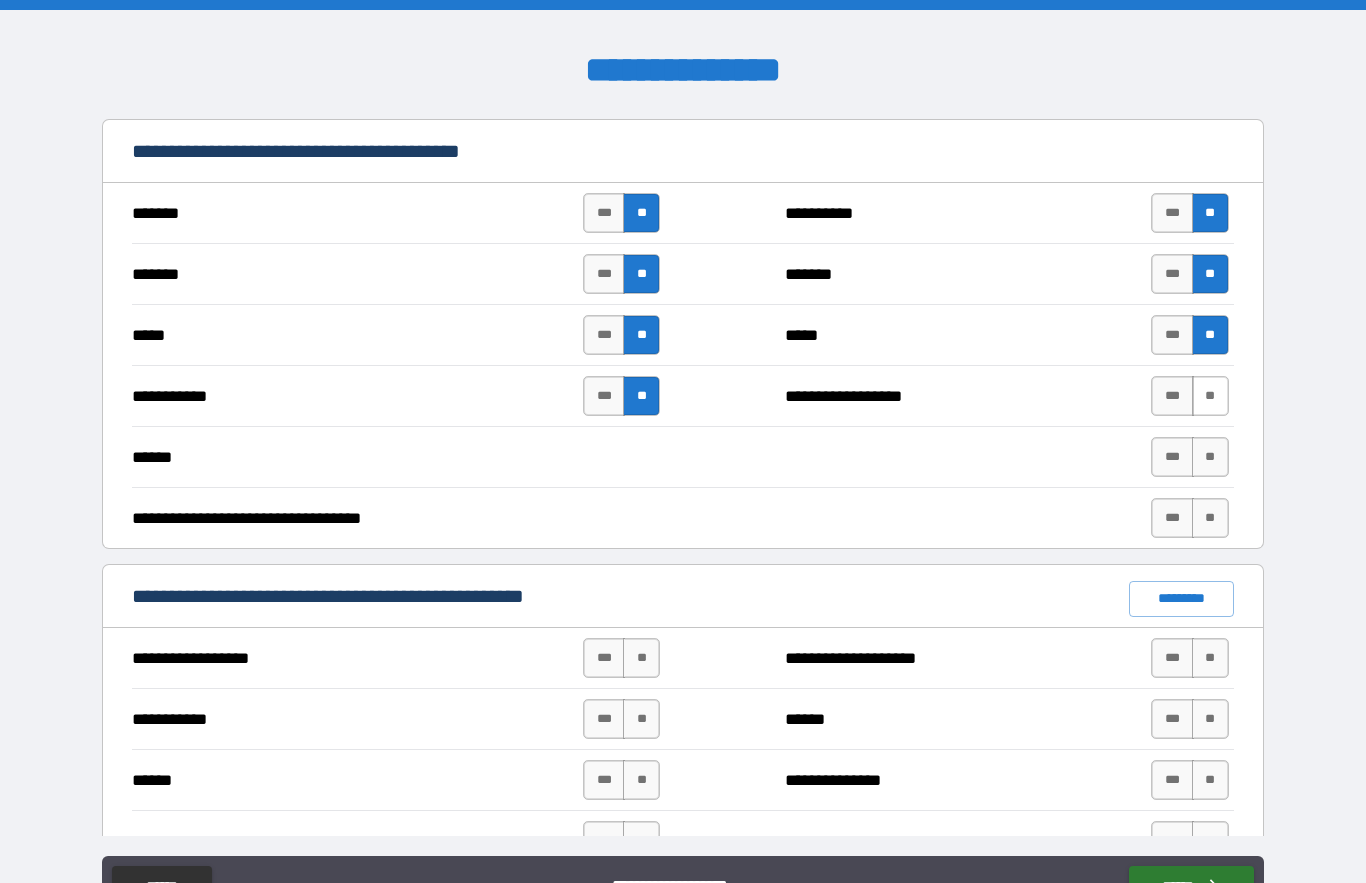 click on "**" at bounding box center (1210, 396) 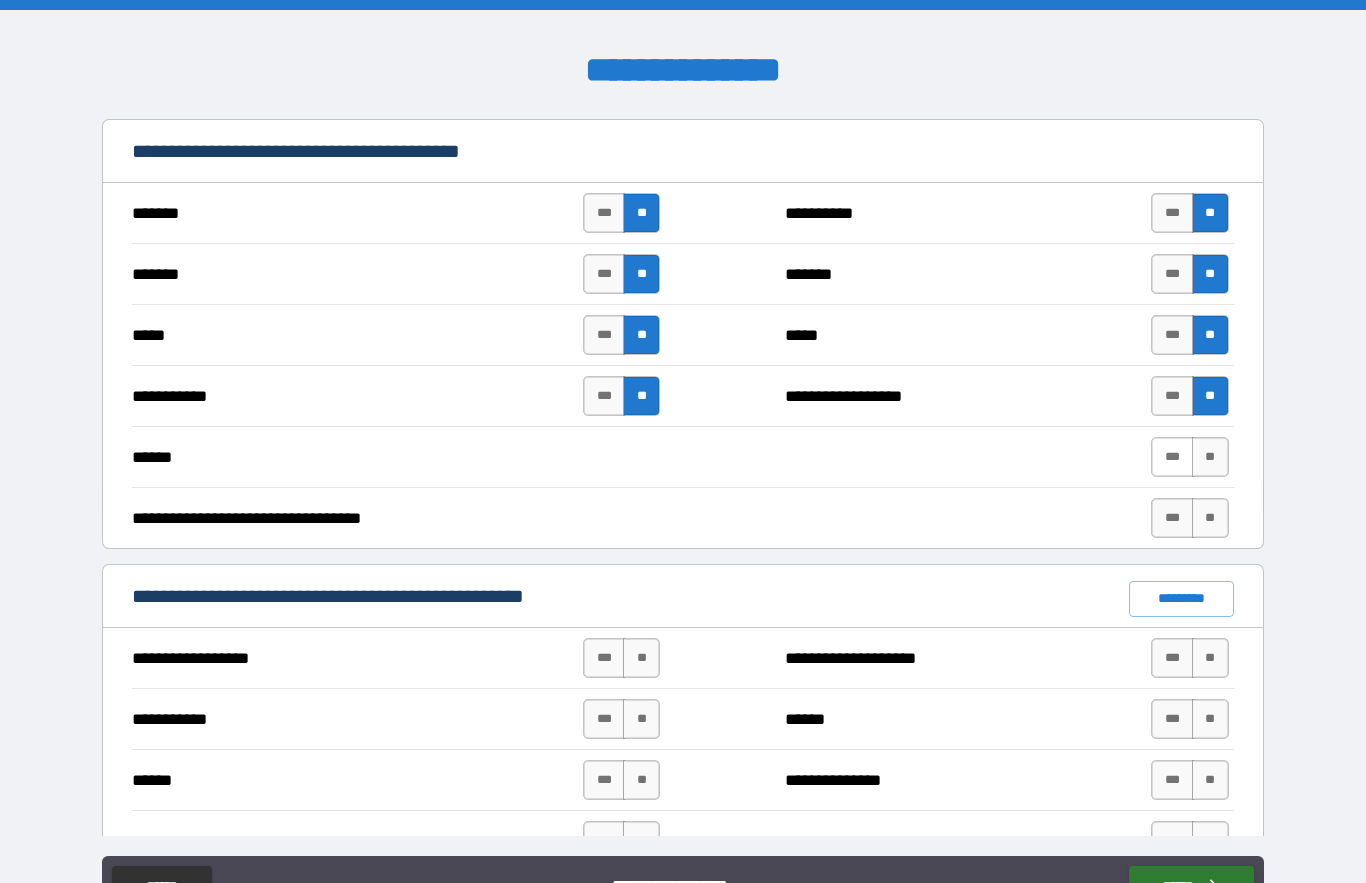 click on "***" at bounding box center [1172, 457] 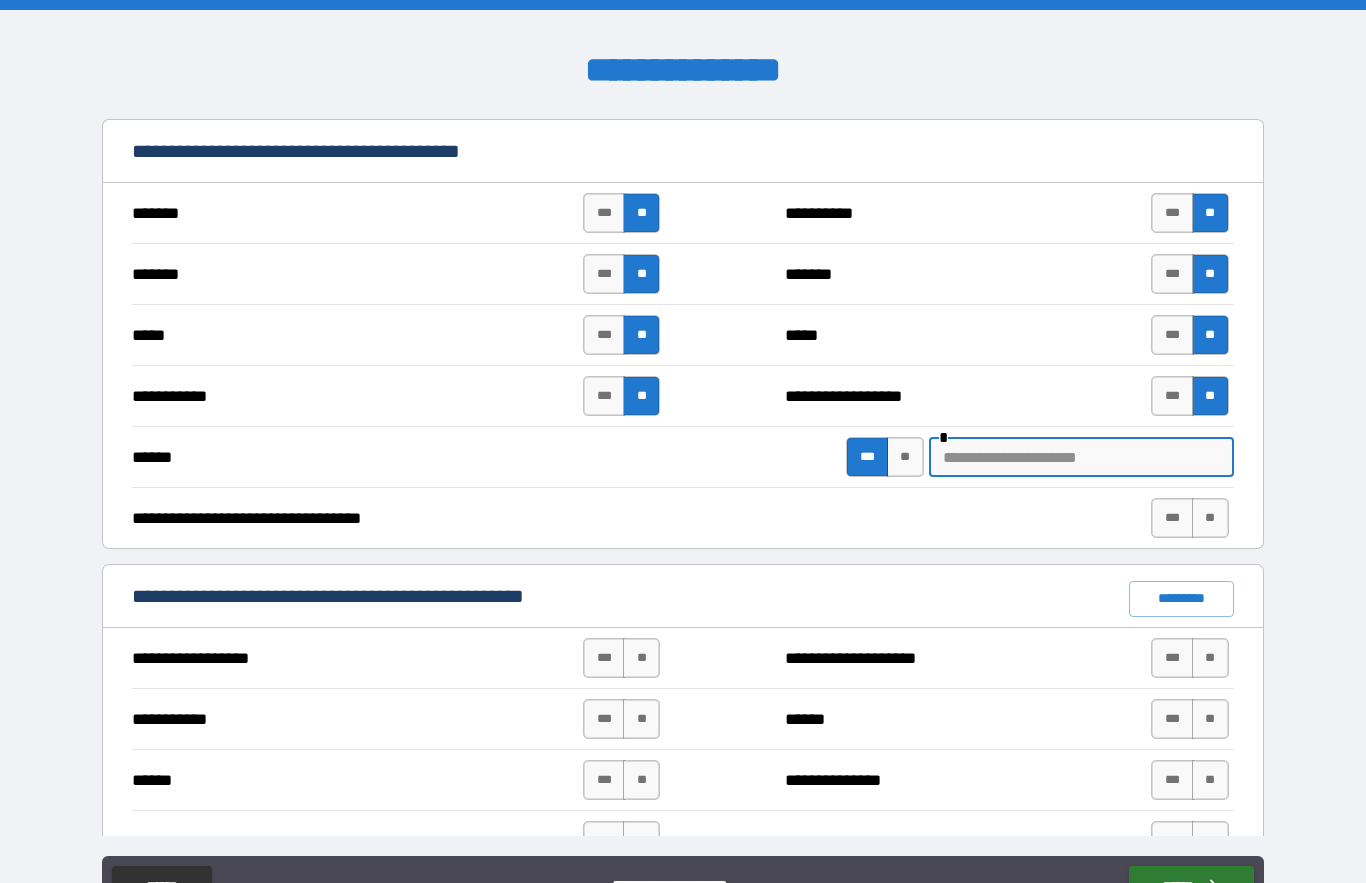 click at bounding box center (1081, 457) 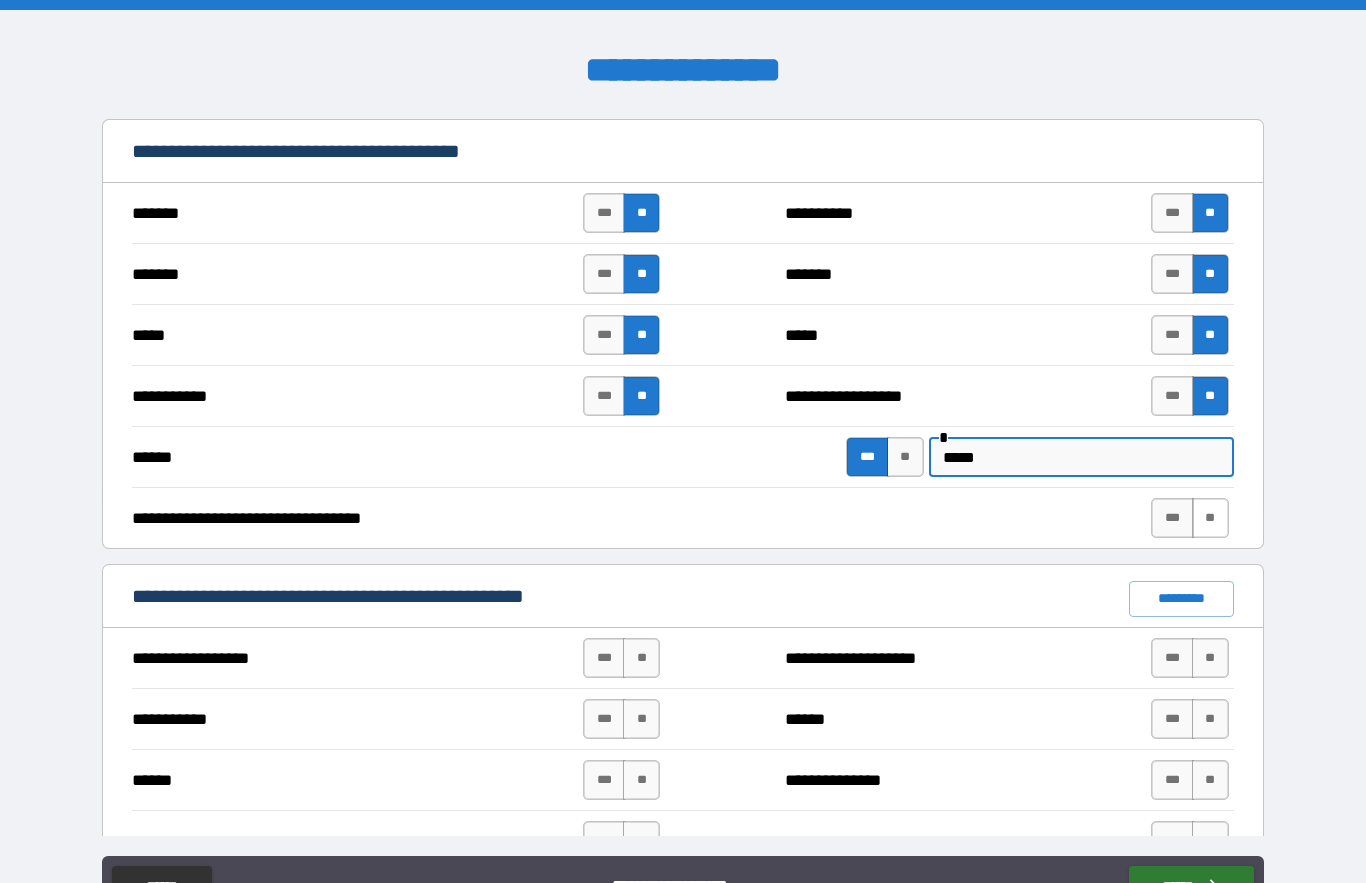 type on "*****" 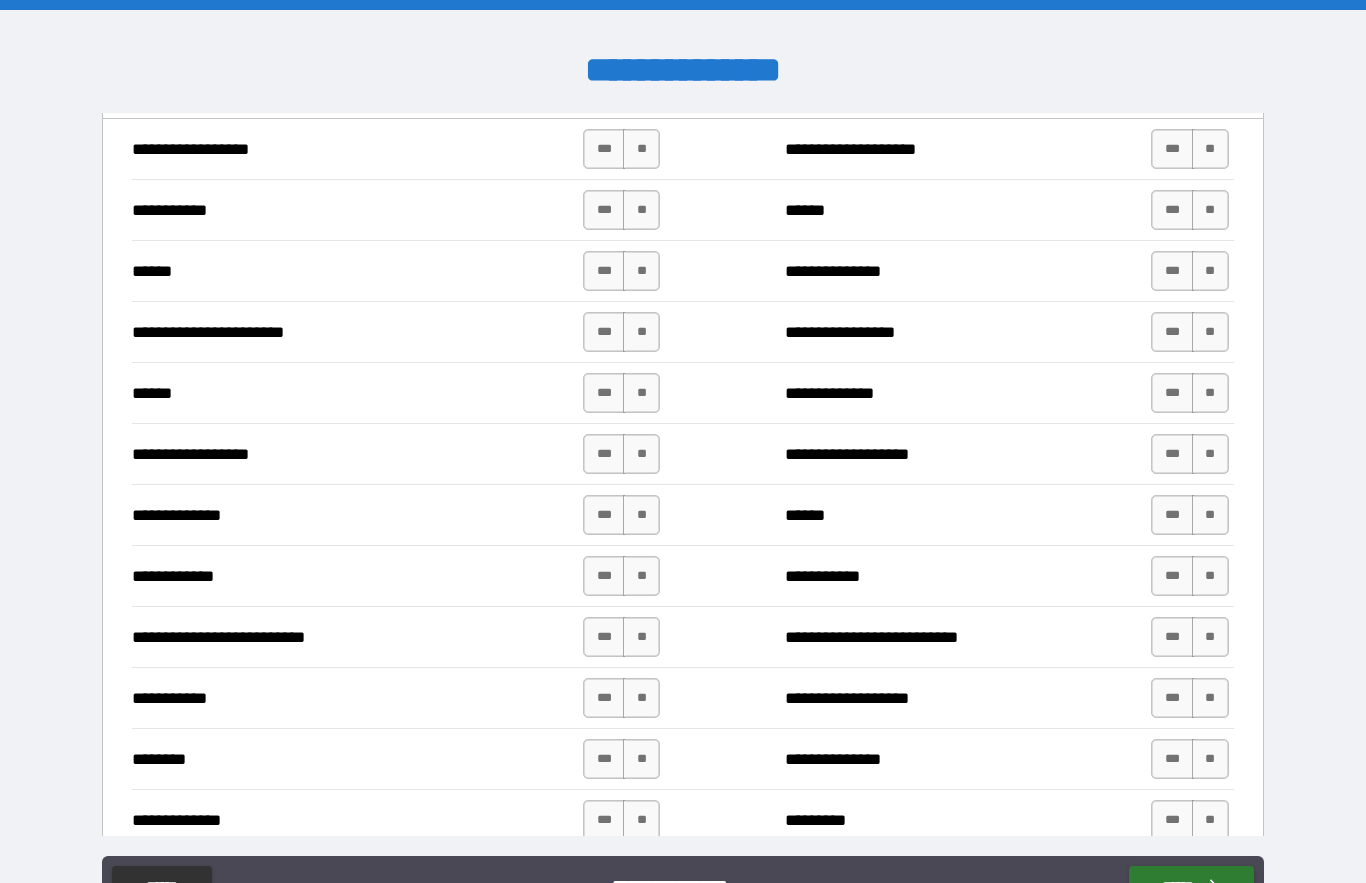 scroll, scrollTop: 1545, scrollLeft: 0, axis: vertical 